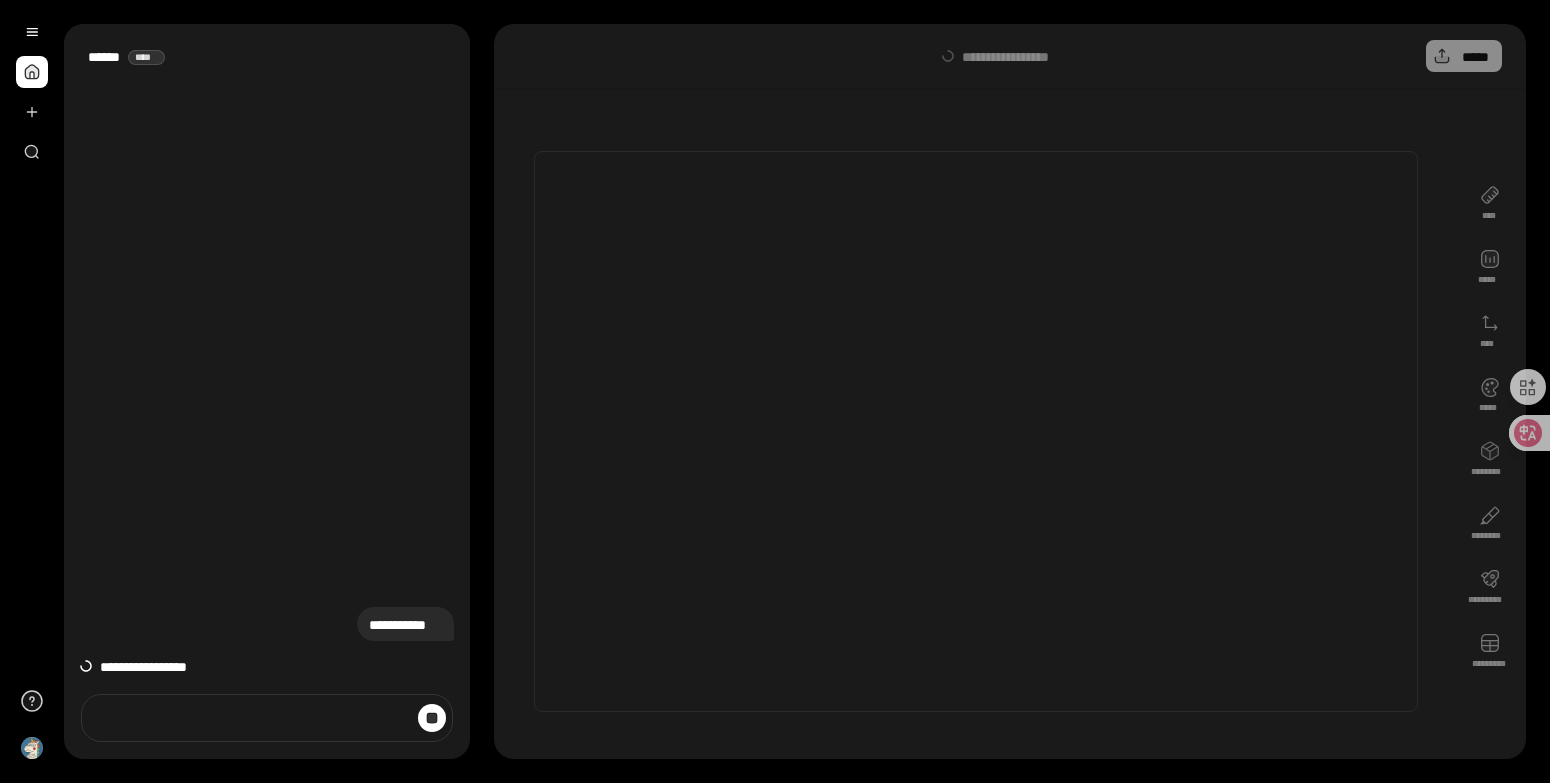 scroll, scrollTop: 0, scrollLeft: 0, axis: both 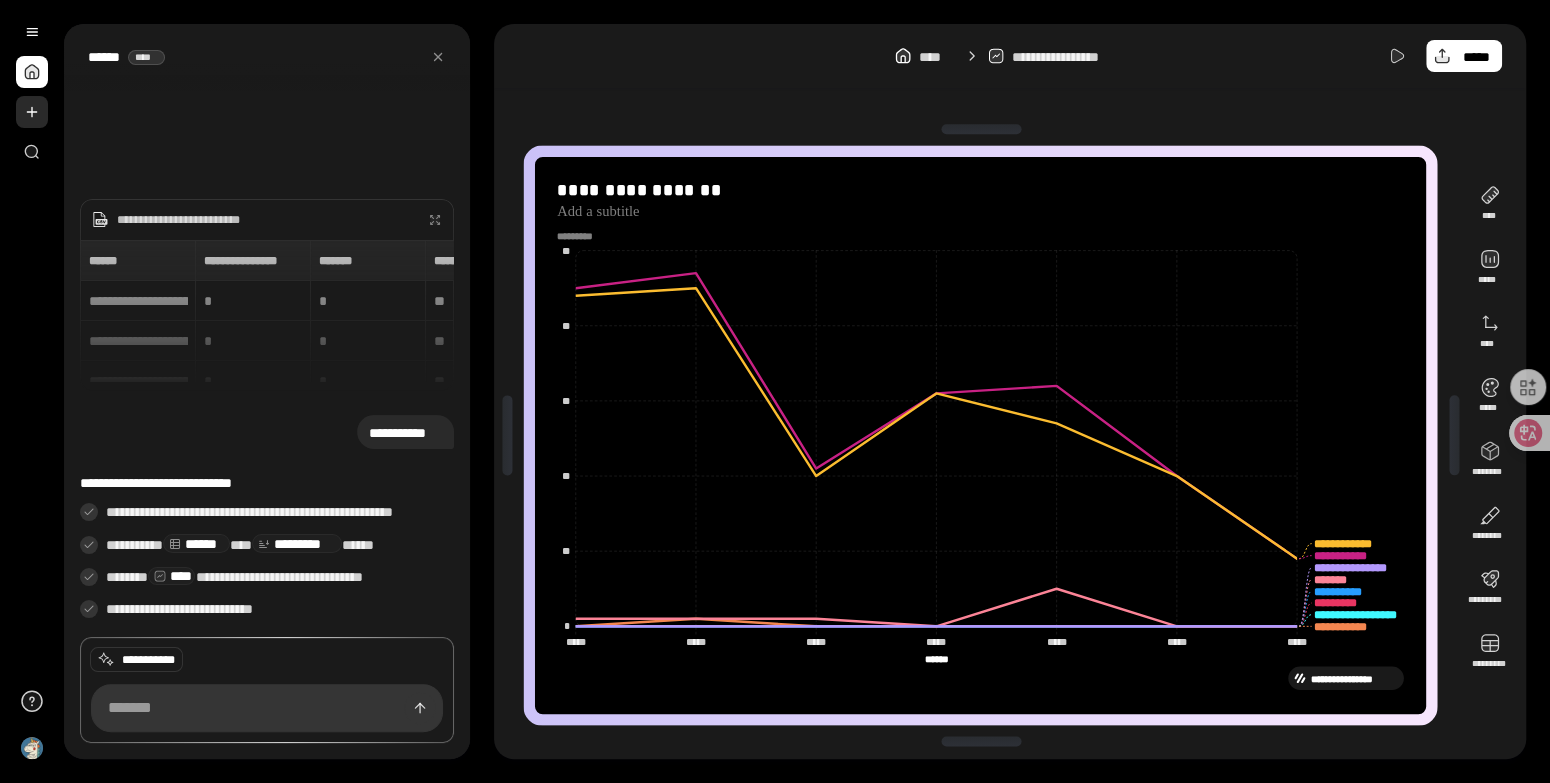 click at bounding box center [32, 112] 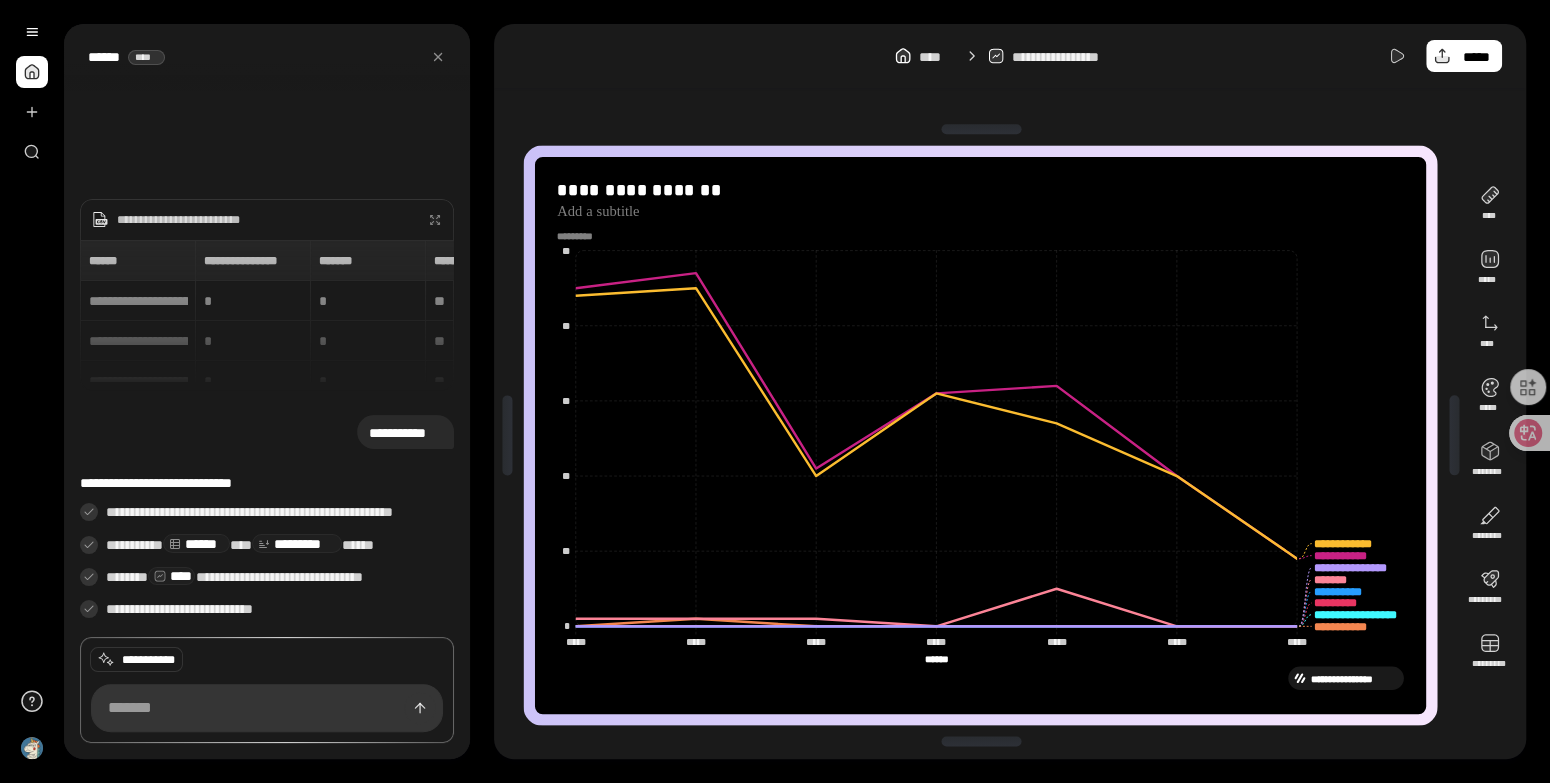 drag, startPoint x: 33, startPoint y: 98, endPoint x: 54, endPoint y: 128, distance: 36.619667 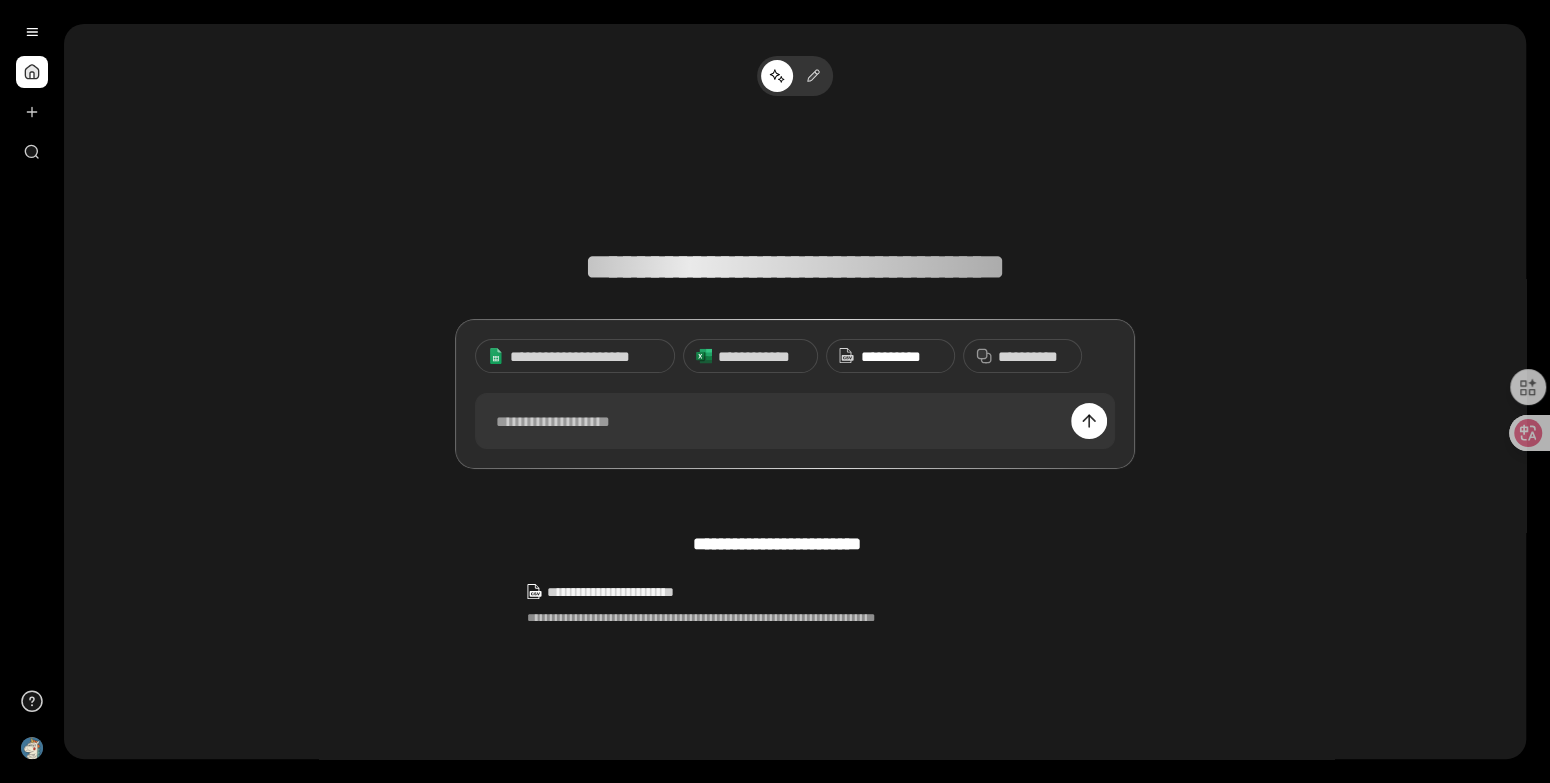 click on "**********" at bounding box center (901, 356) 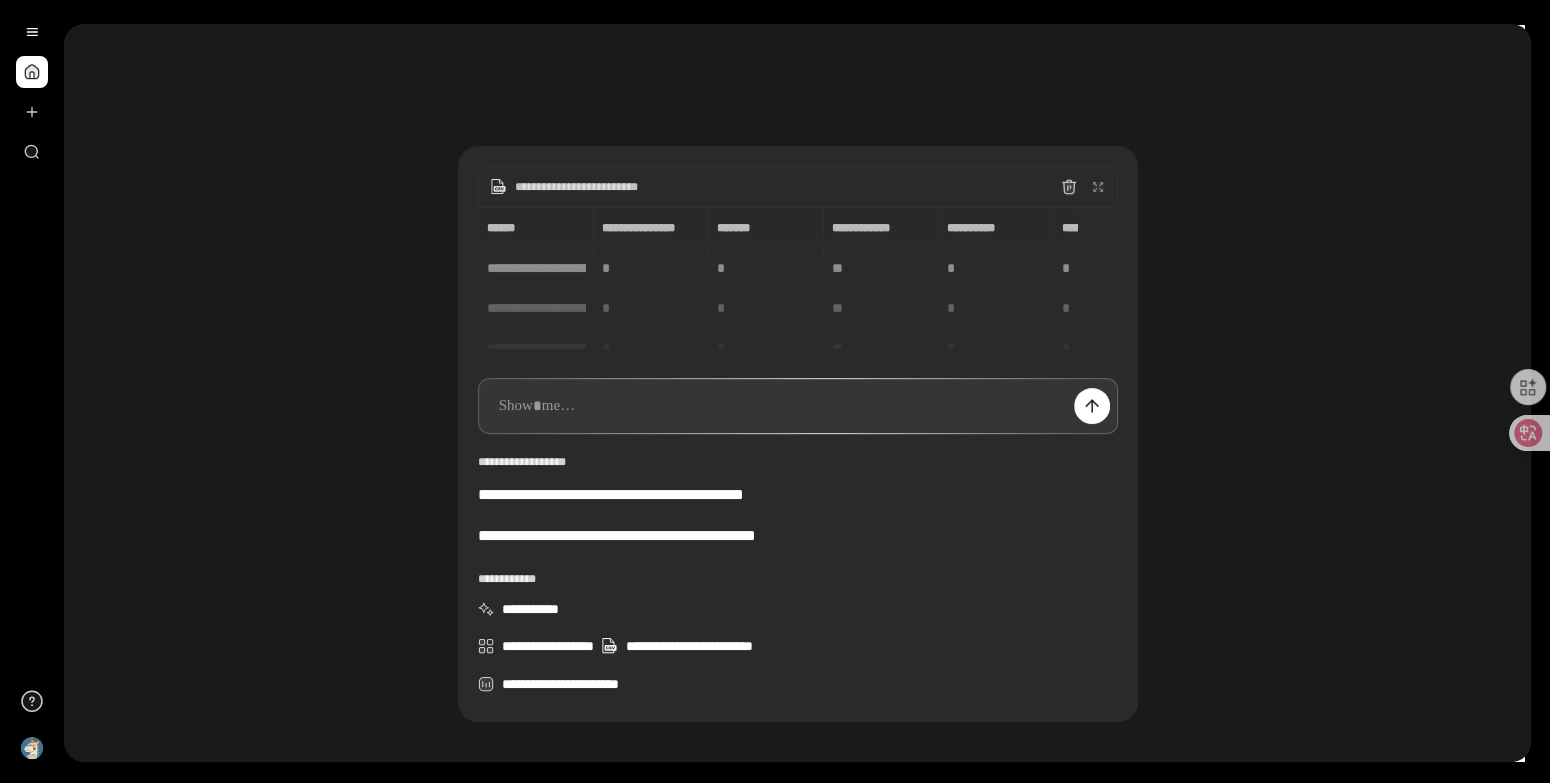 scroll, scrollTop: 0, scrollLeft: 0, axis: both 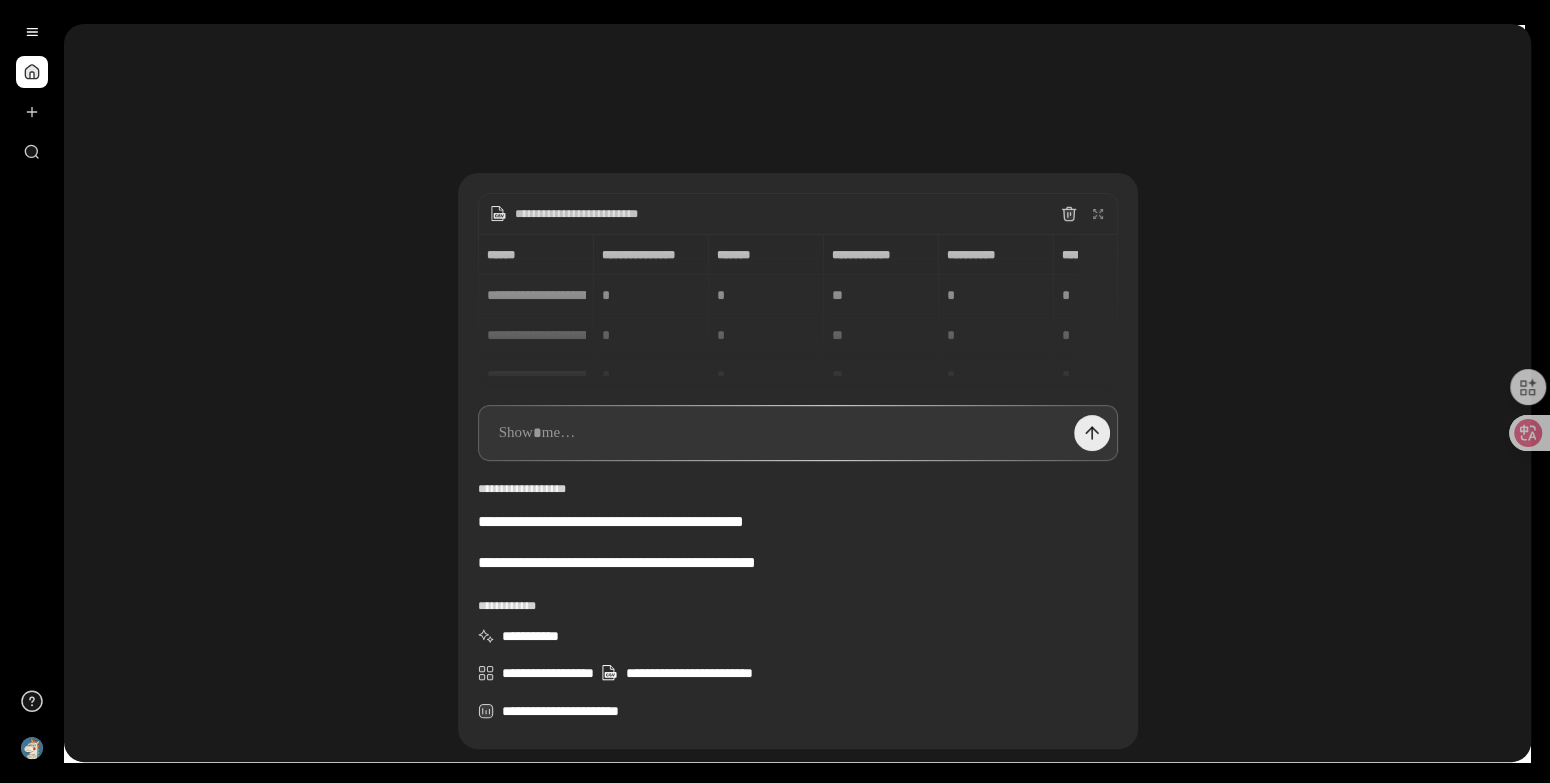click at bounding box center [1092, 433] 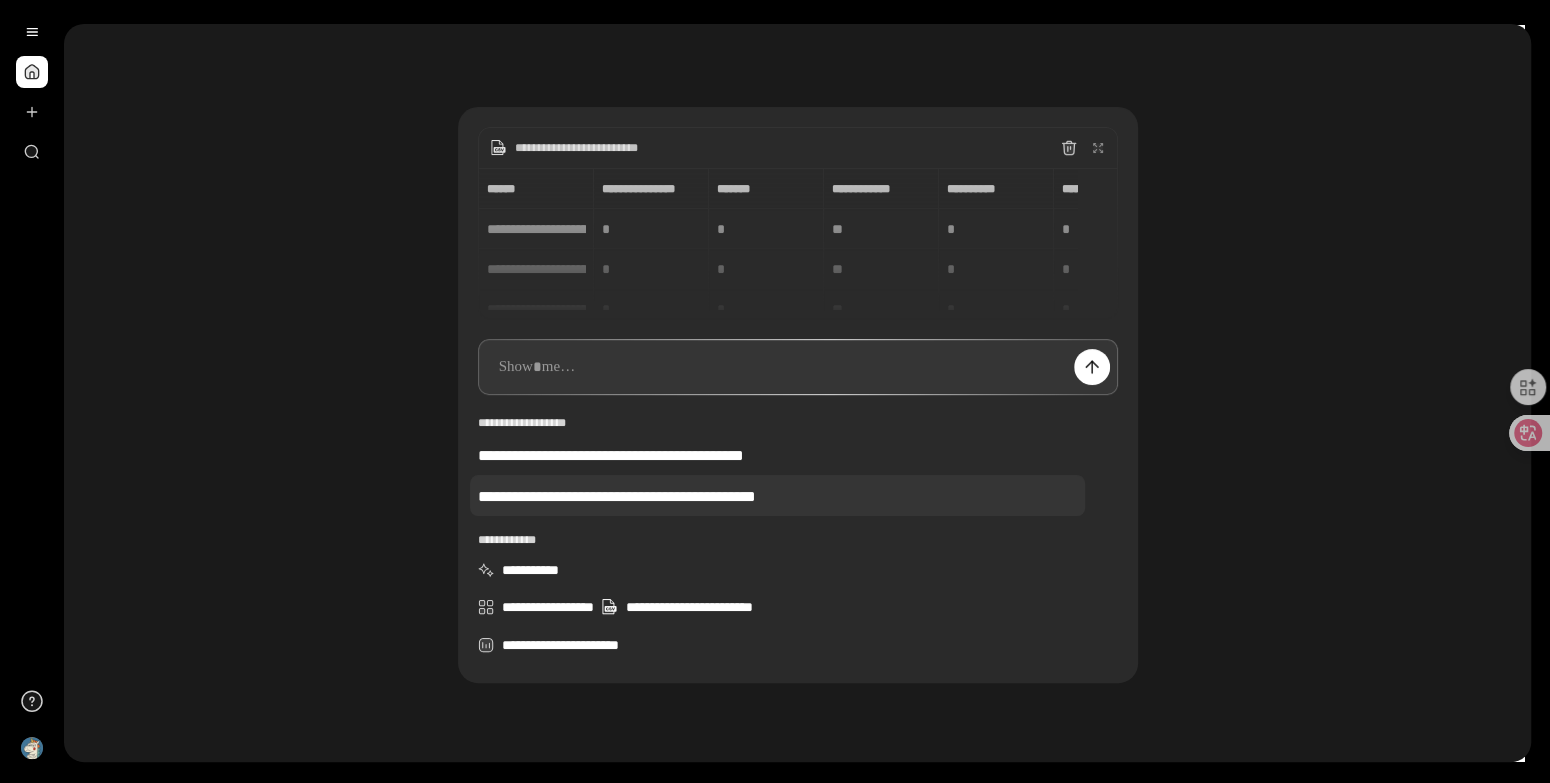 scroll, scrollTop: 0, scrollLeft: 0, axis: both 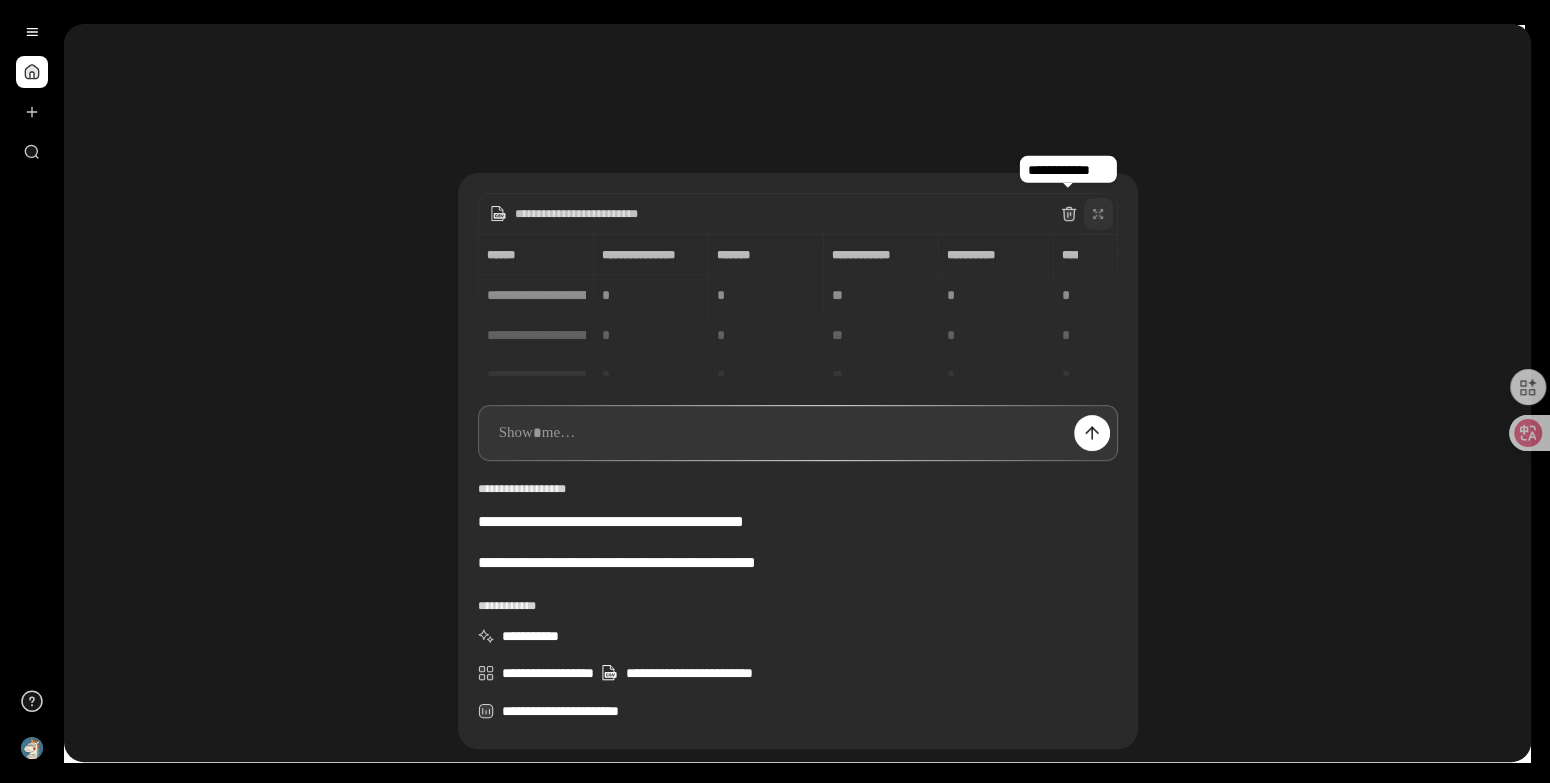 click 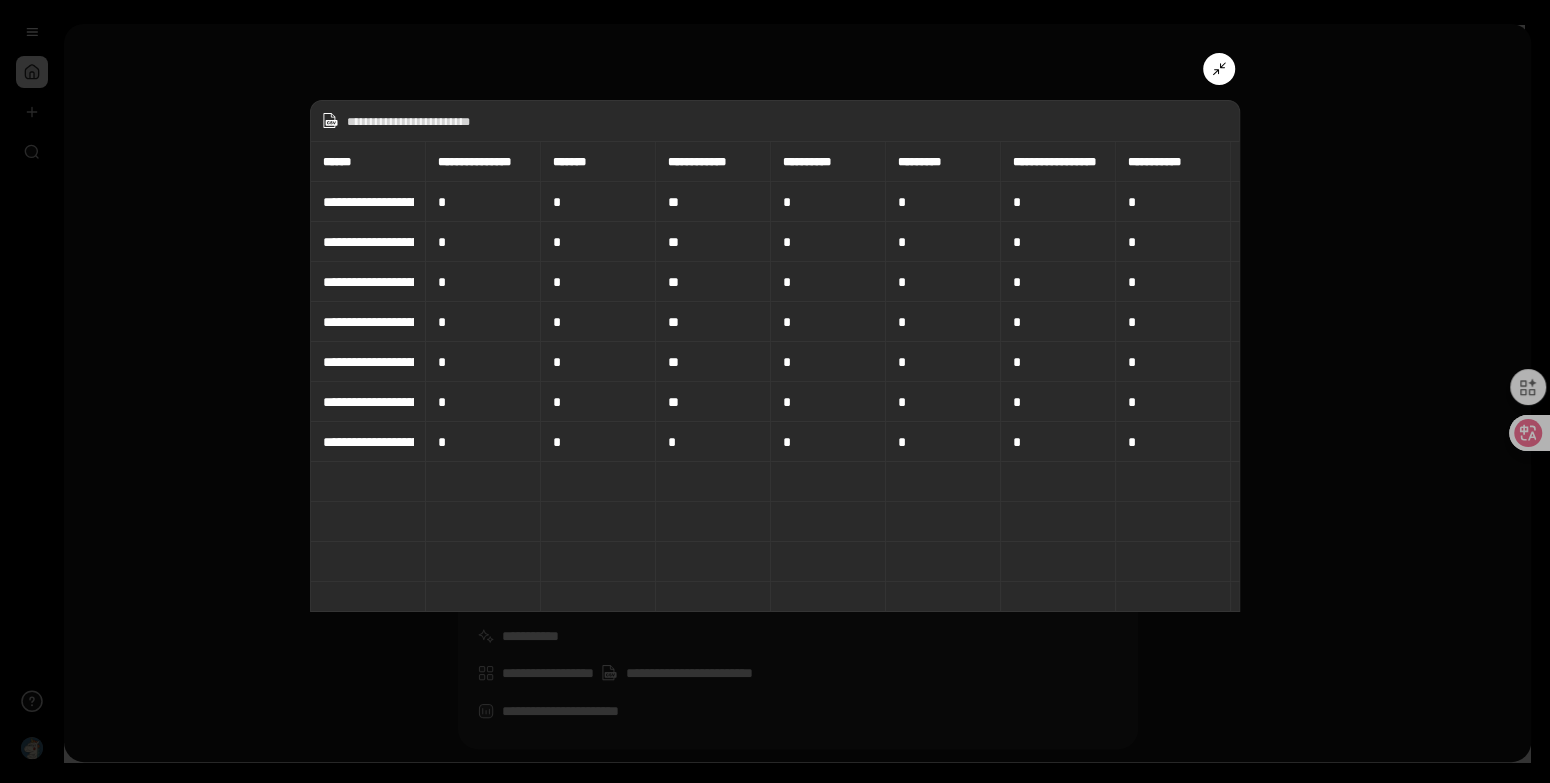 click at bounding box center [1219, 69] 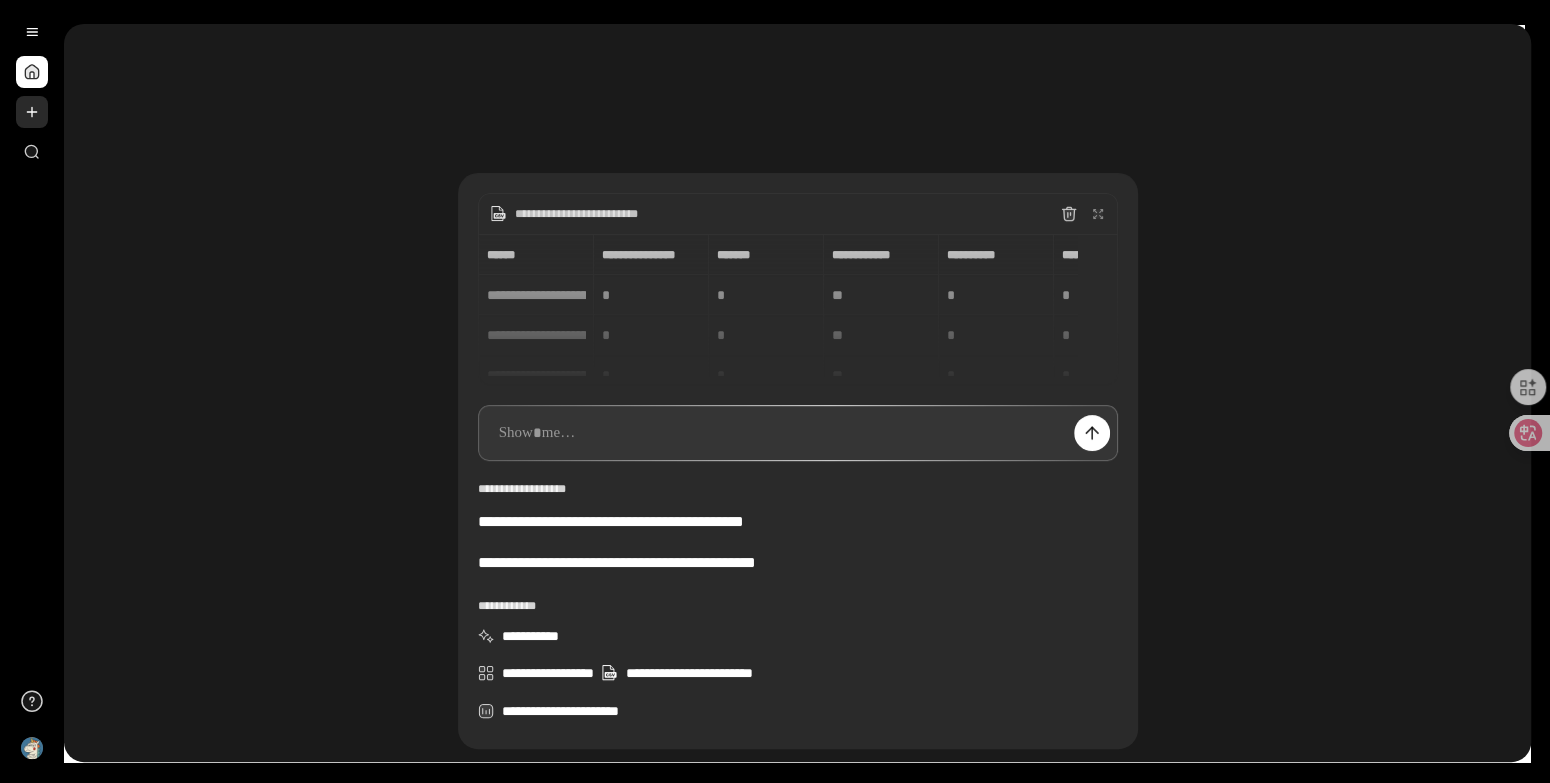 click at bounding box center [32, 112] 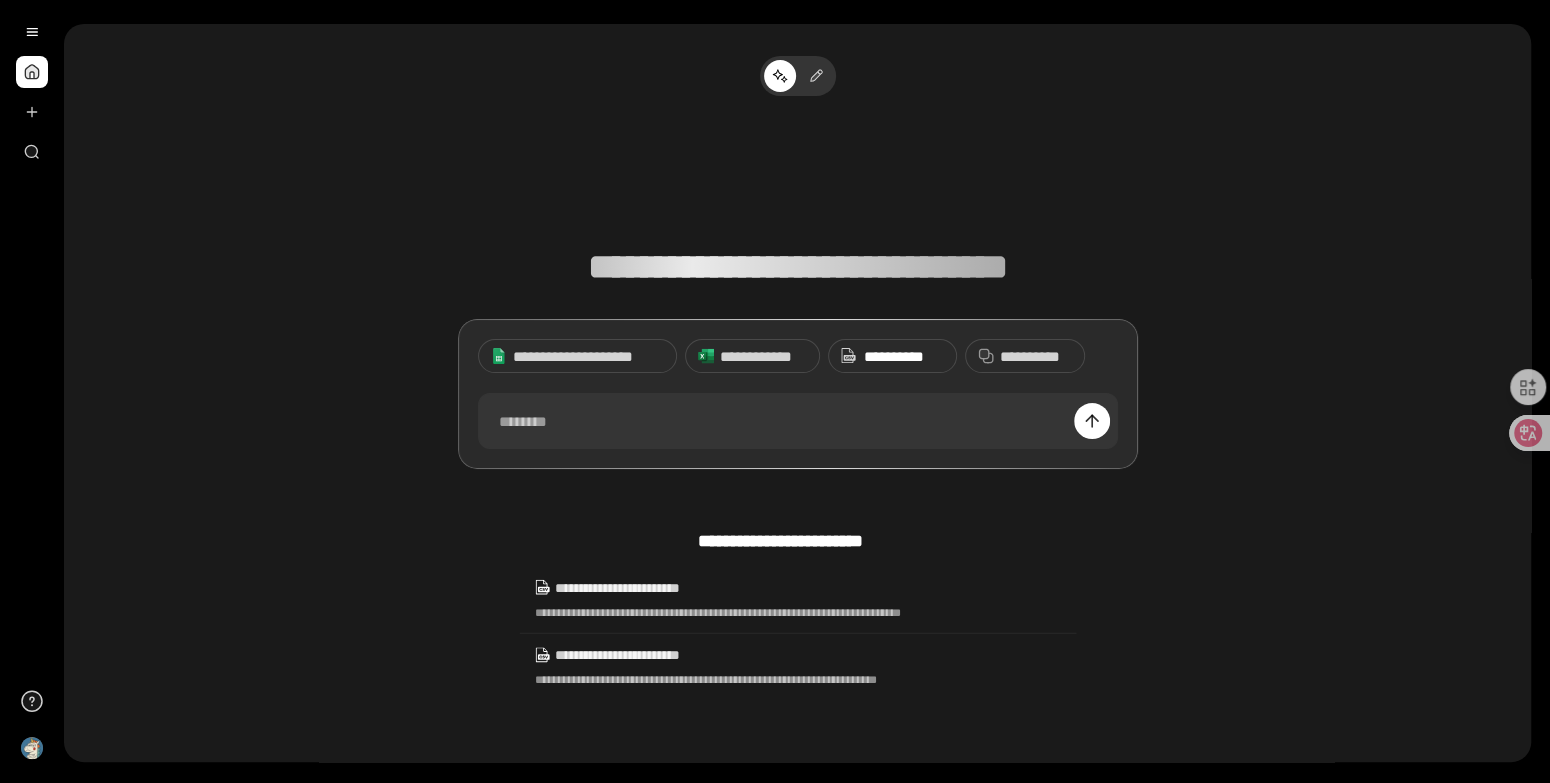 click on "**********" at bounding box center [903, 356] 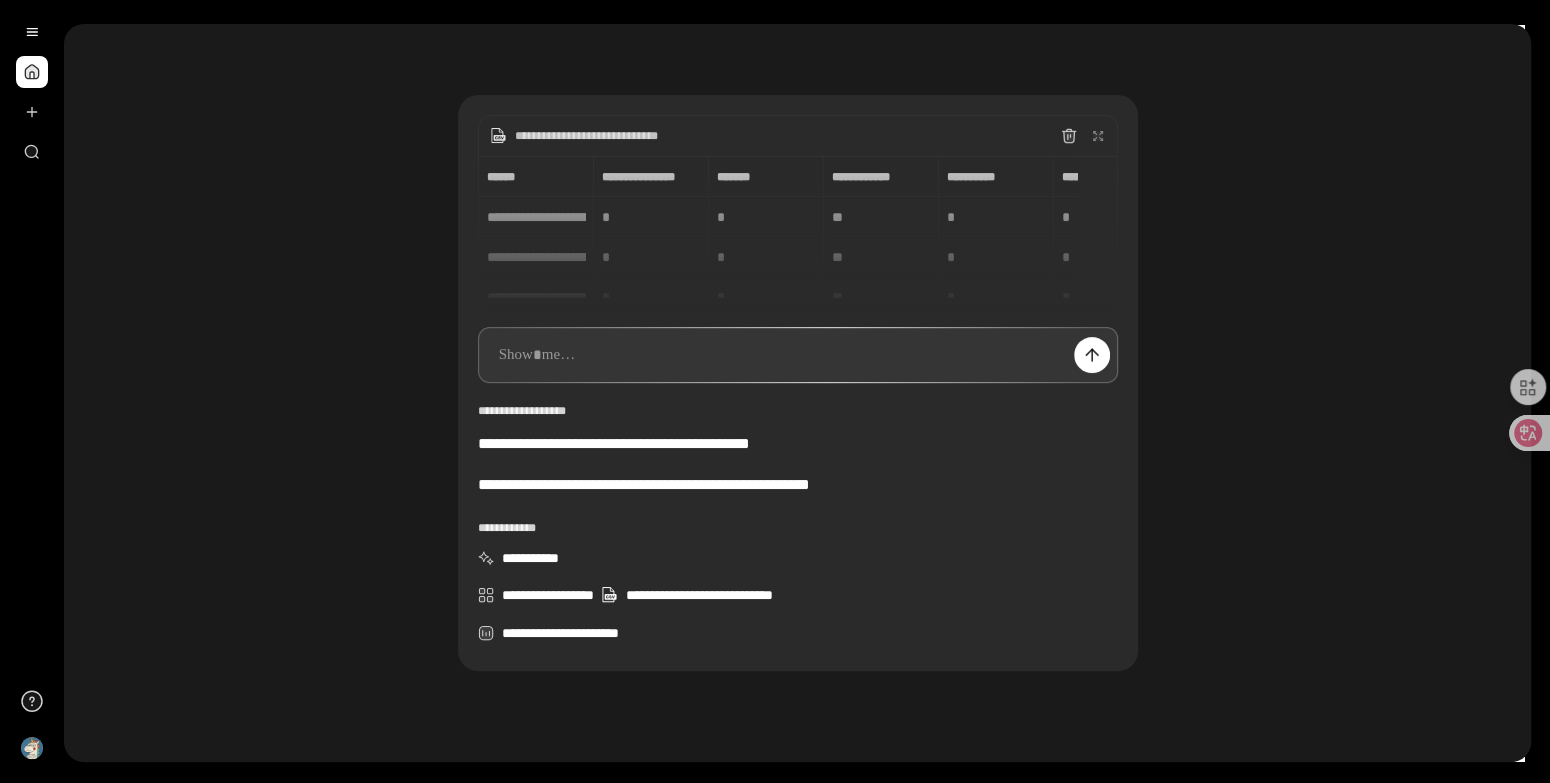 scroll, scrollTop: 0, scrollLeft: 0, axis: both 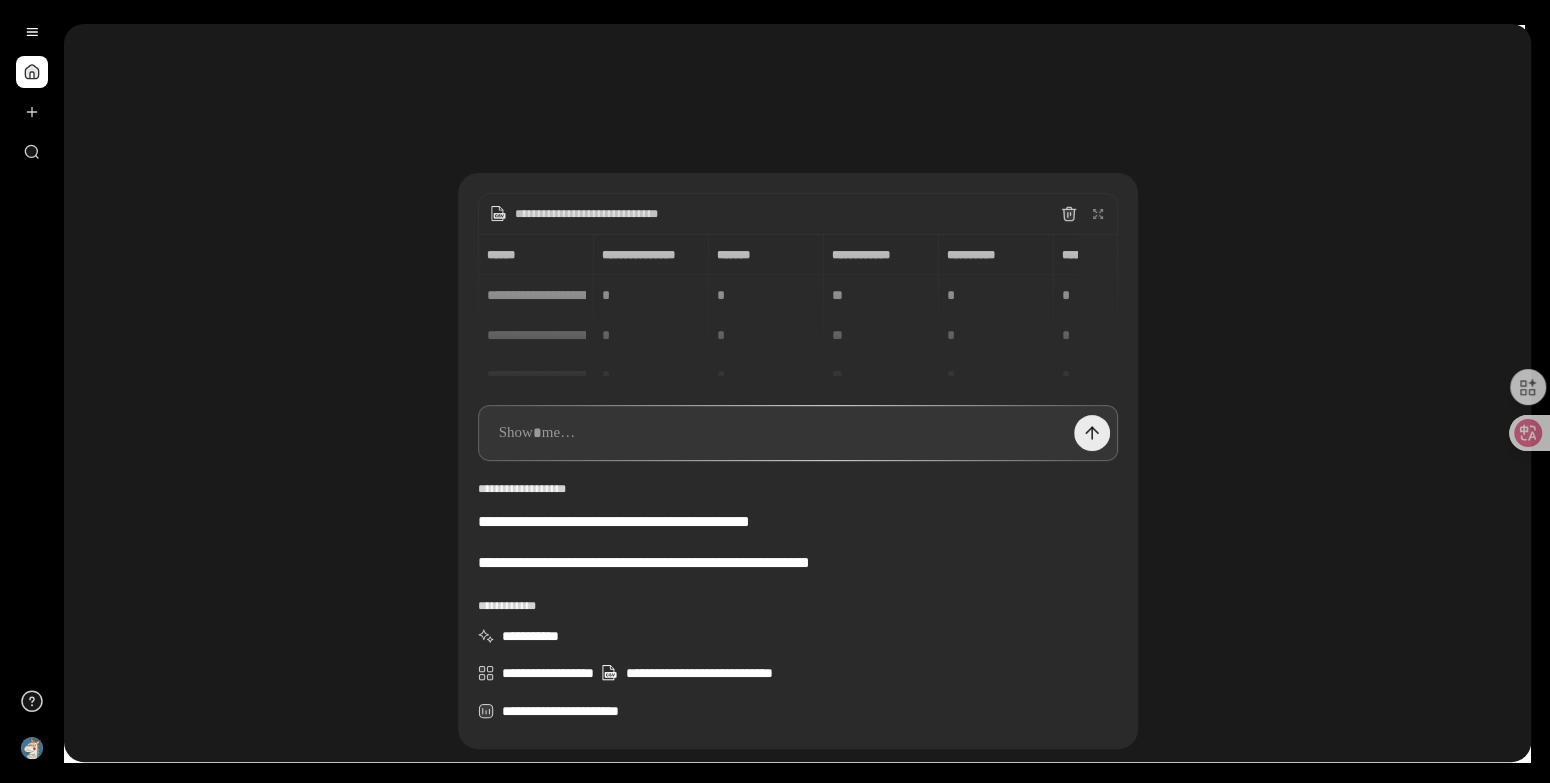 click at bounding box center [1092, 433] 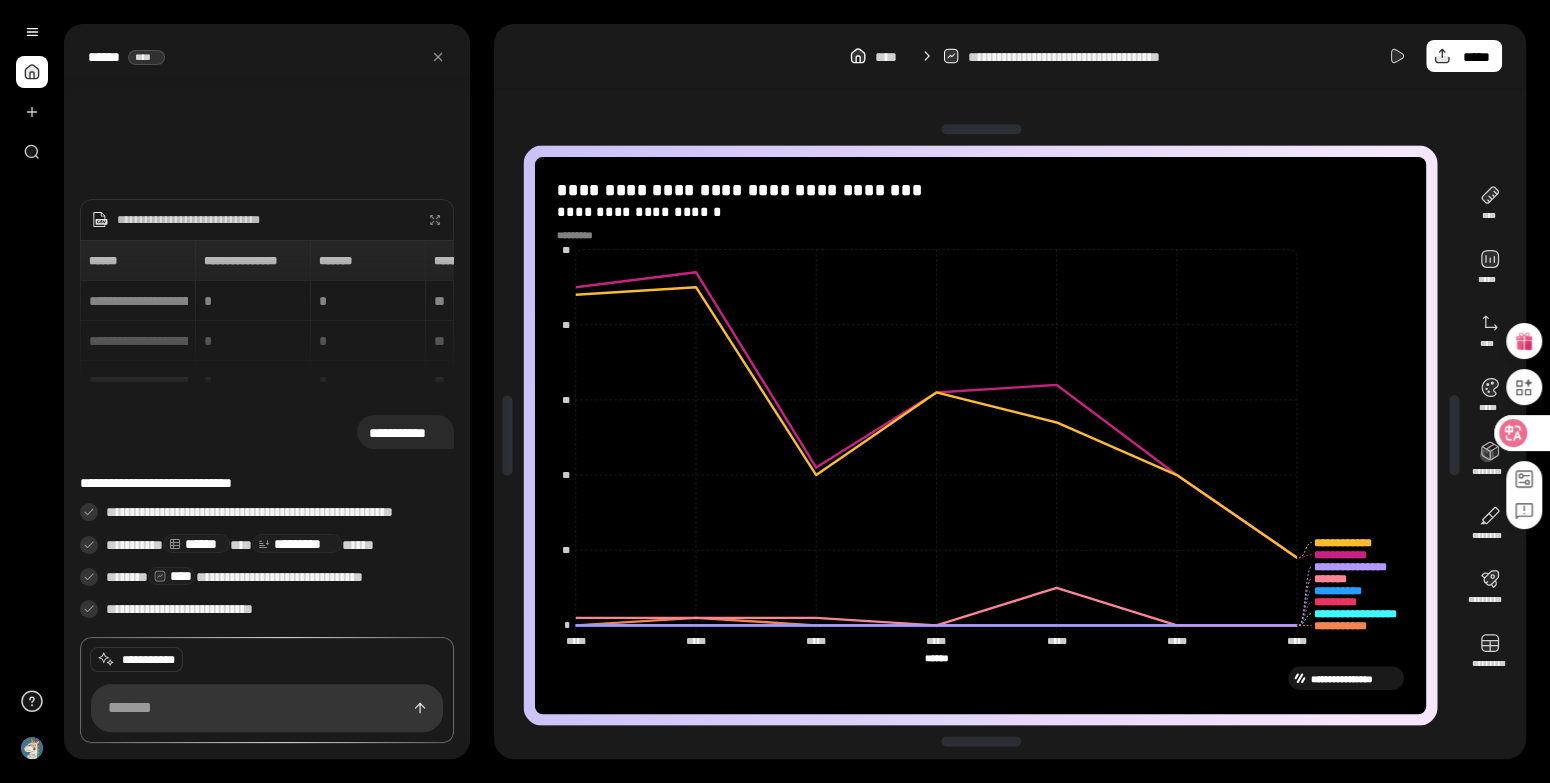 click at bounding box center [1521, 433] 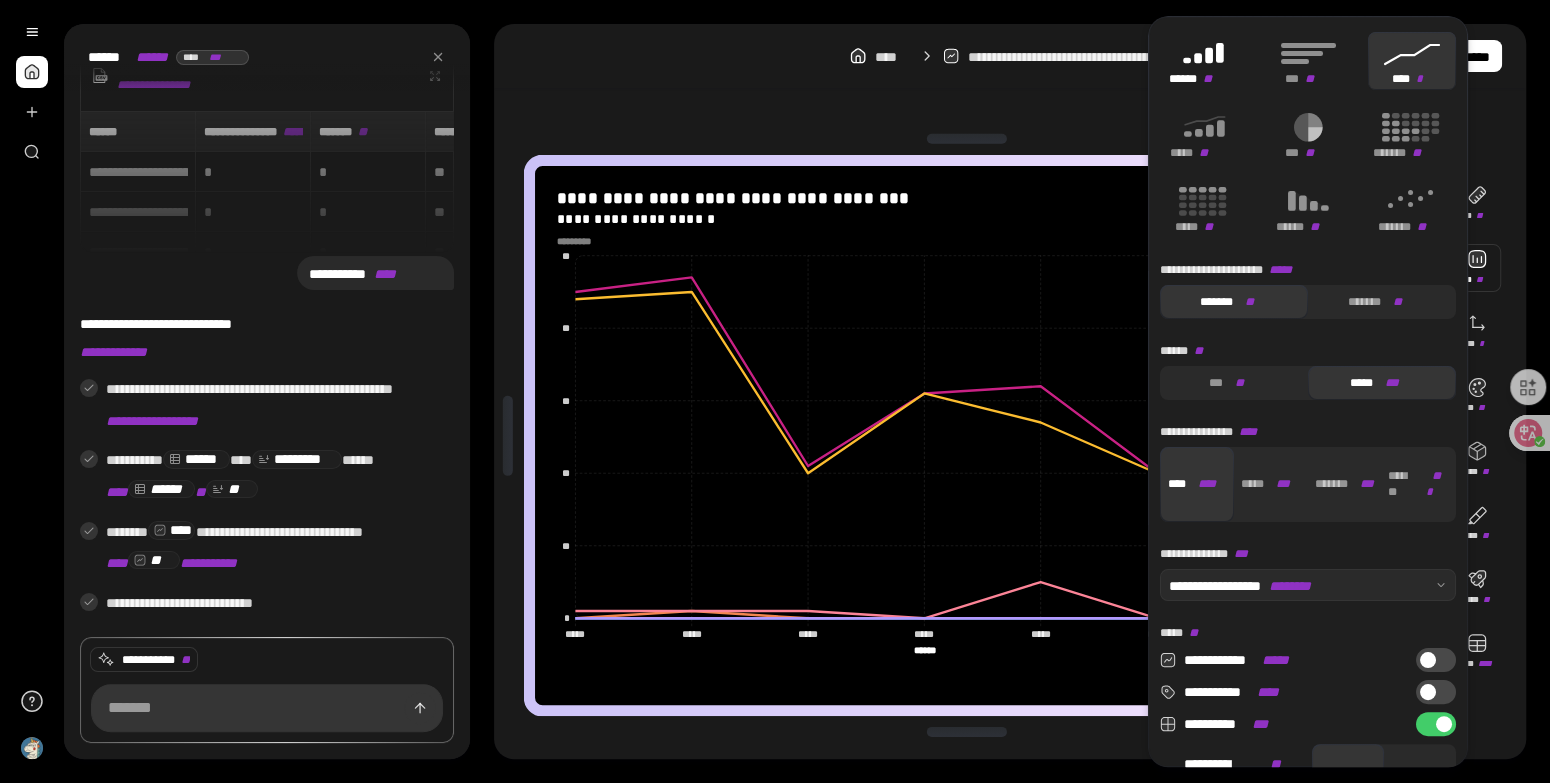 click 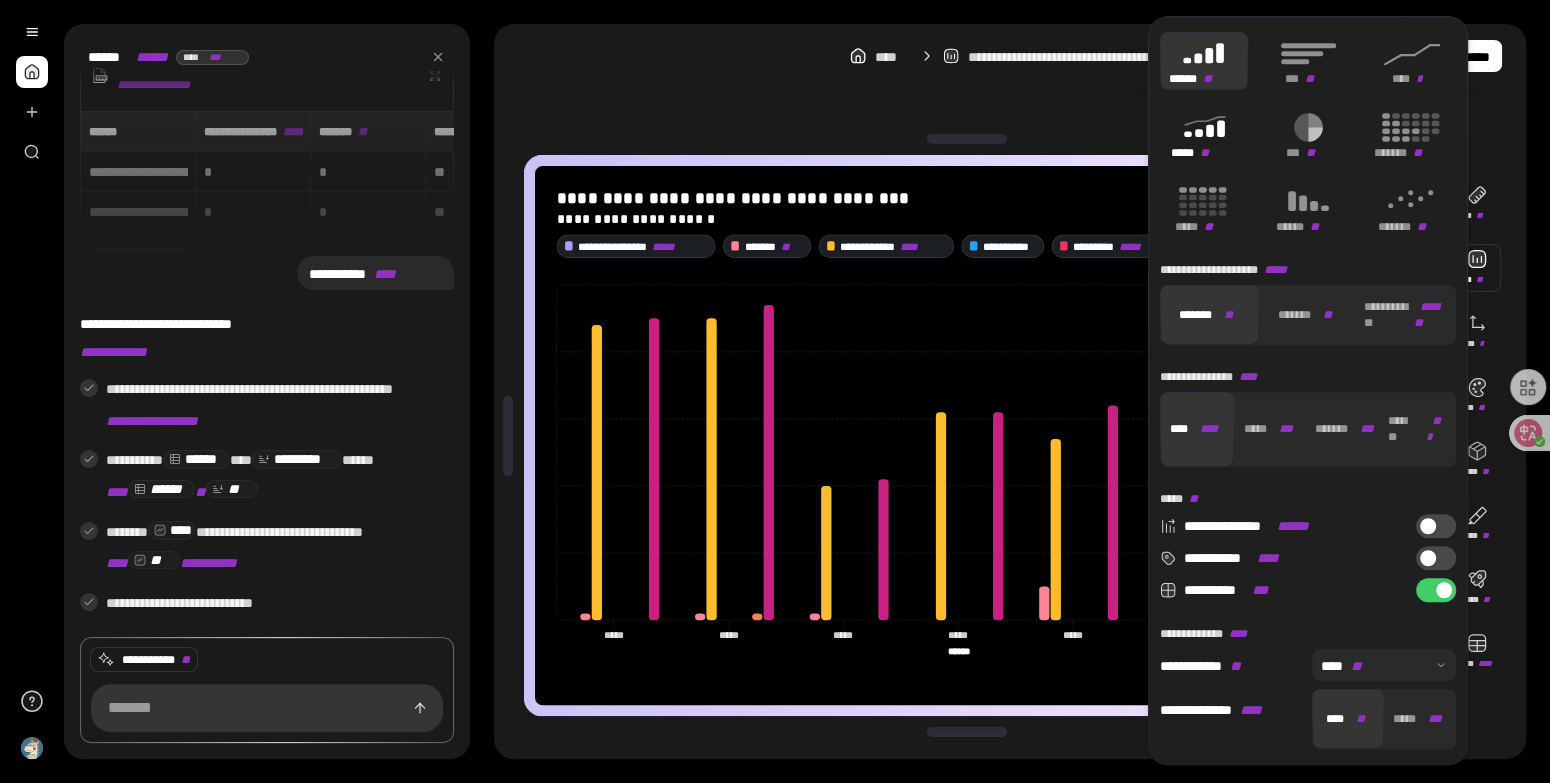 click 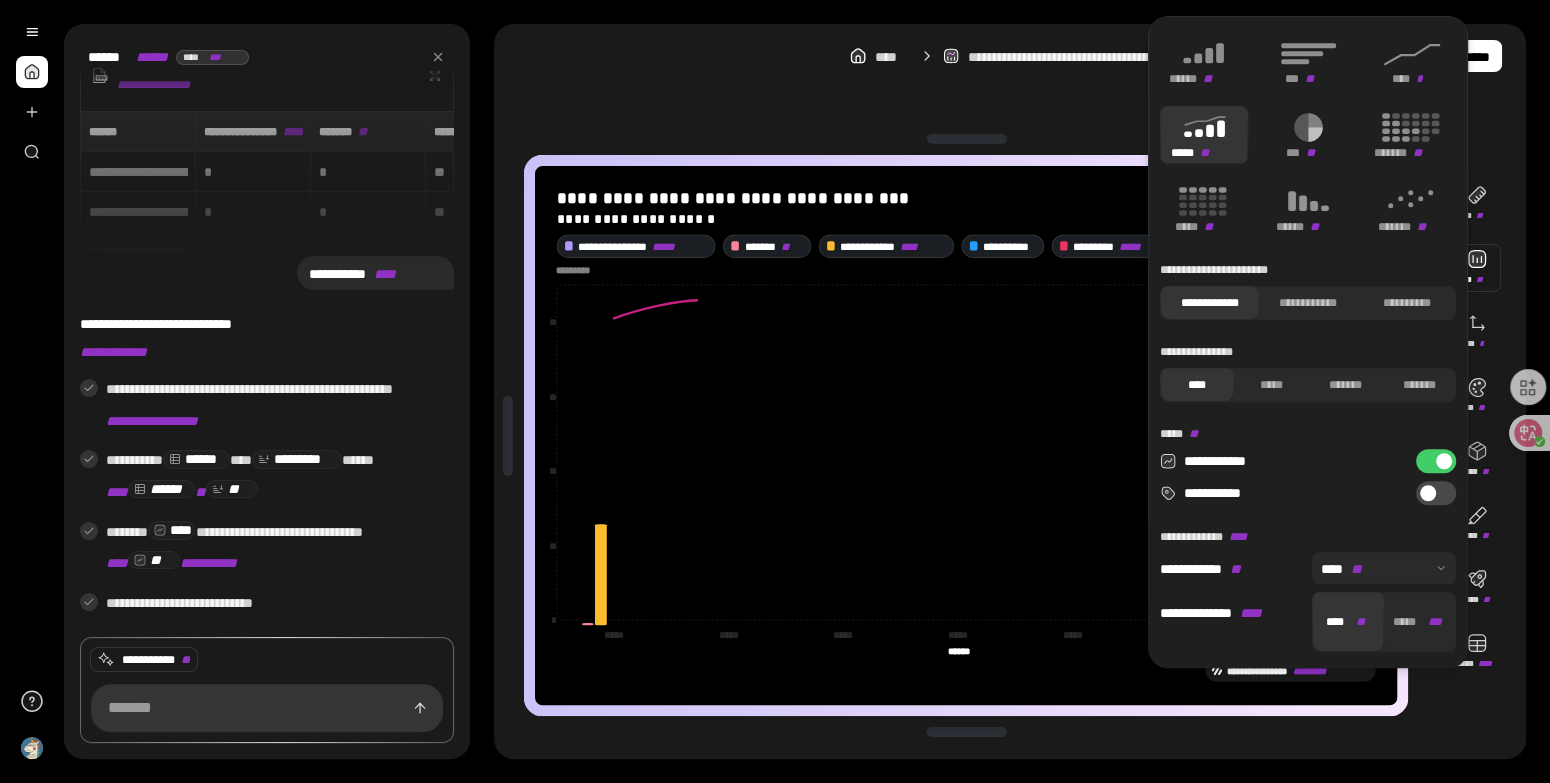 type on "**********" 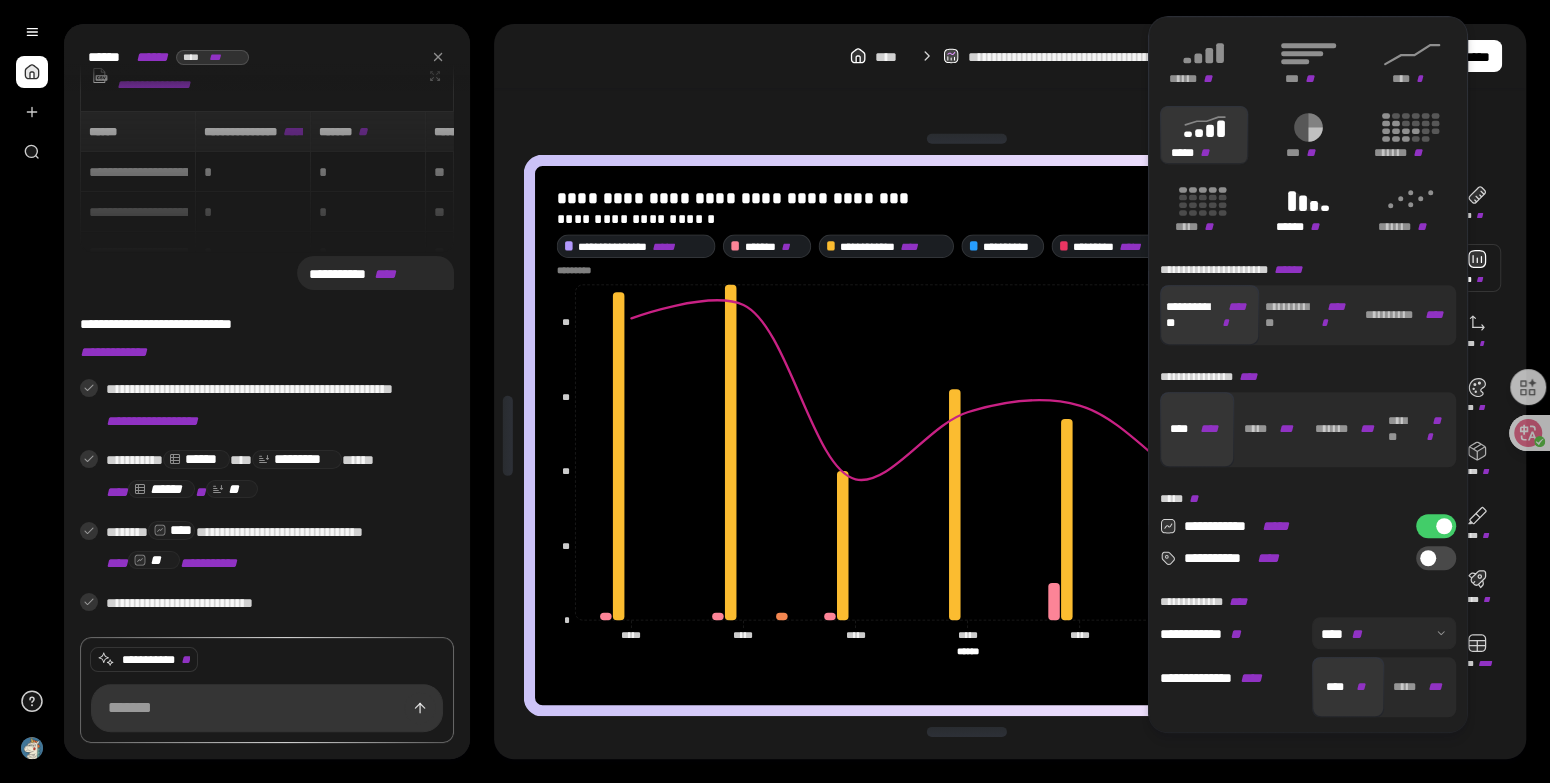 click 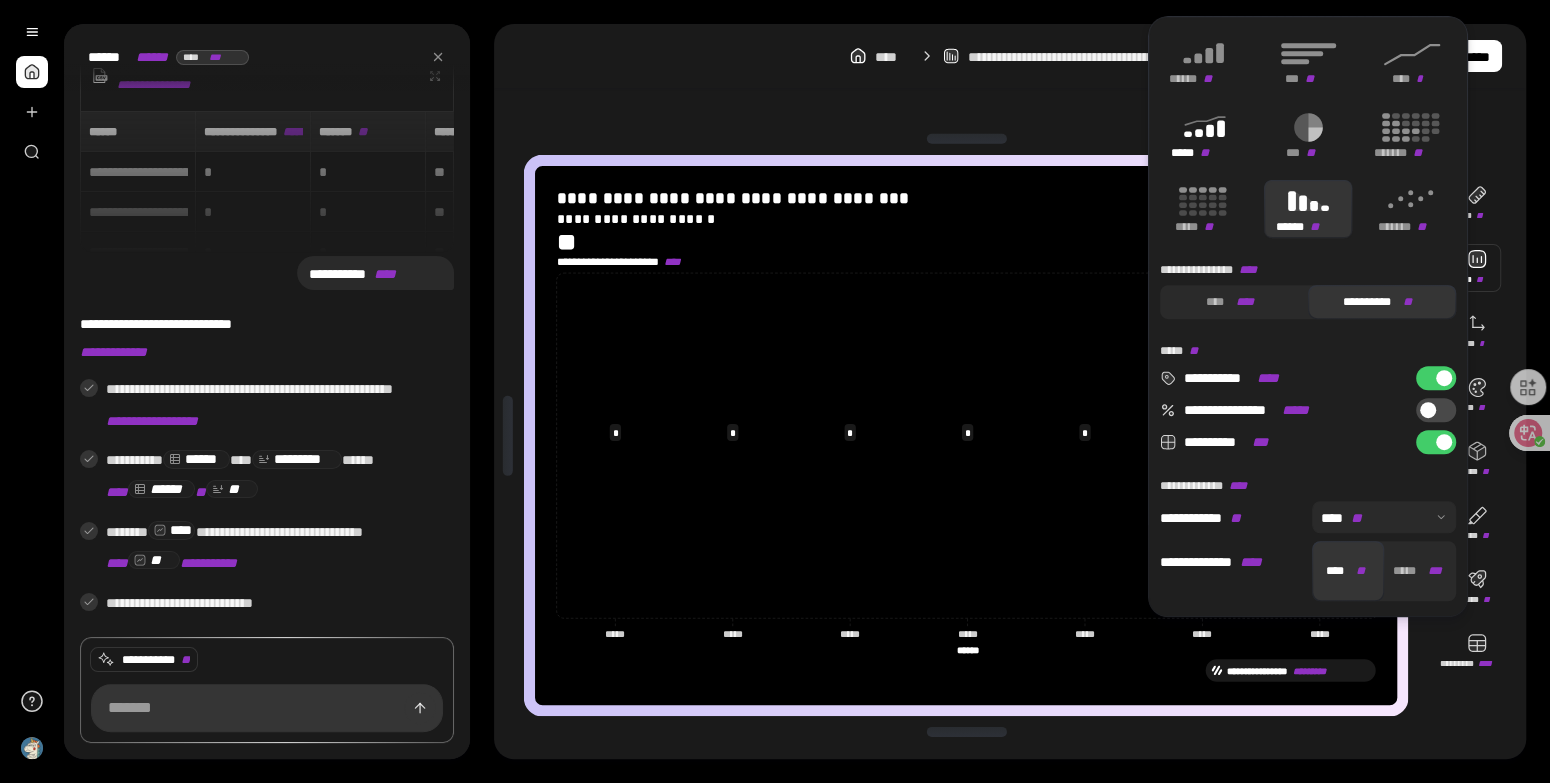 click 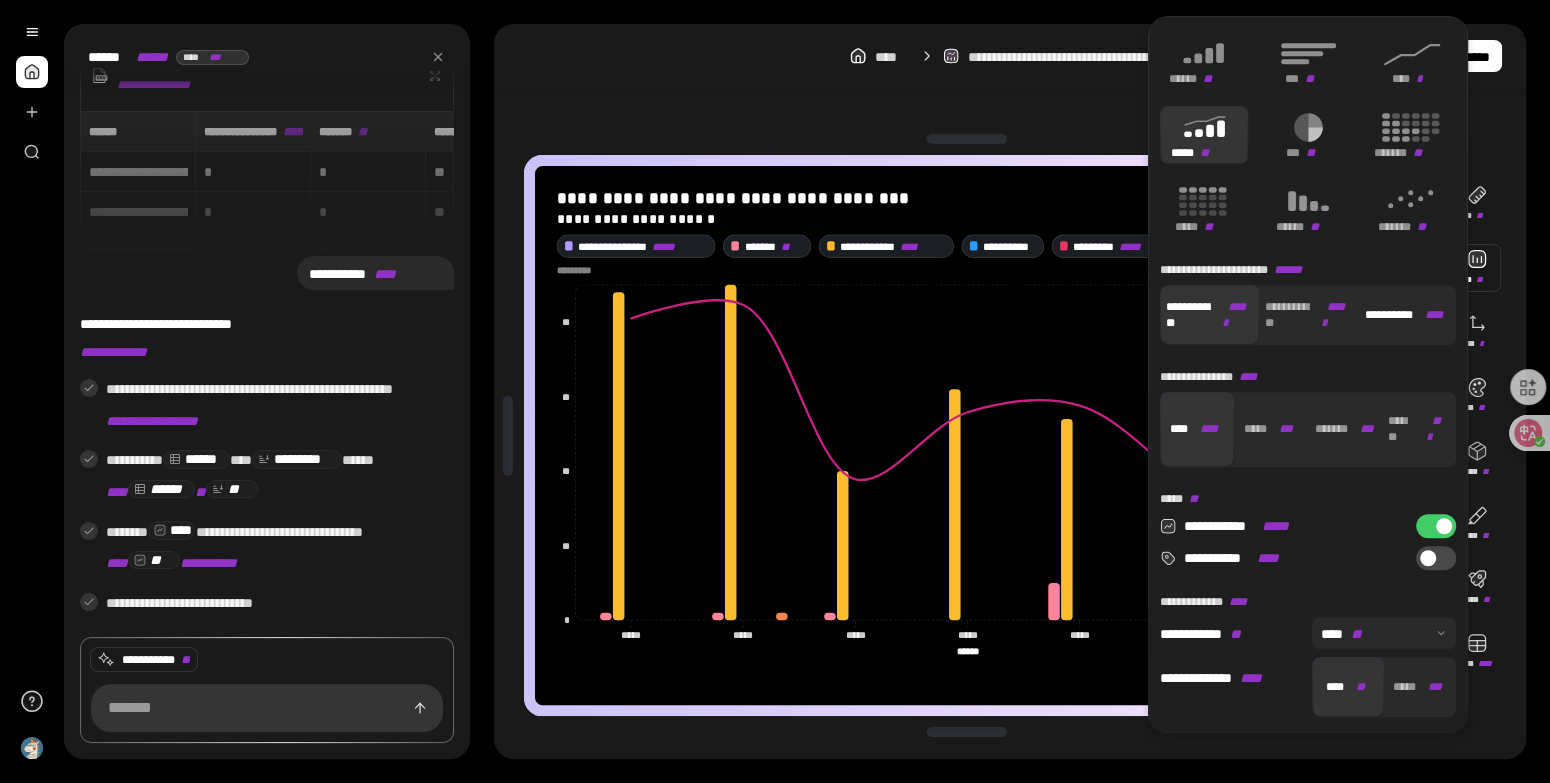 click on "**********" at bounding box center (1403, 315) 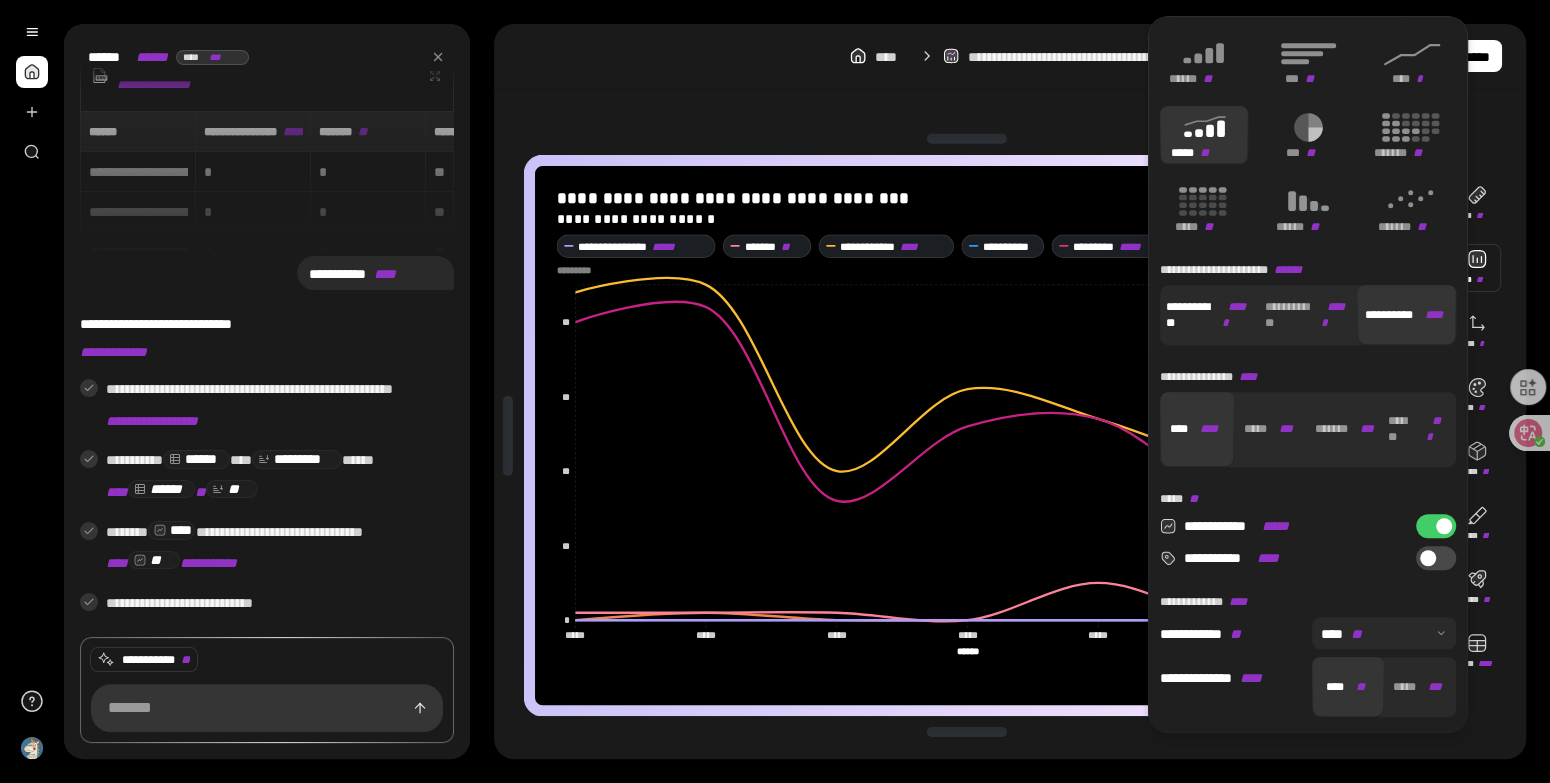 click on "*****" at bounding box center [1234, 315] 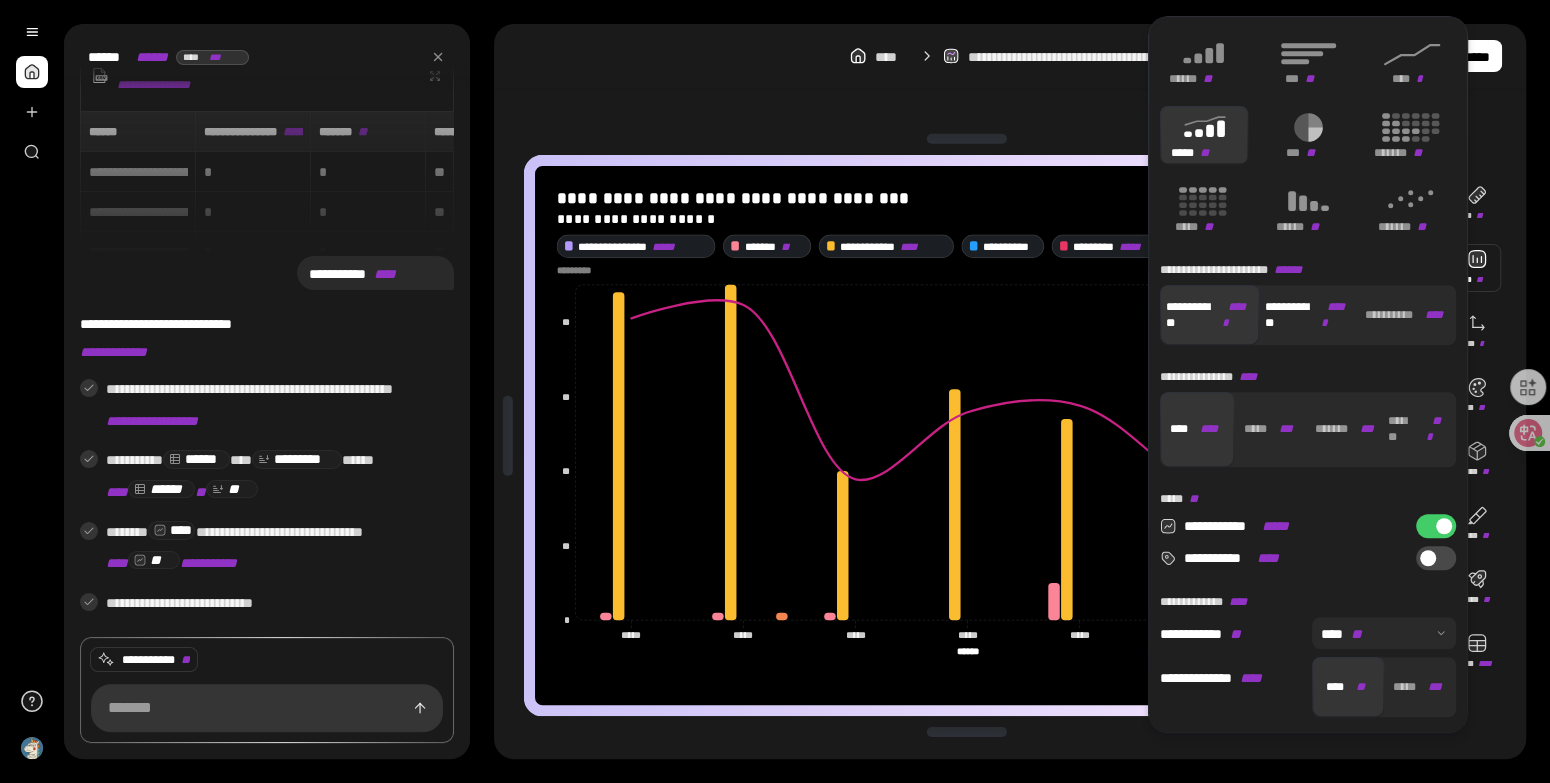 click on "**********" at bounding box center (1305, 315) 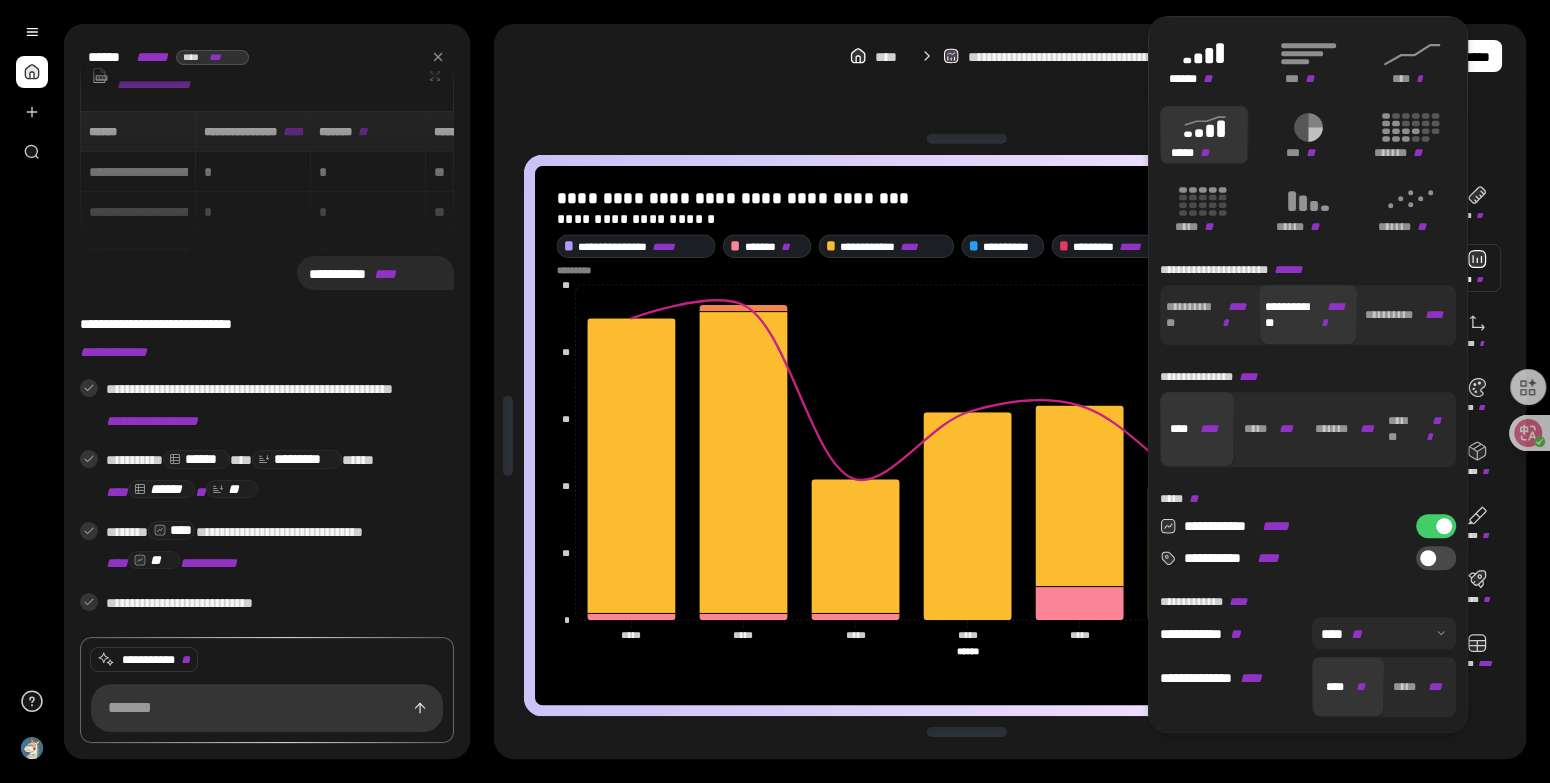 click 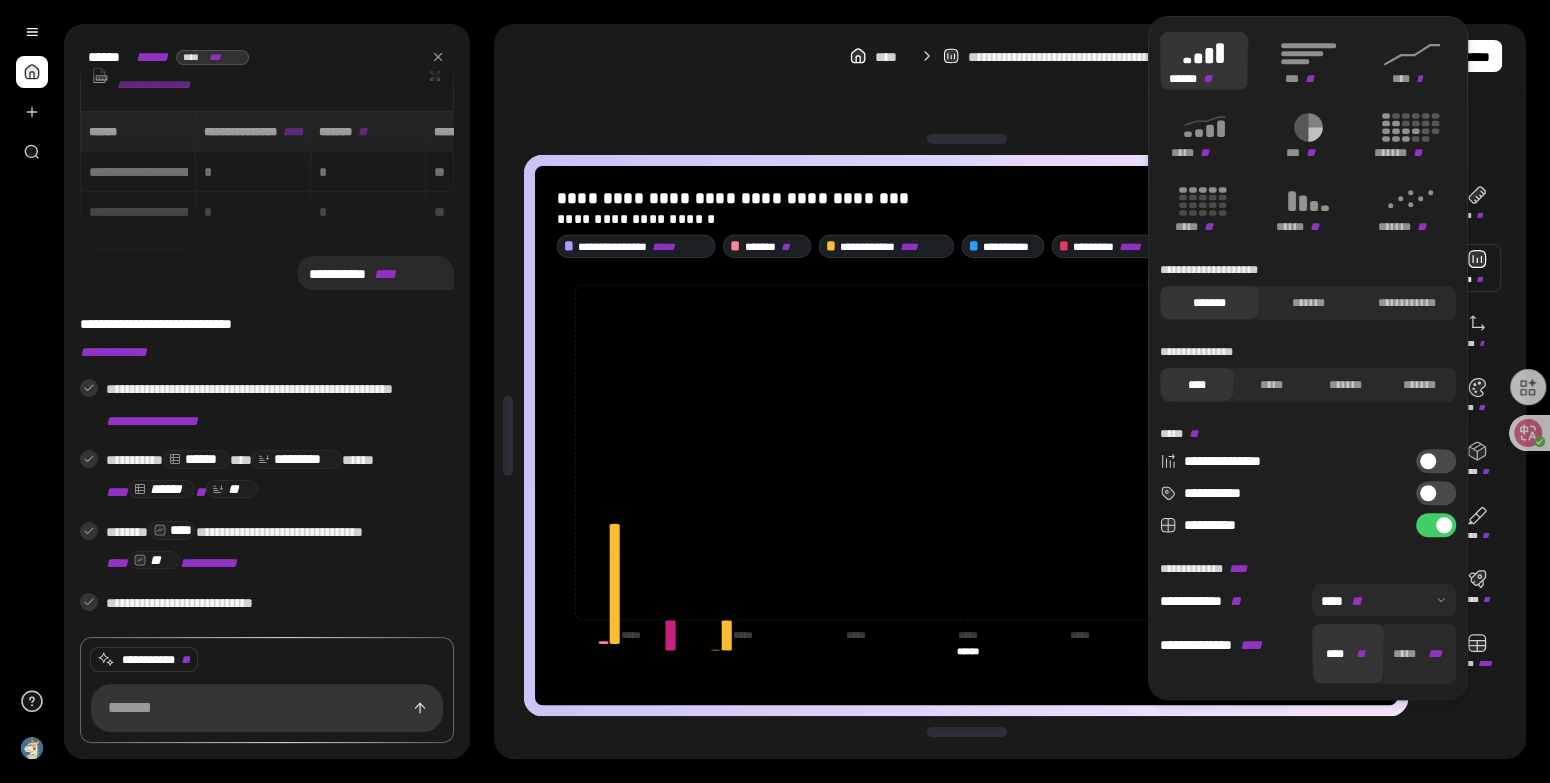 type 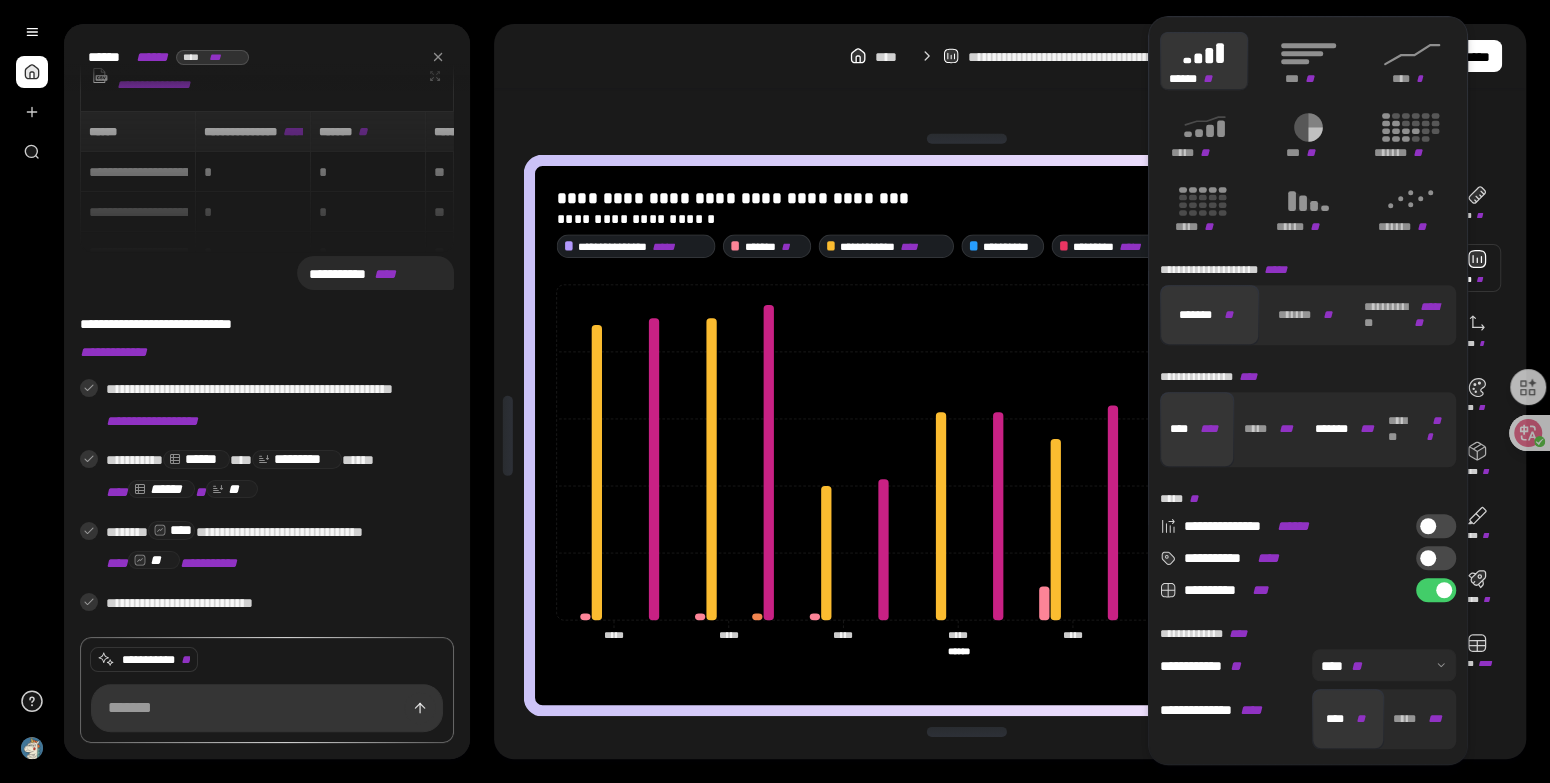 click on "*******    ***" at bounding box center [1344, 429] 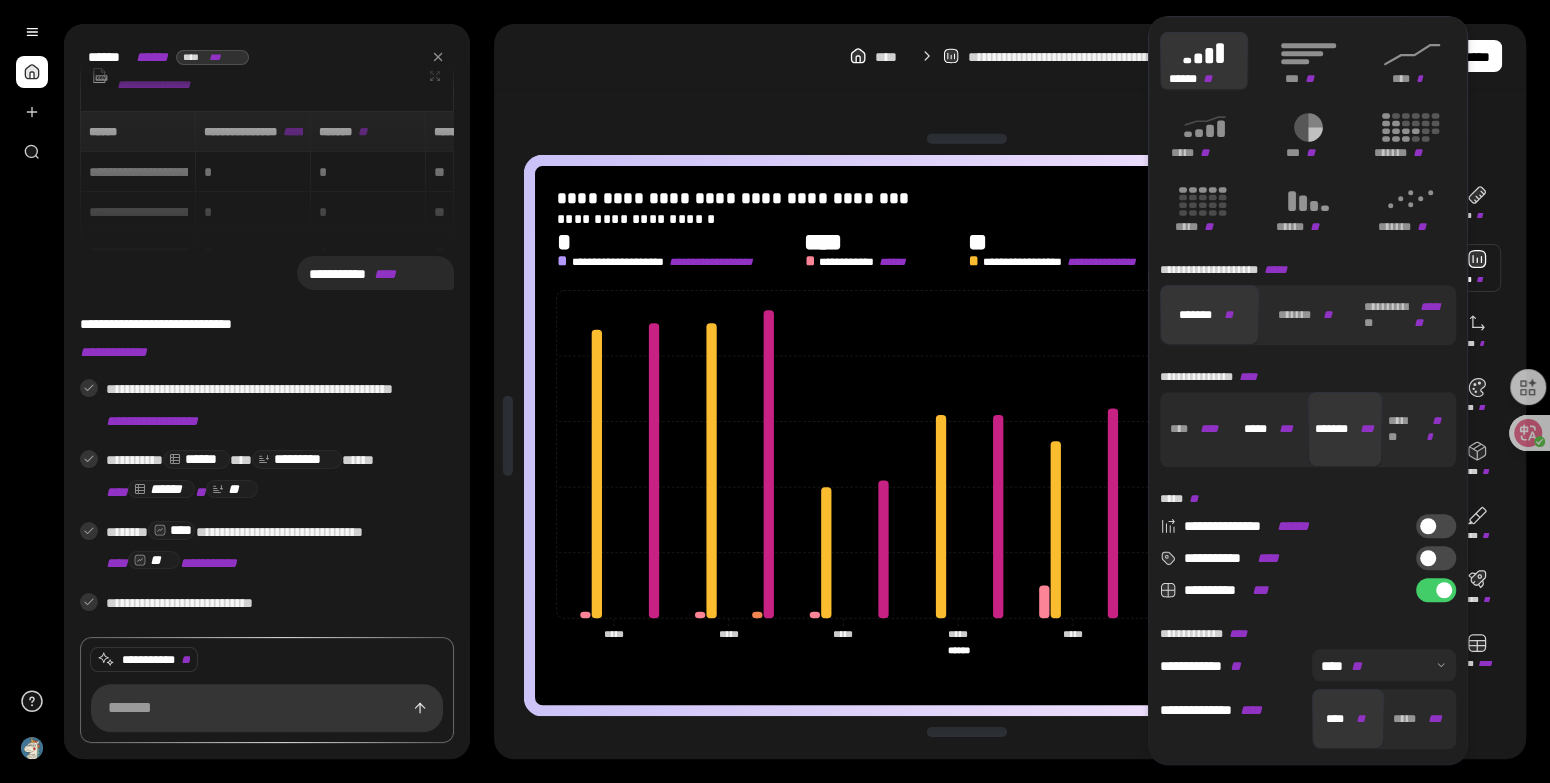 click on "***" at bounding box center (1286, 430) 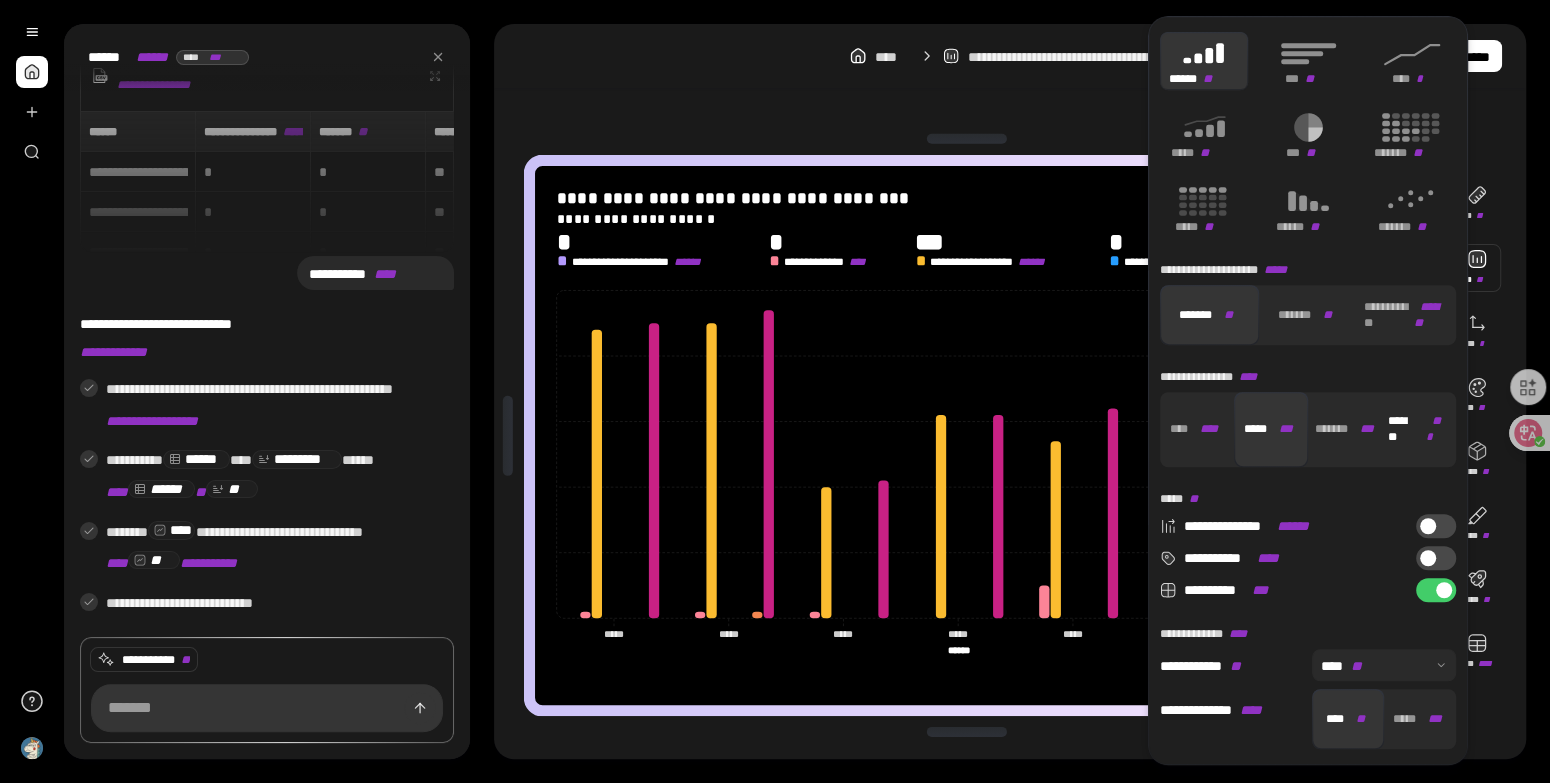 click on "*******    ***" at bounding box center (1416, 429) 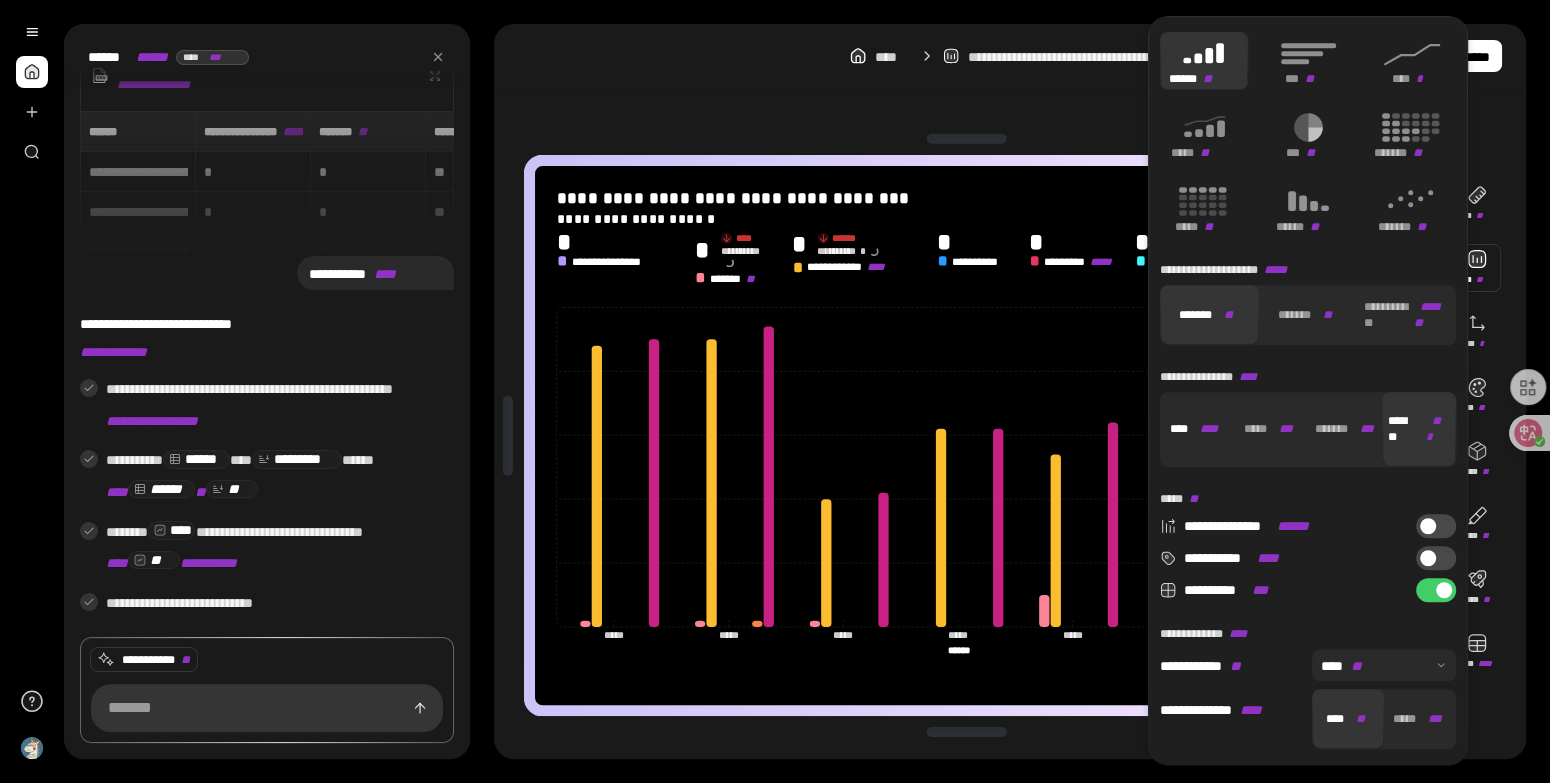 click on "****    ****" at bounding box center [1194, 430] 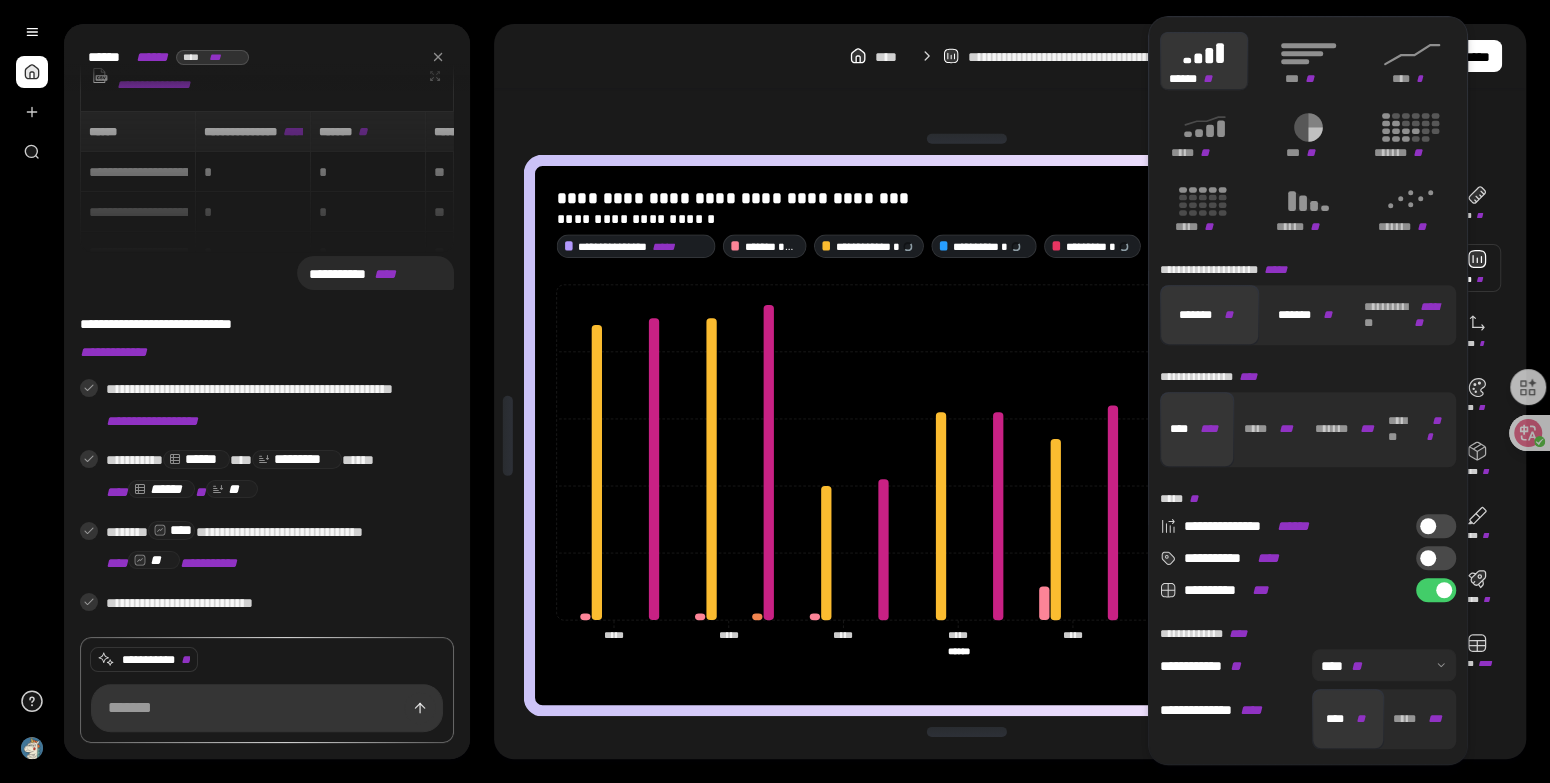 click on "*******    **" at bounding box center (1305, 315) 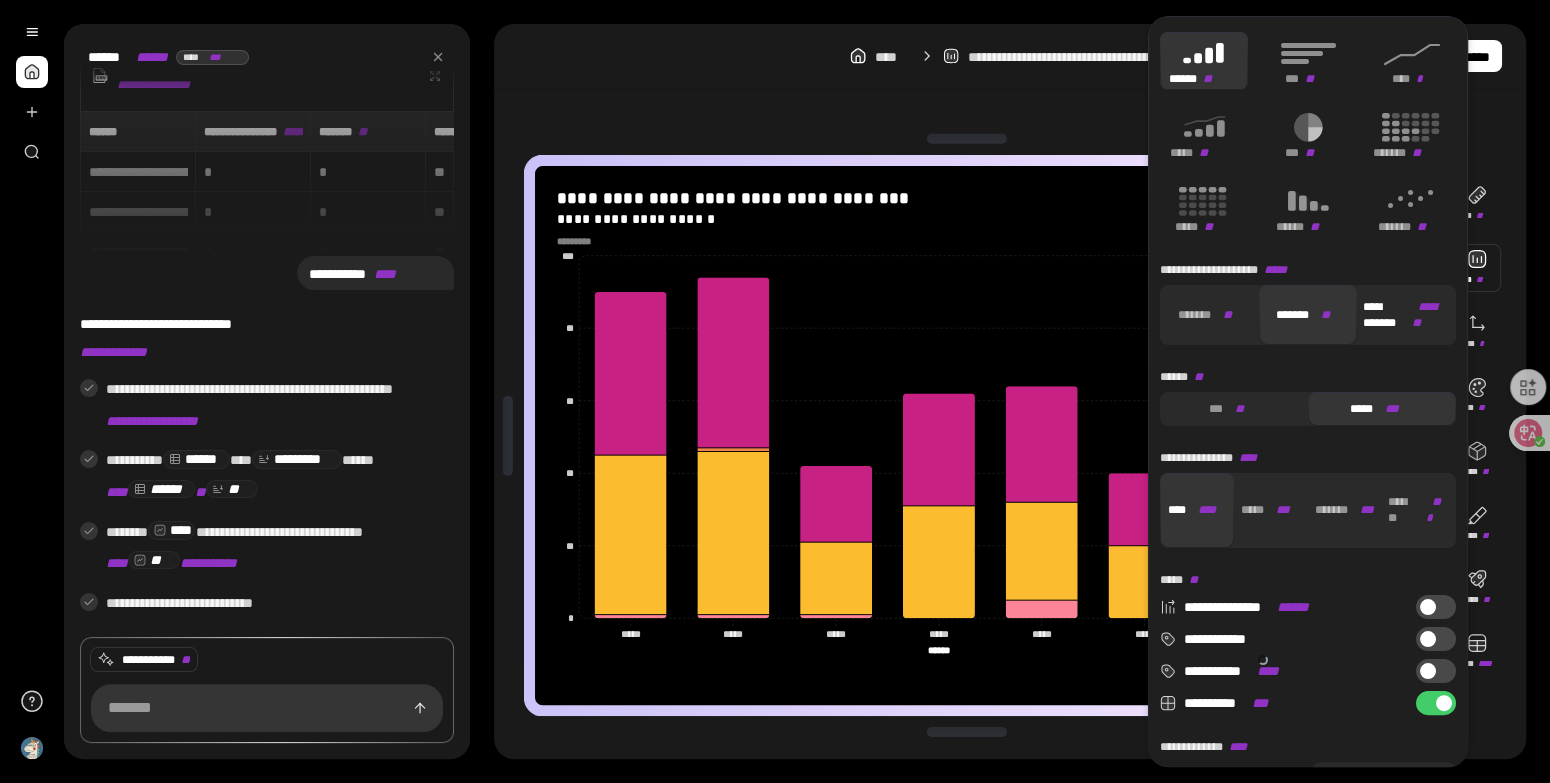click on "**********" at bounding box center (1401, 315) 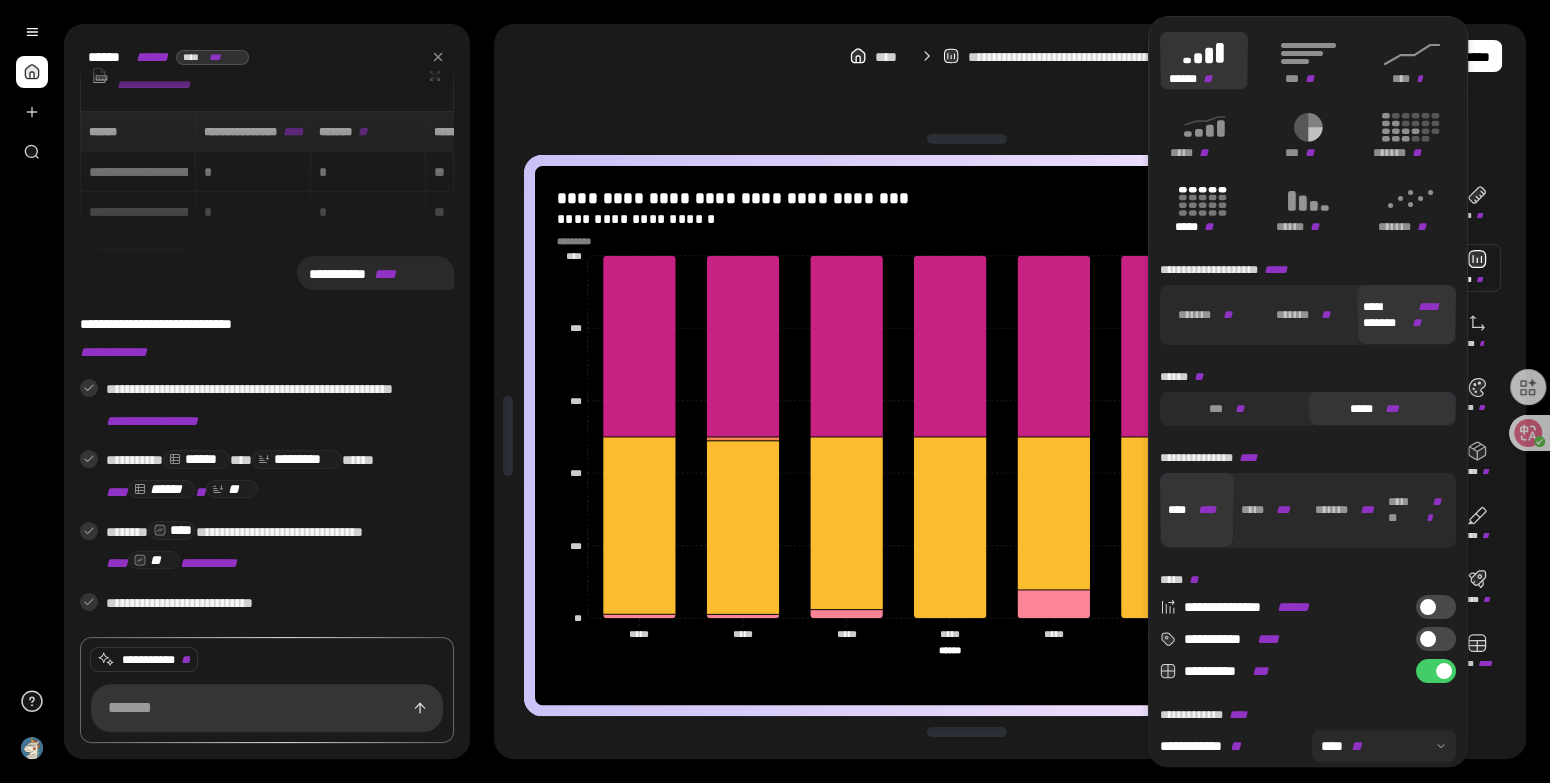 click on "**" at bounding box center [1208, 227] 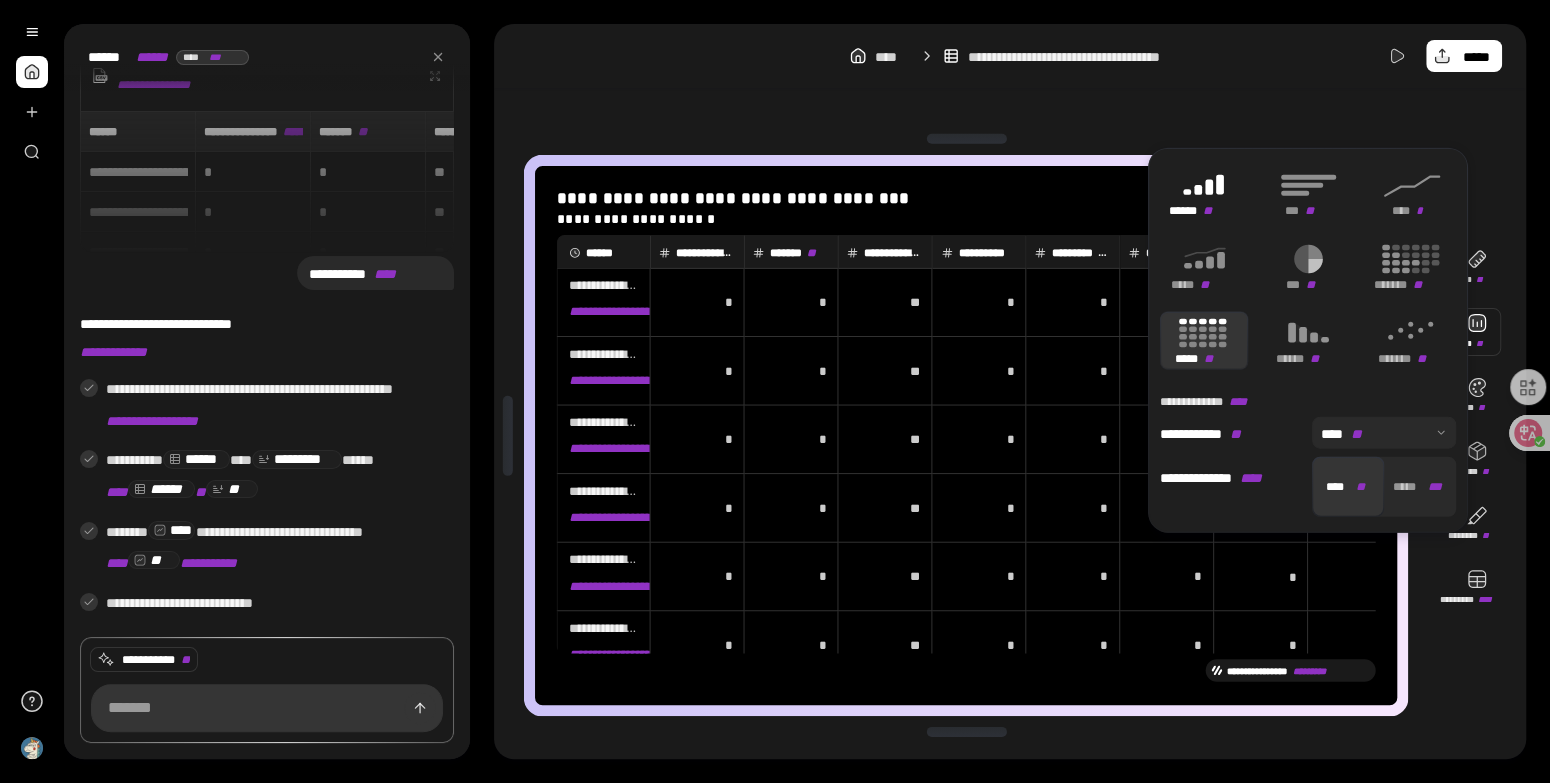 click on "******    **" at bounding box center [1204, 210] 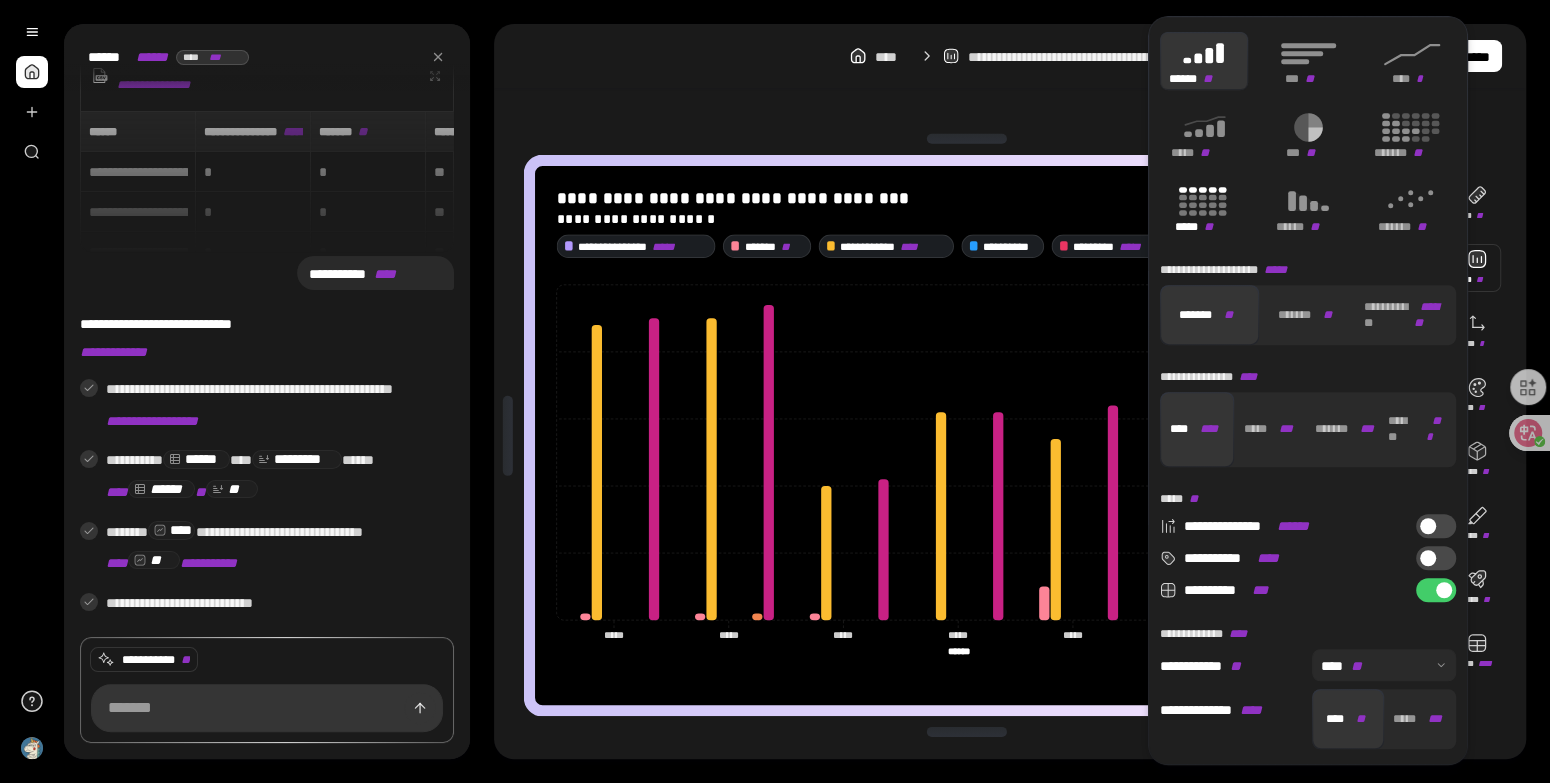 click 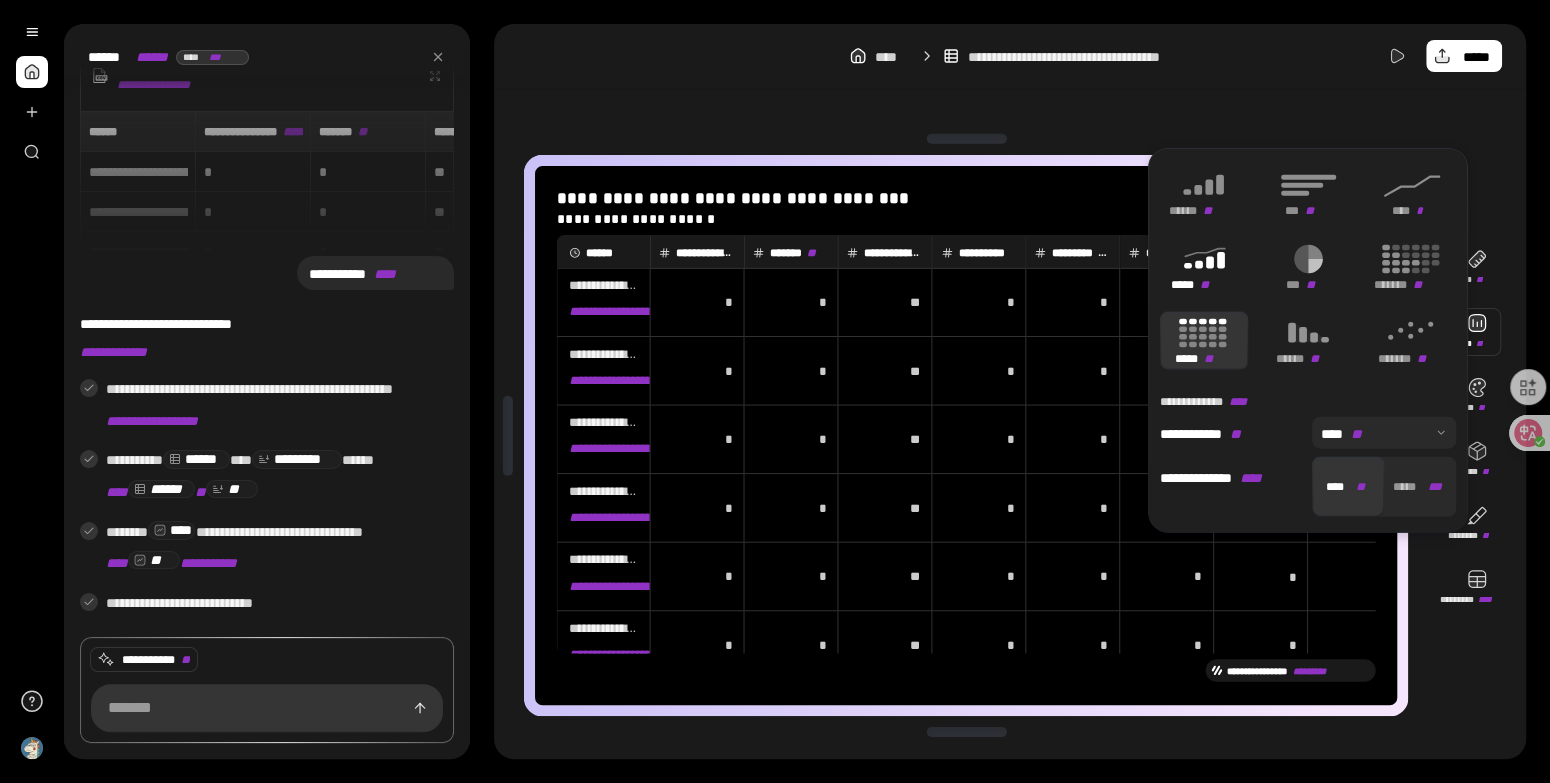 click 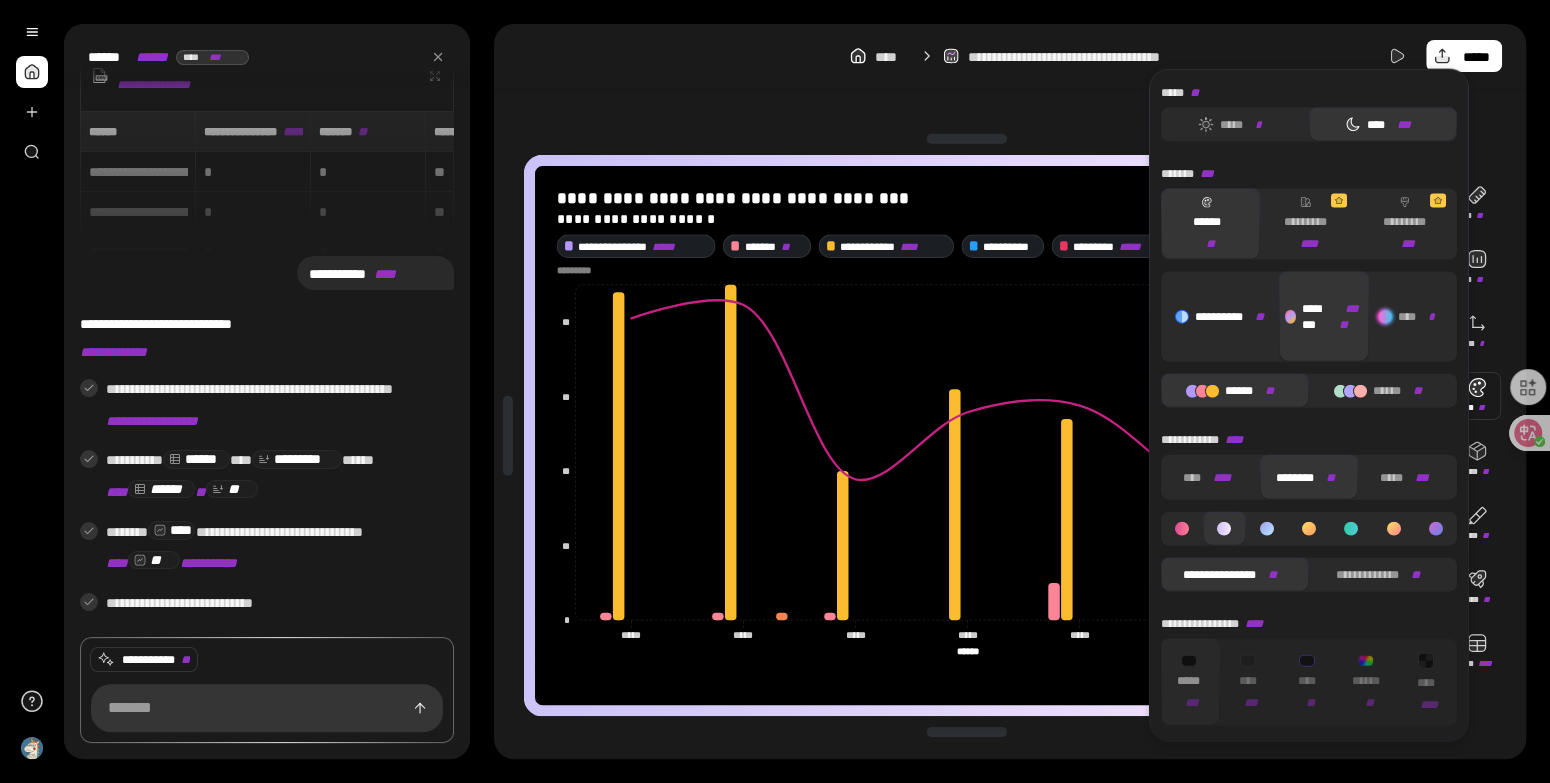 click on "**********" at bounding box center (1220, 317) 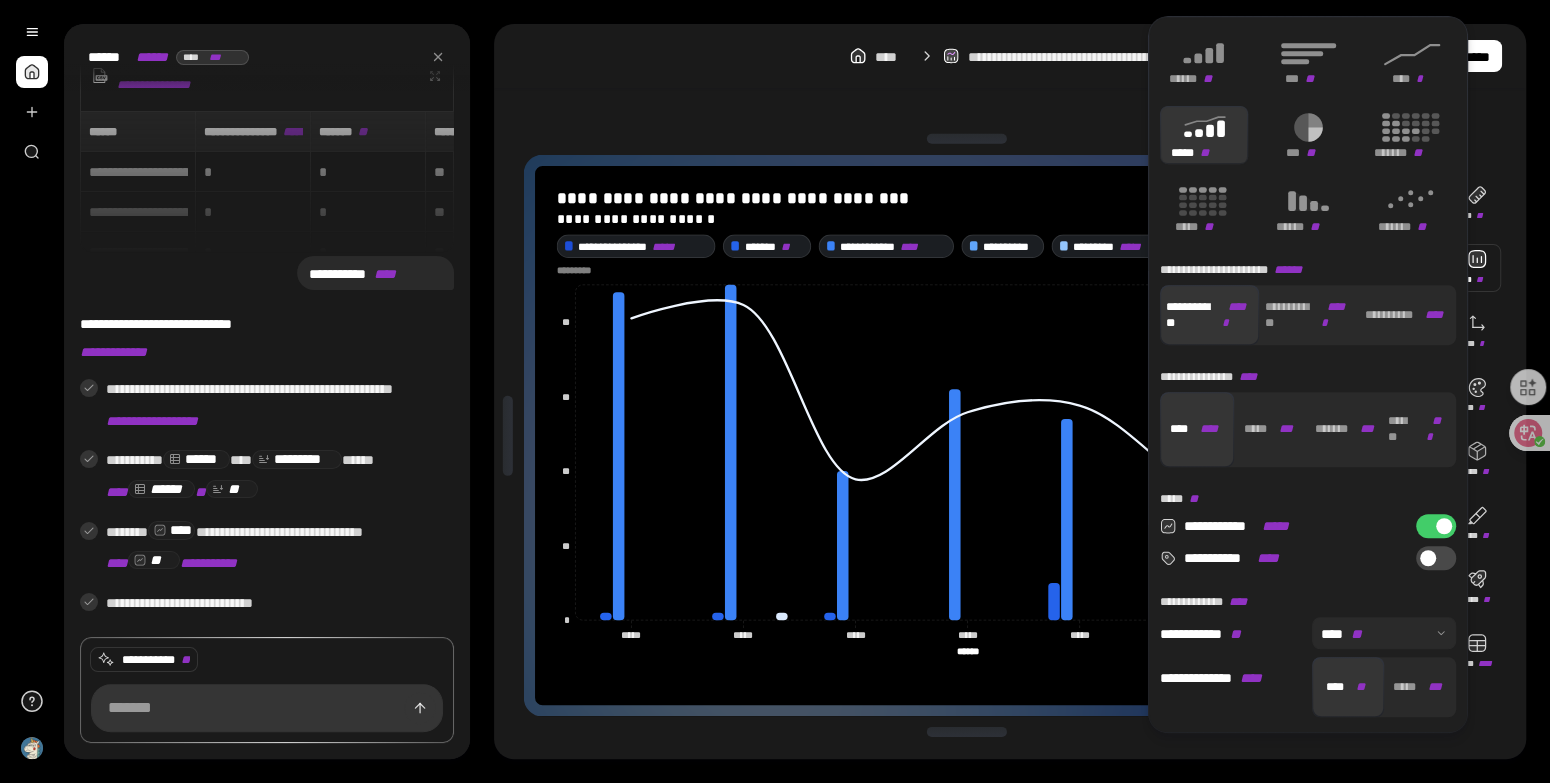 click at bounding box center (1444, 526) 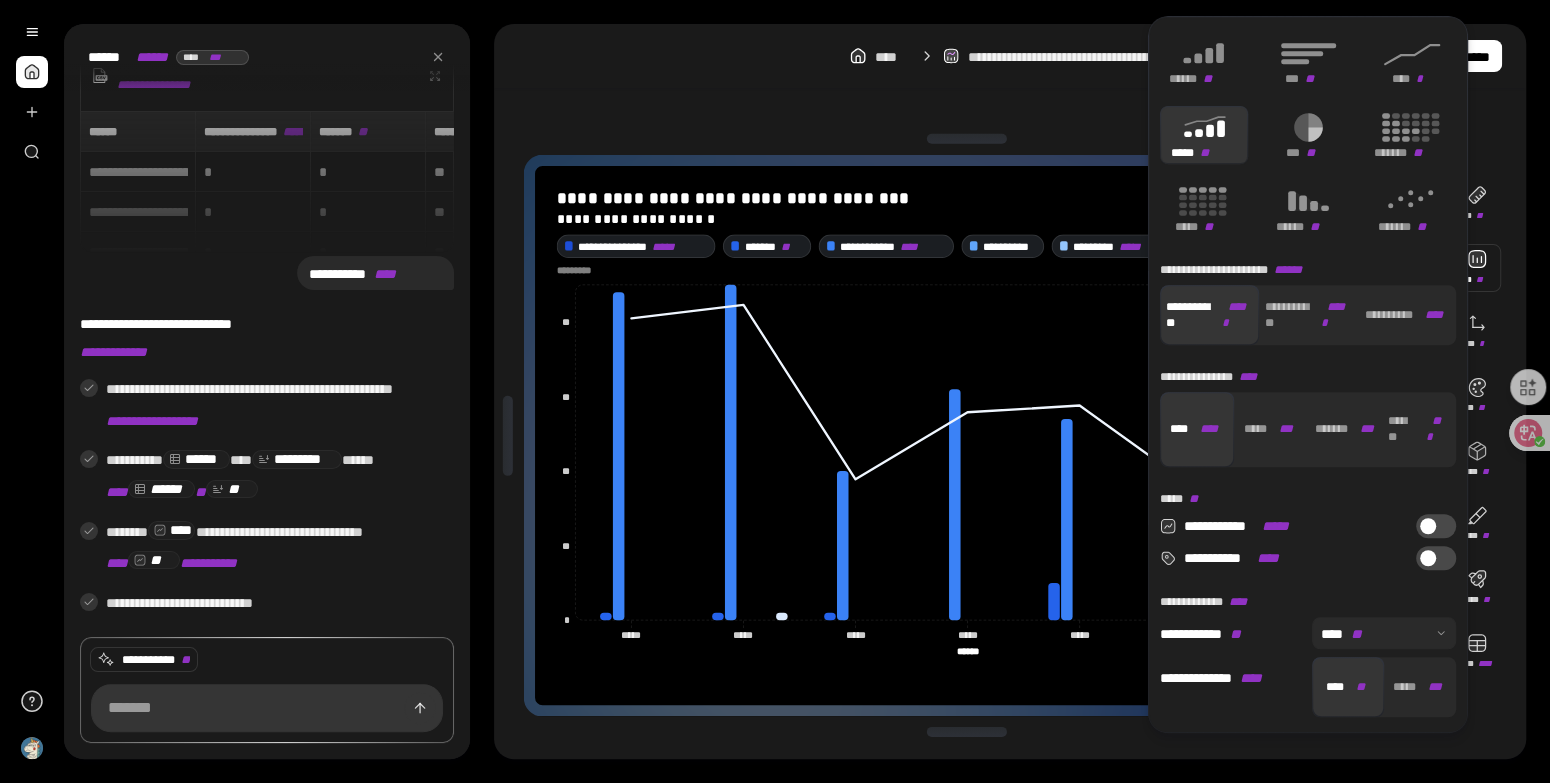 click on "**********" at bounding box center (1436, 526) 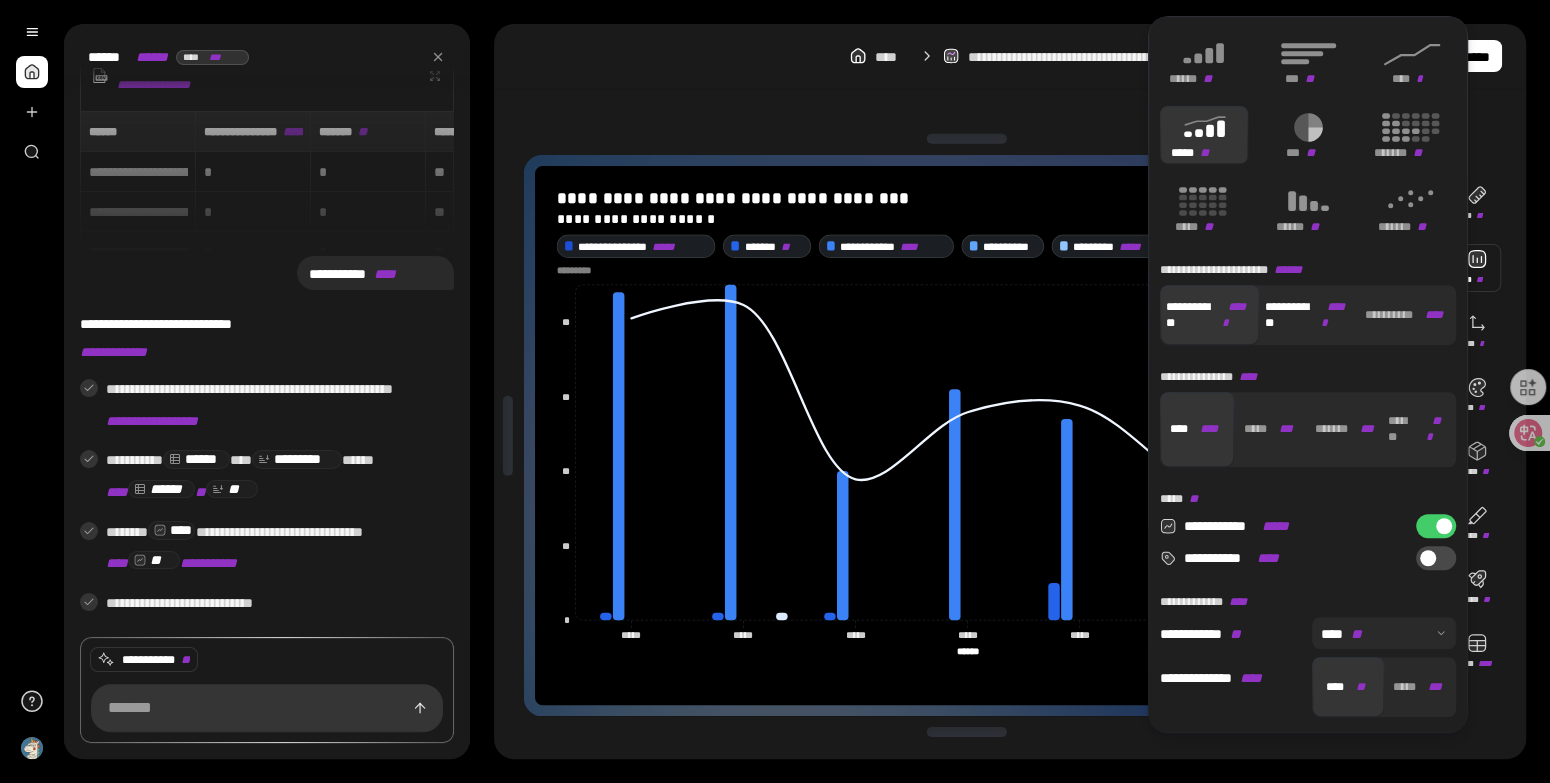 click on "*****" at bounding box center (1332, 315) 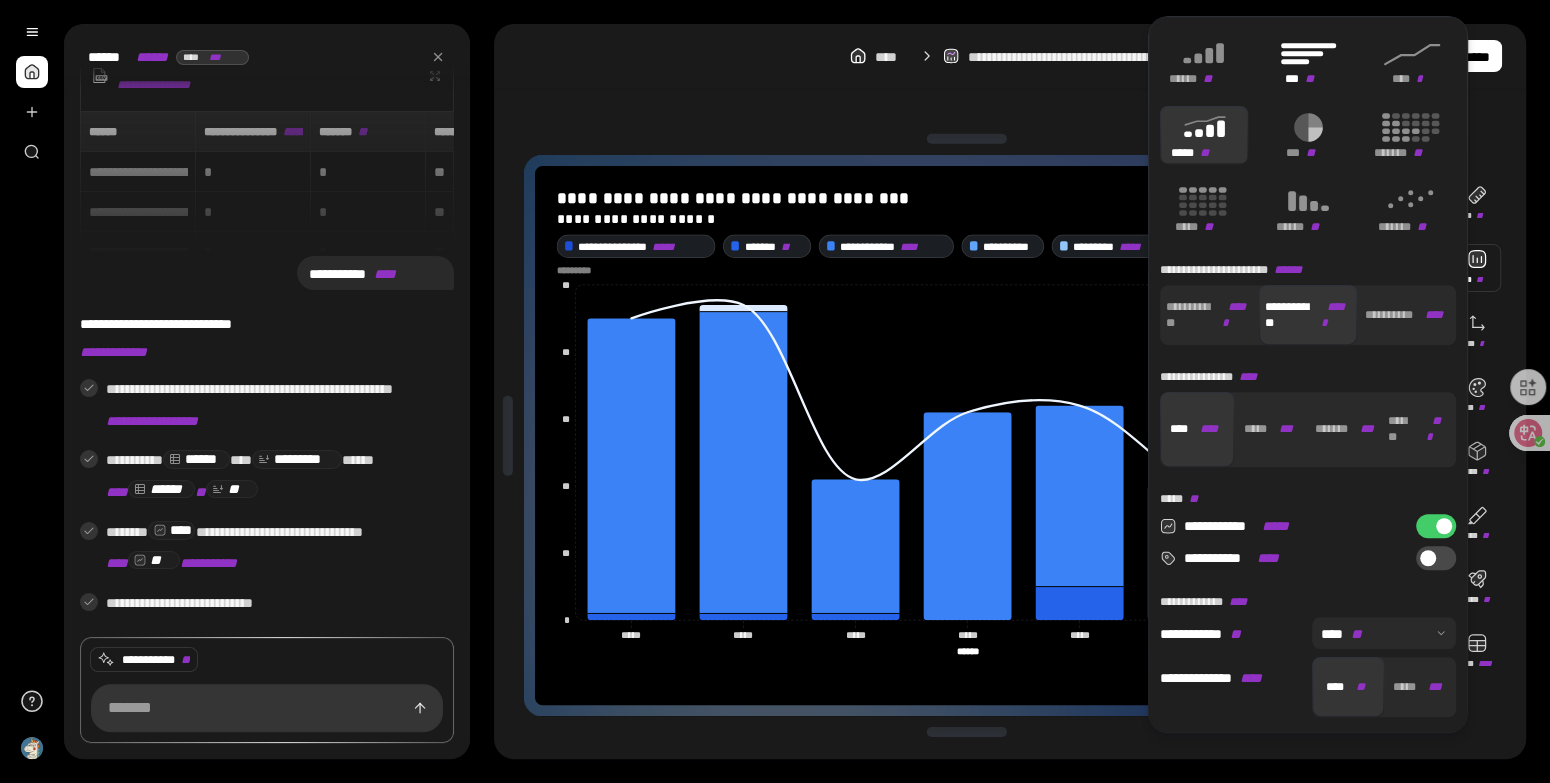 click on "***    **" at bounding box center (1308, 78) 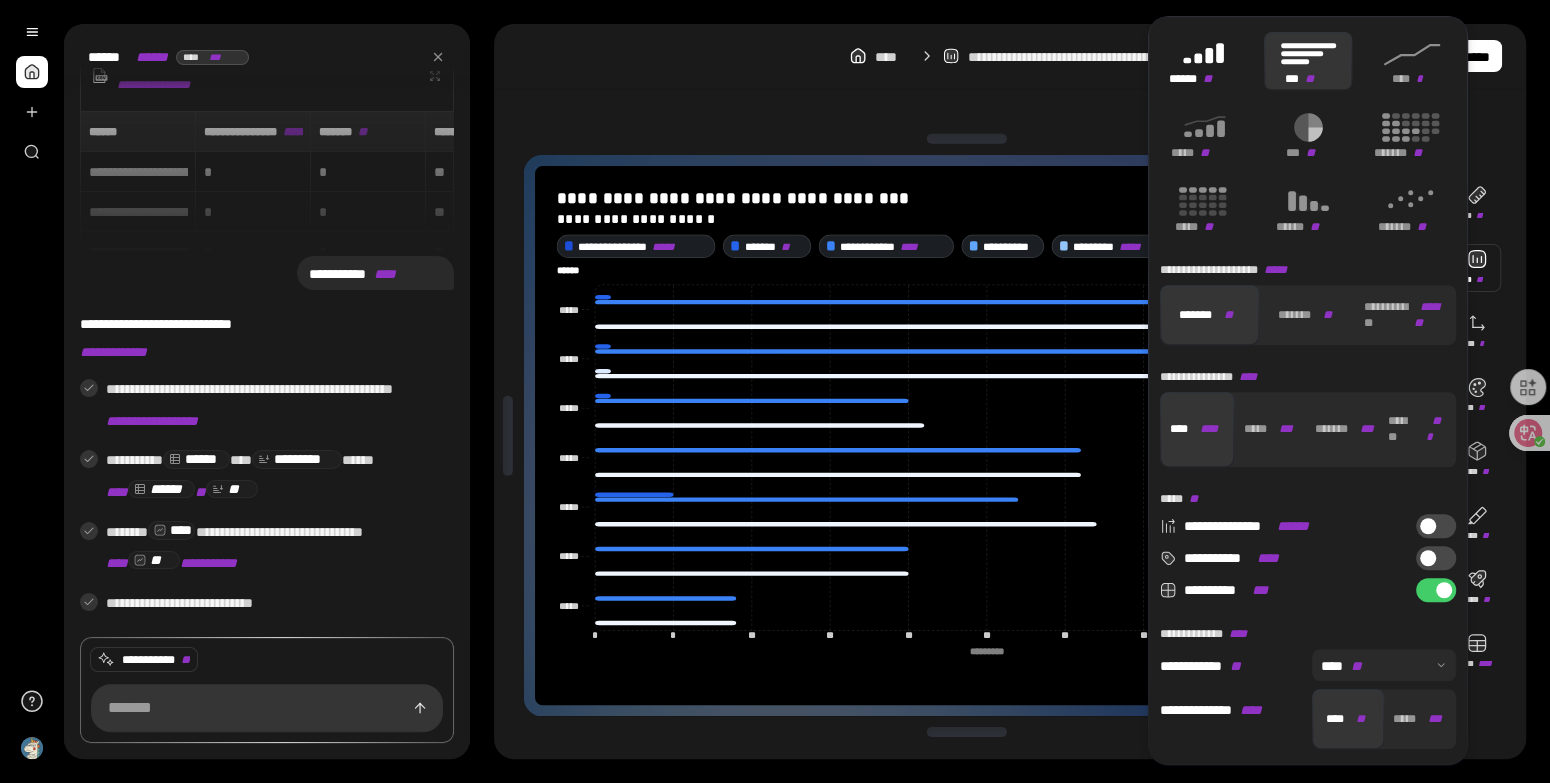 click 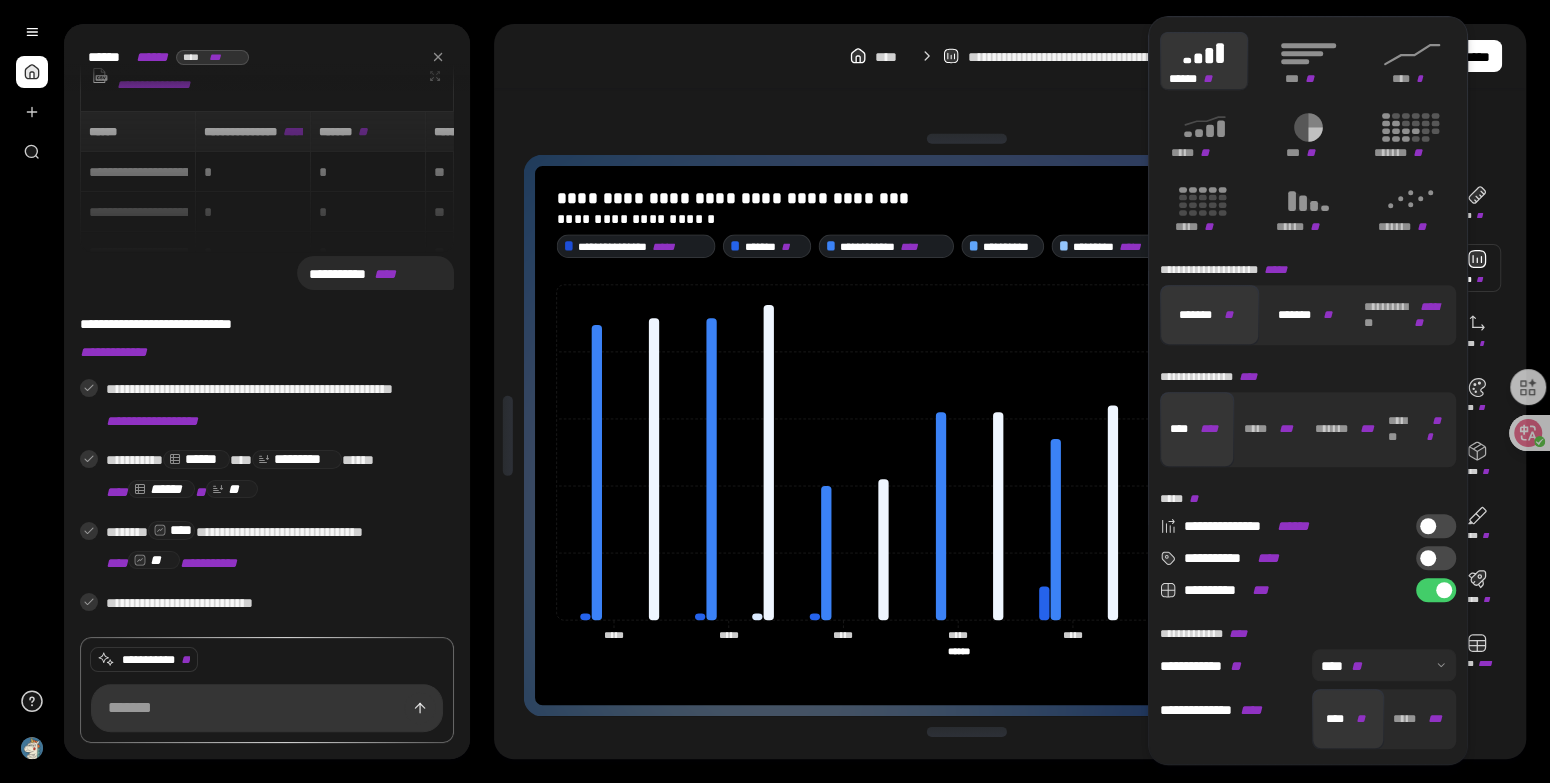 click on "*******    **" at bounding box center (1305, 315) 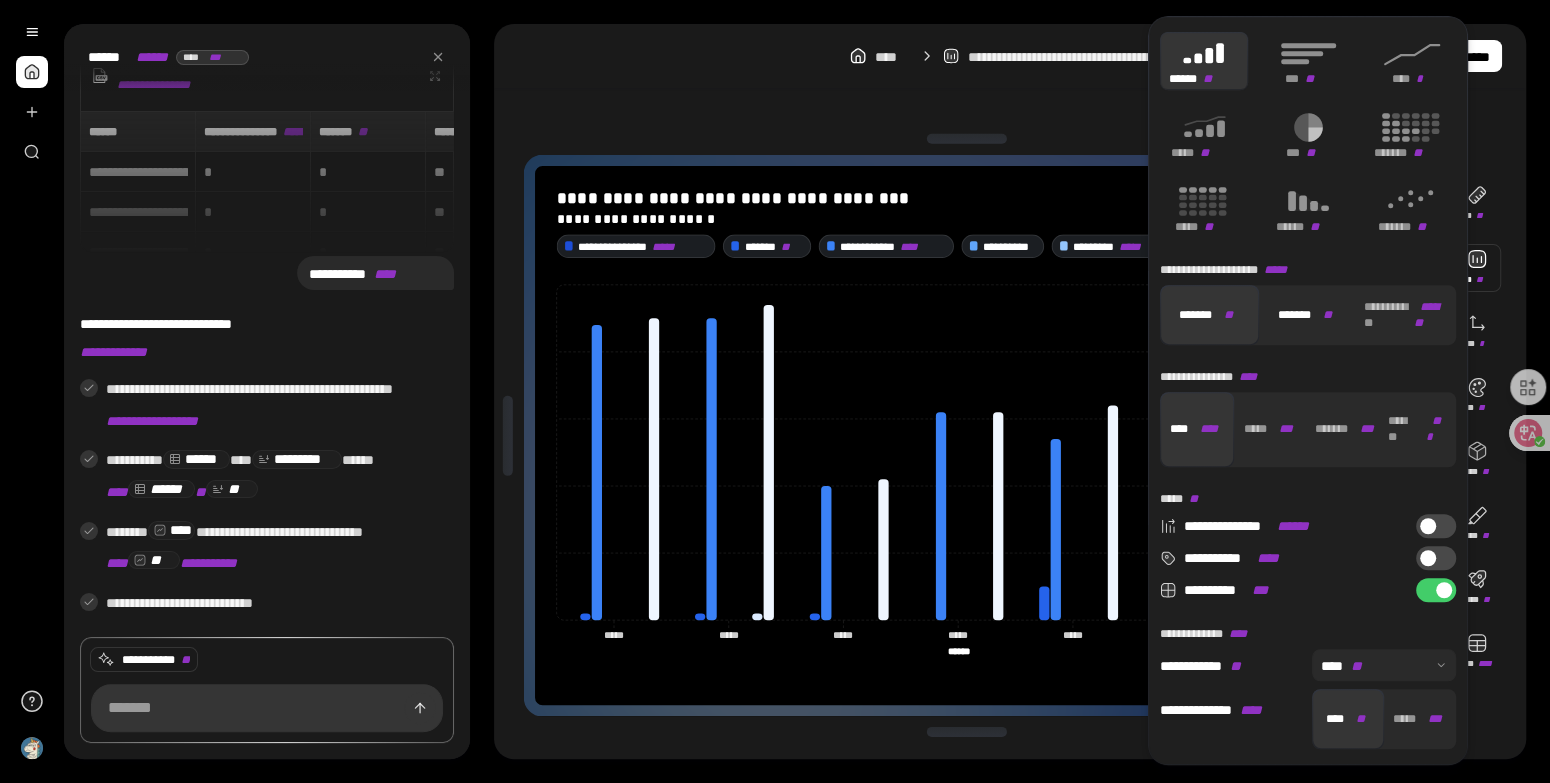 click on "*******    **" at bounding box center [1305, 315] 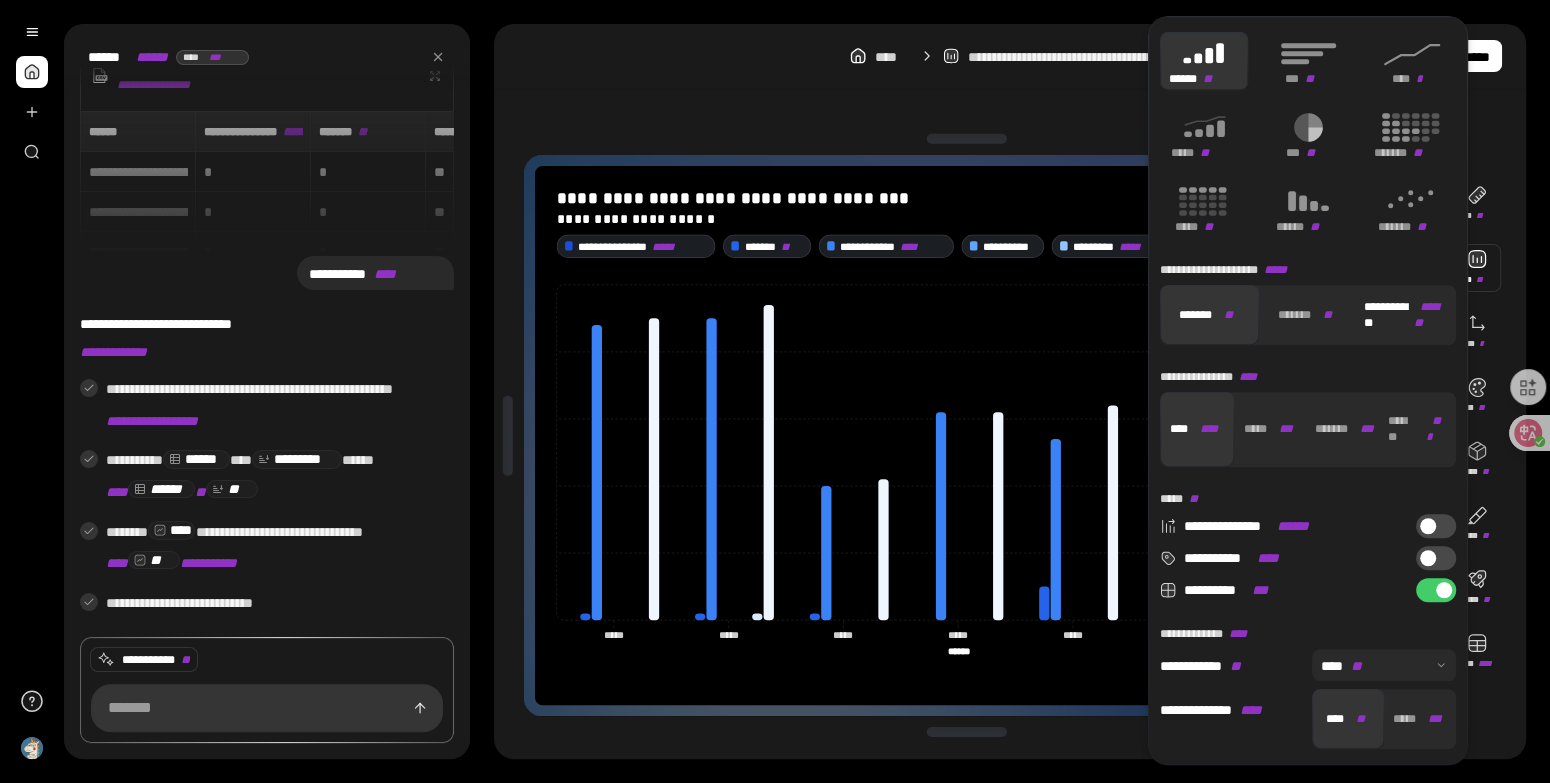click on "**********" at bounding box center (1403, 315) 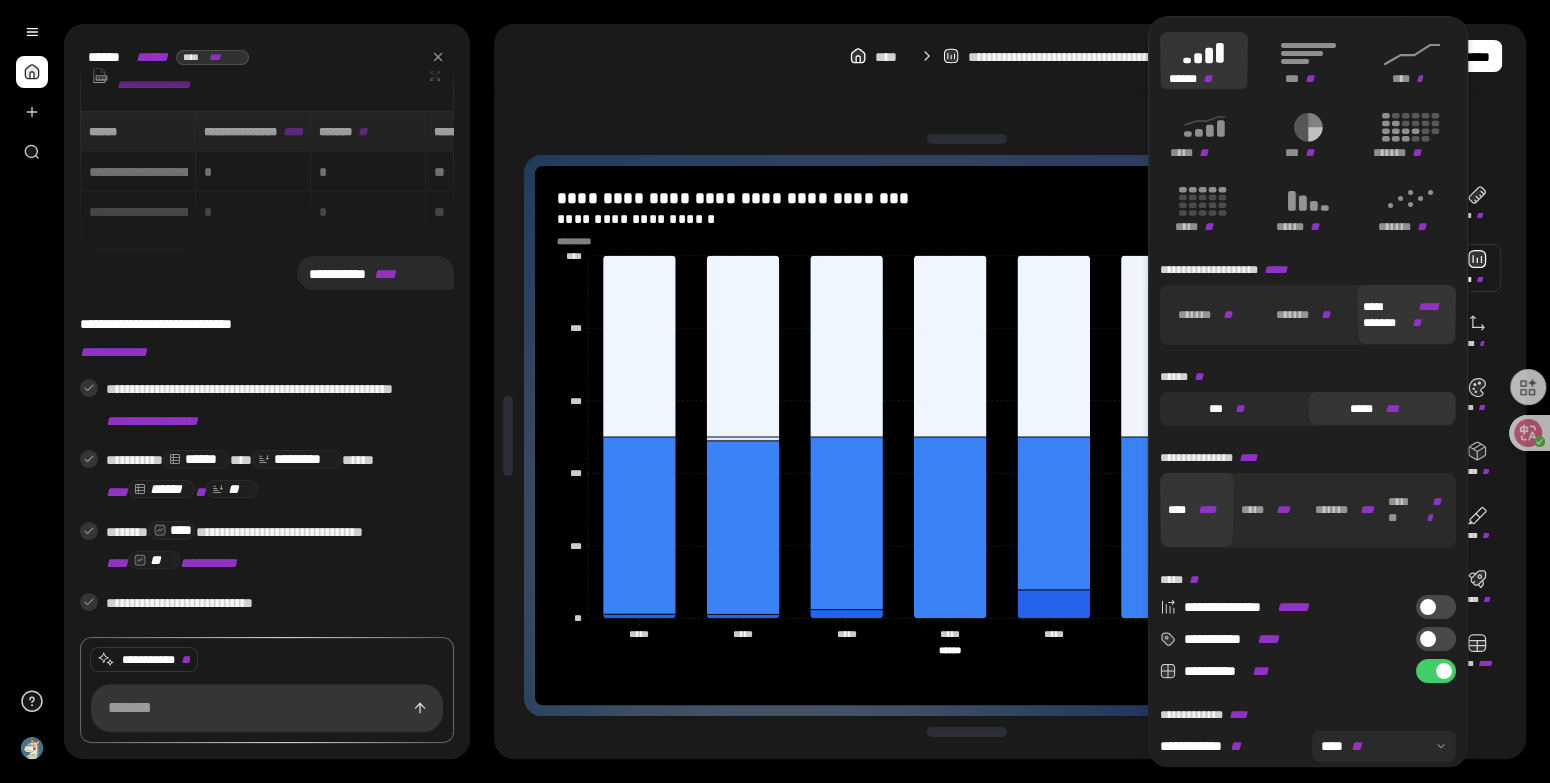 click on "**" at bounding box center (1239, 409) 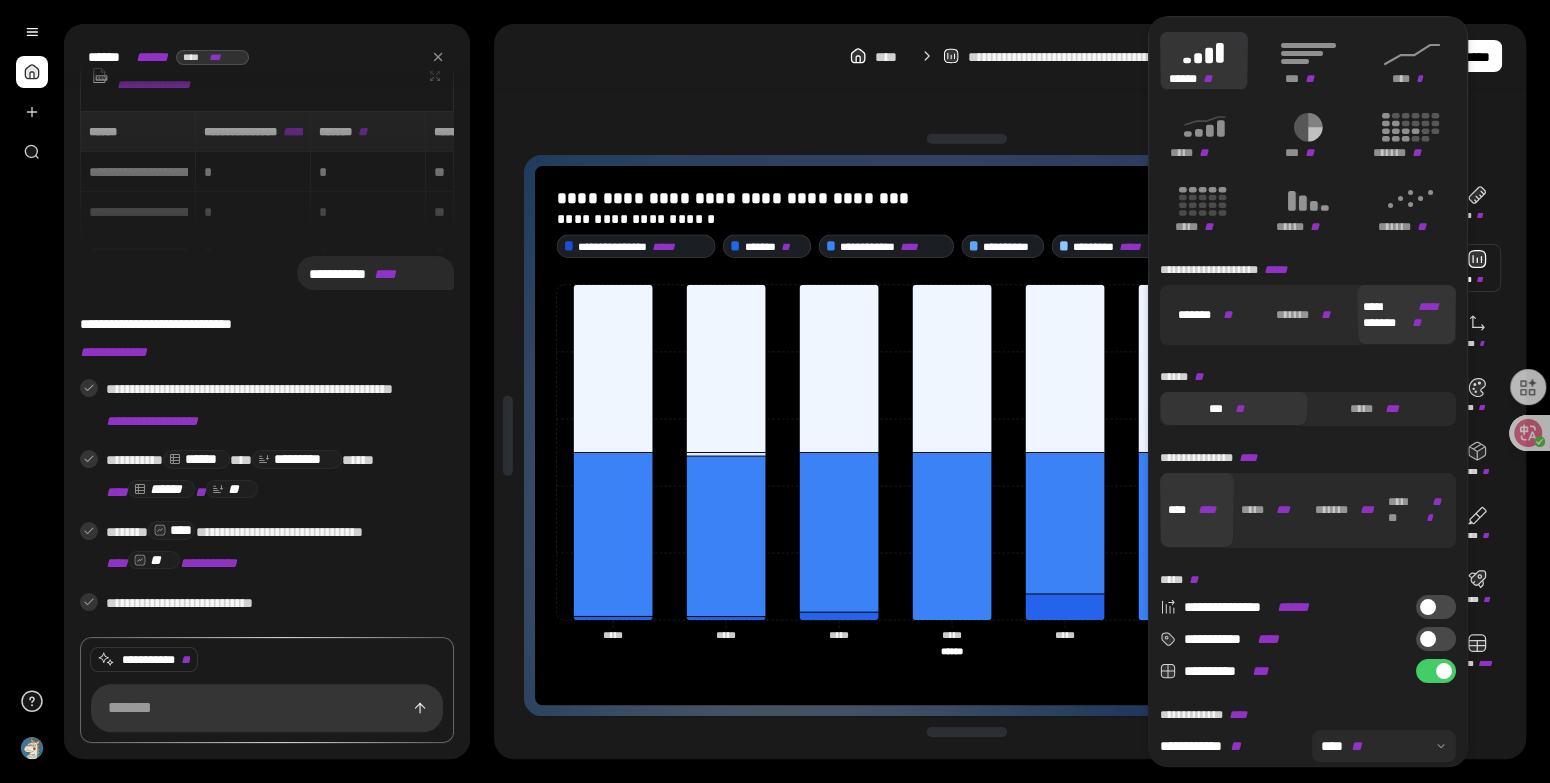 click on "*******    **" at bounding box center (1204, 315) 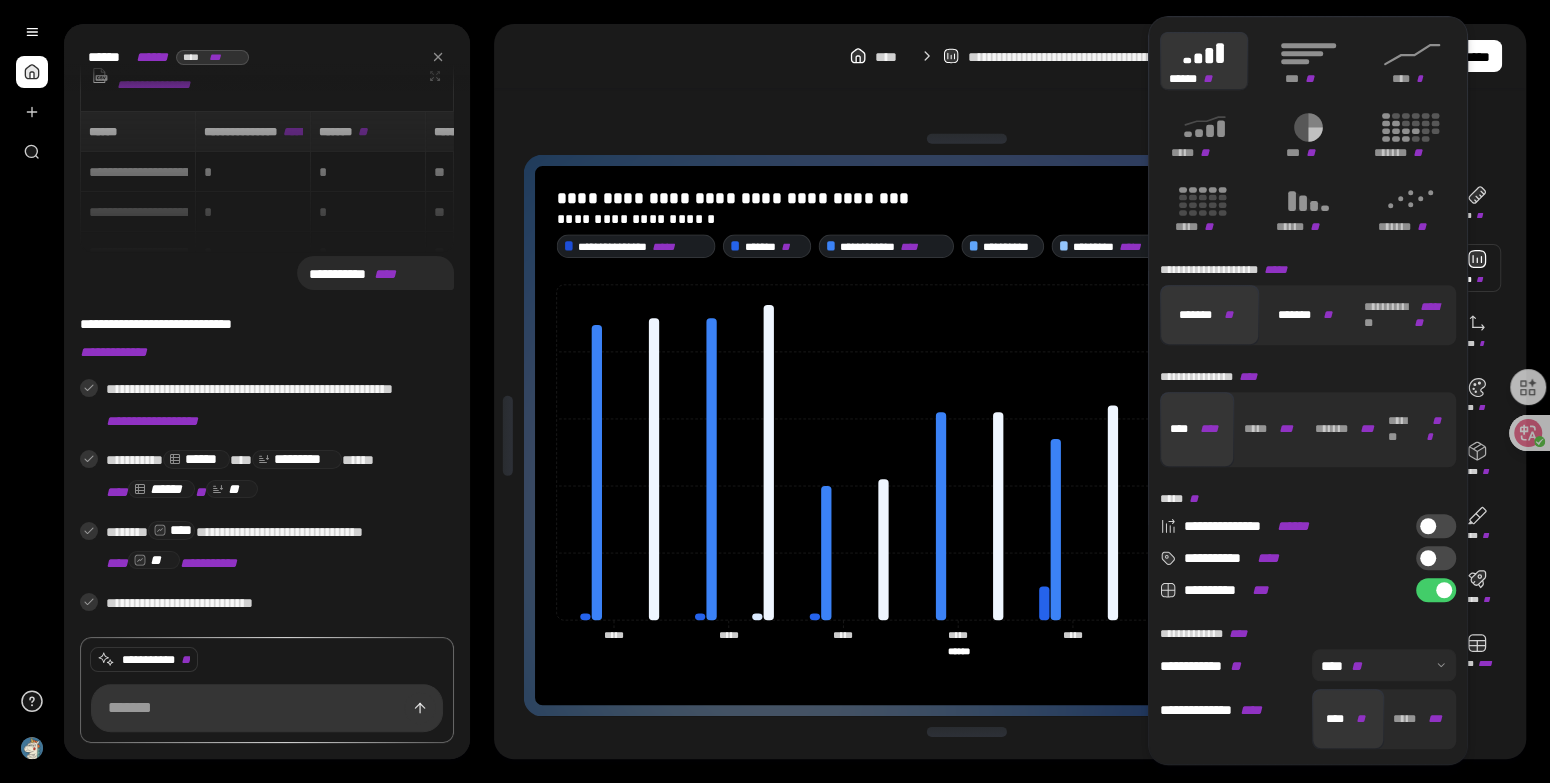 click on "*******    **" at bounding box center (1305, 315) 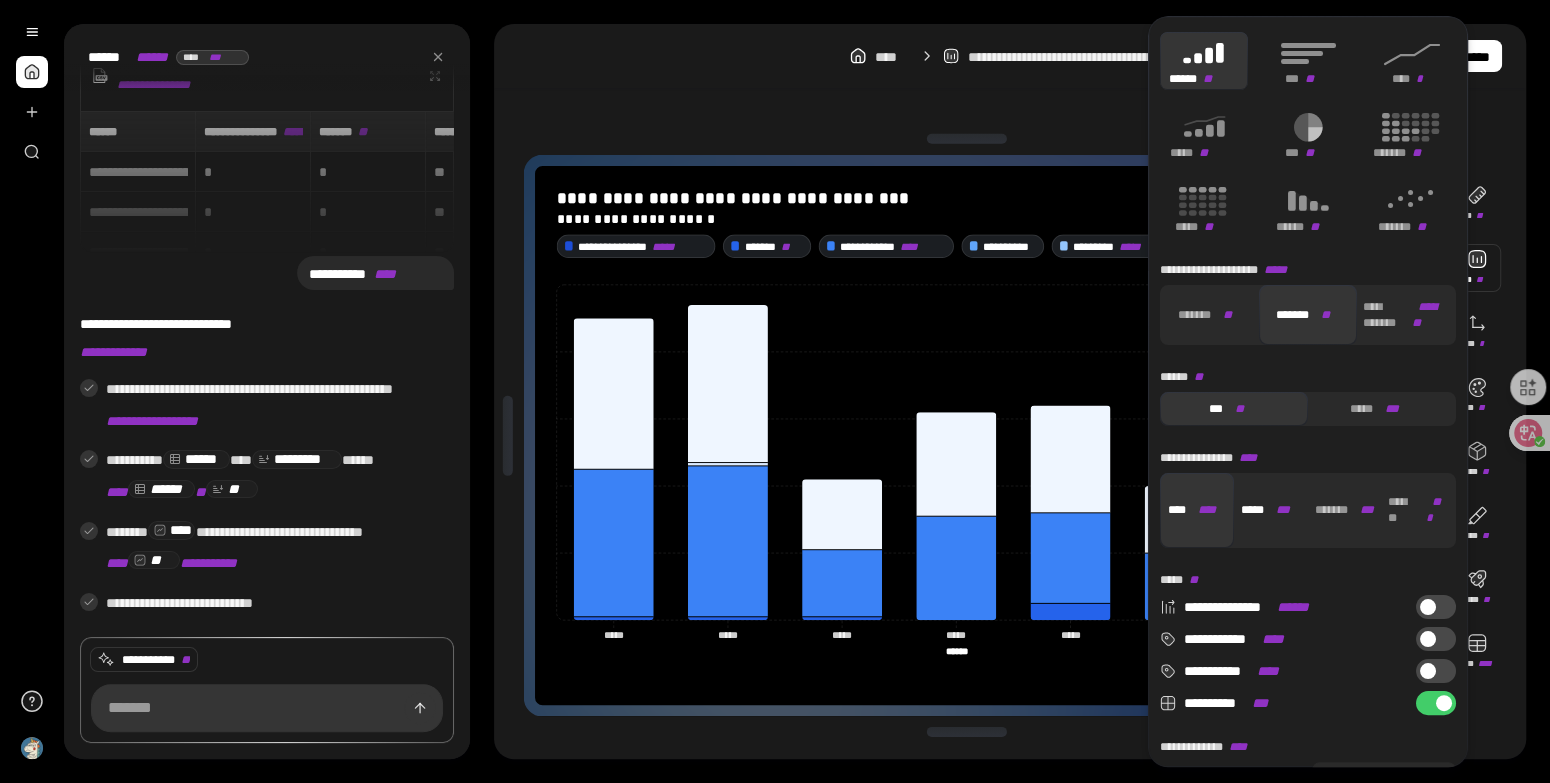 click on "***" at bounding box center [1283, 511] 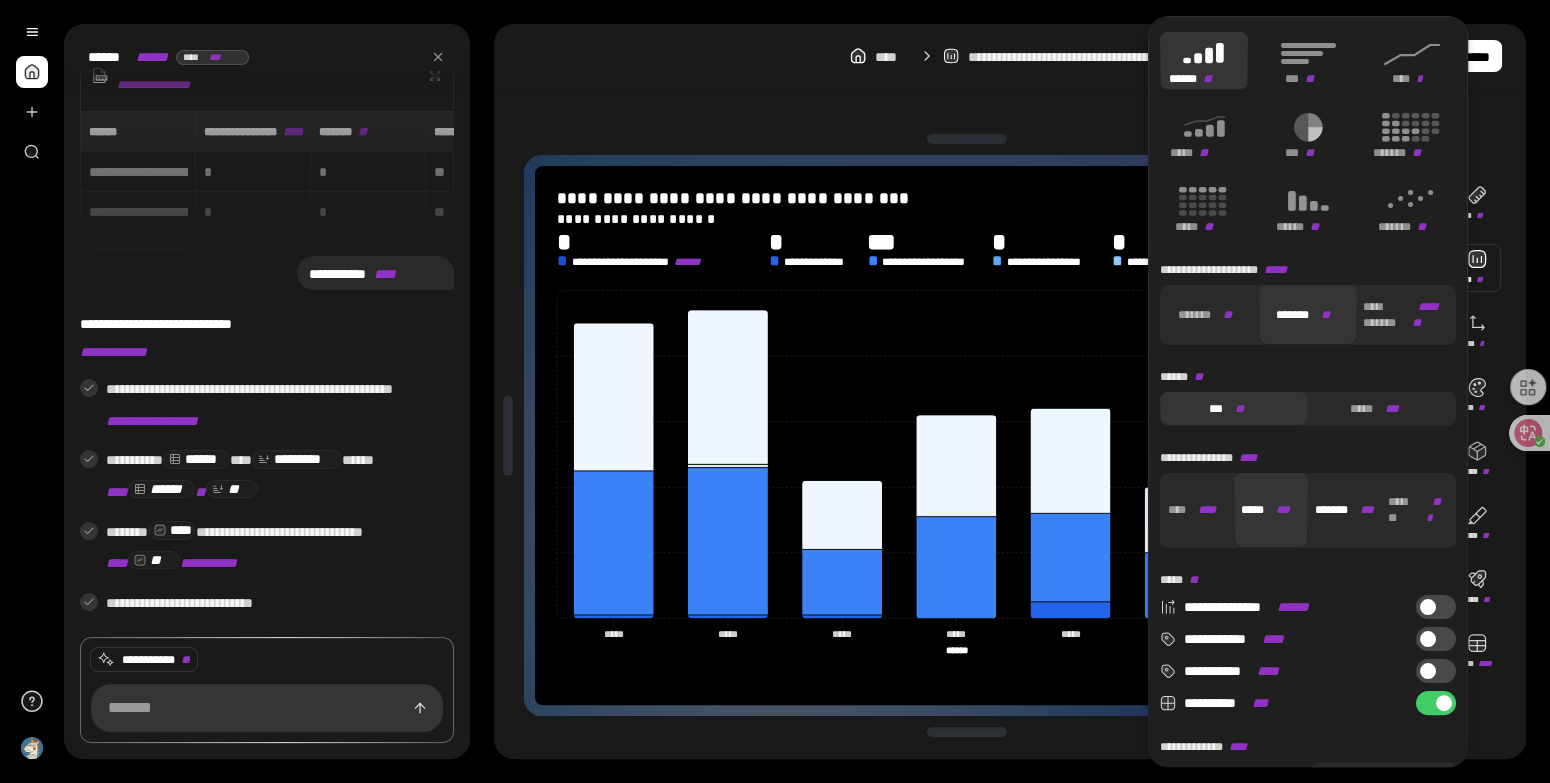 click on "*******    ***" at bounding box center [1344, 510] 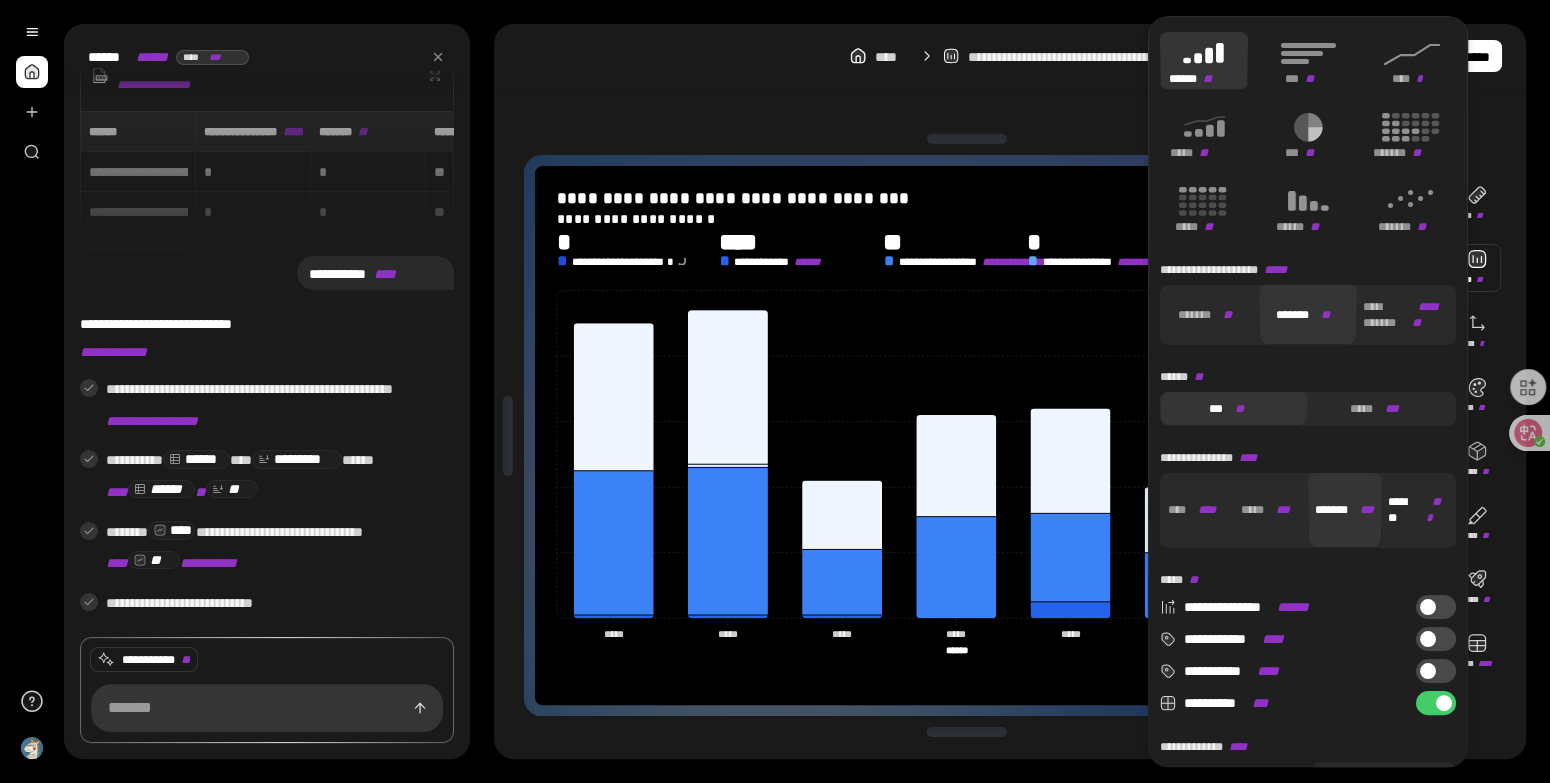 click on "***" at bounding box center (1433, 511) 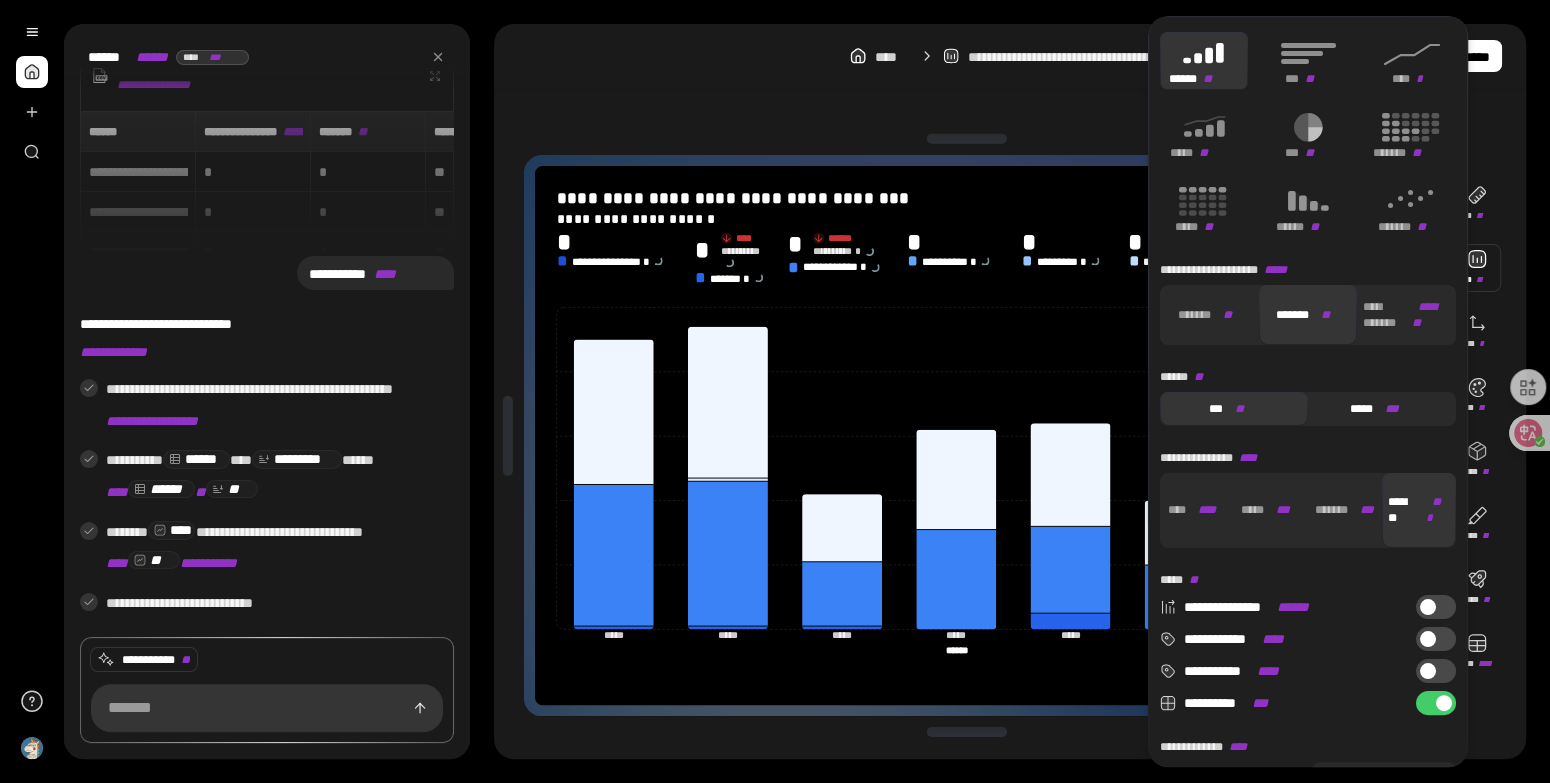 click on "*****    ***" at bounding box center (1375, 409) 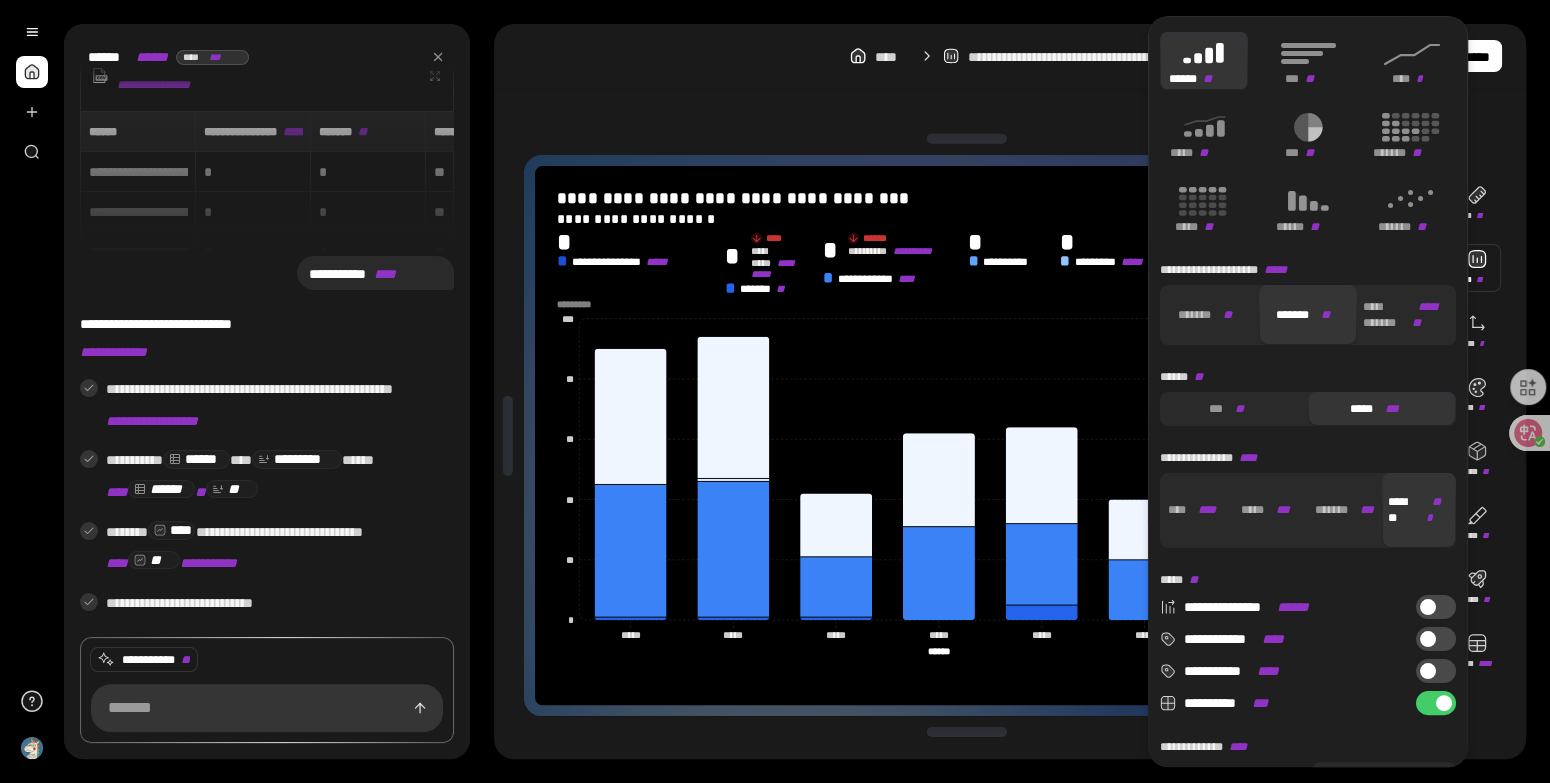 scroll, scrollTop: 83, scrollLeft: 0, axis: vertical 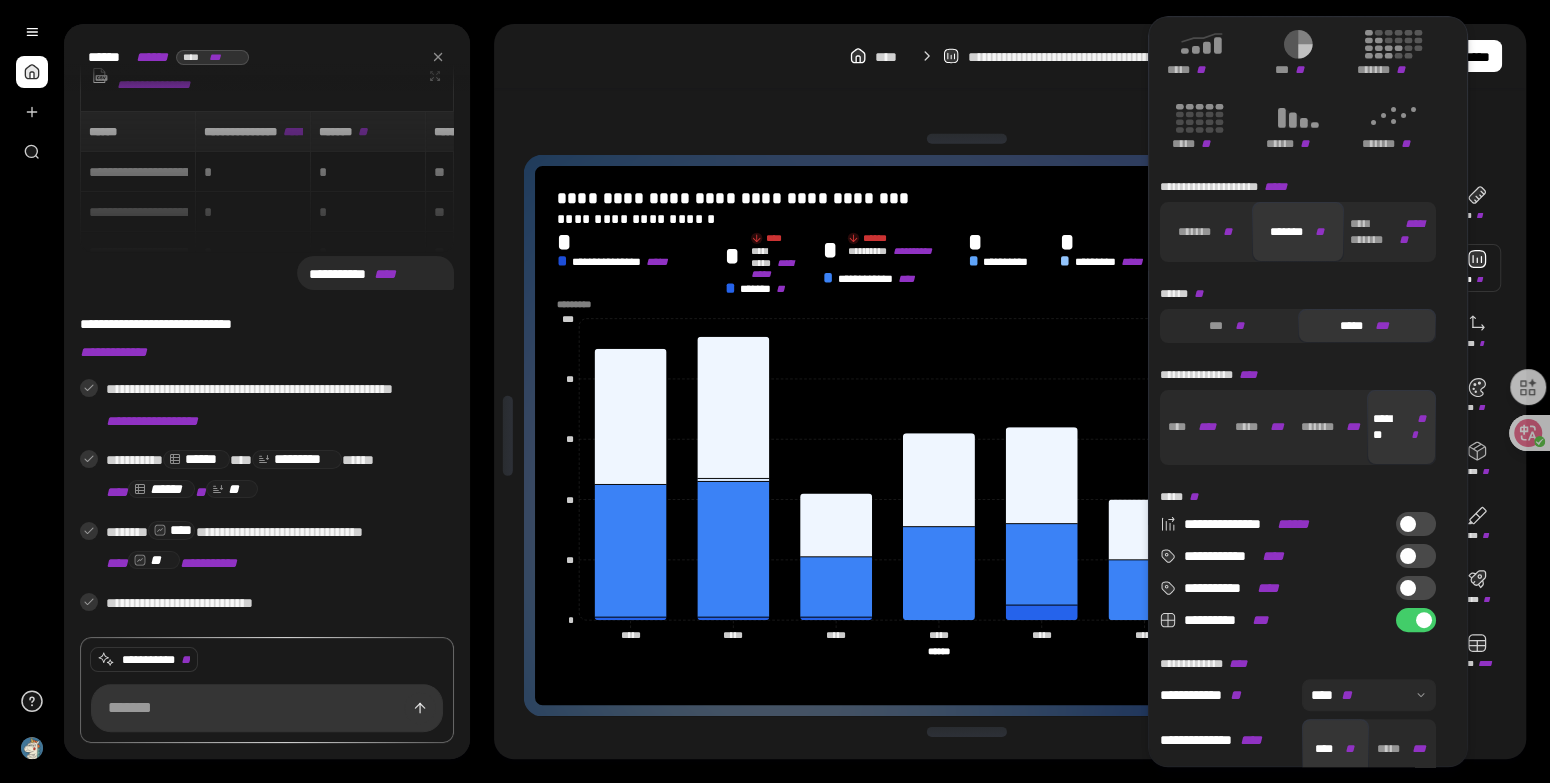 click on "**********" at bounding box center (1416, 524) 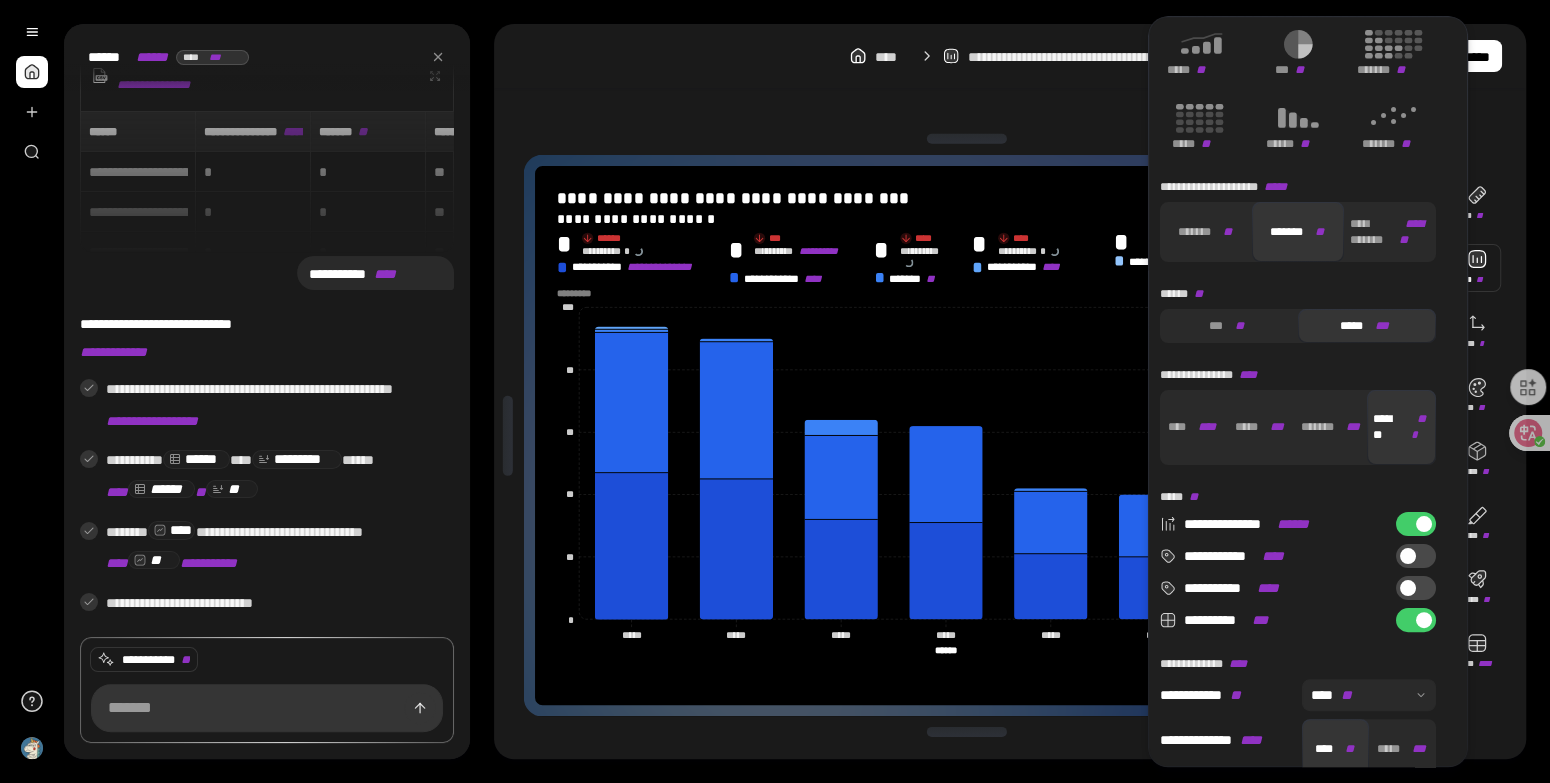 click on "**********" at bounding box center [1416, 524] 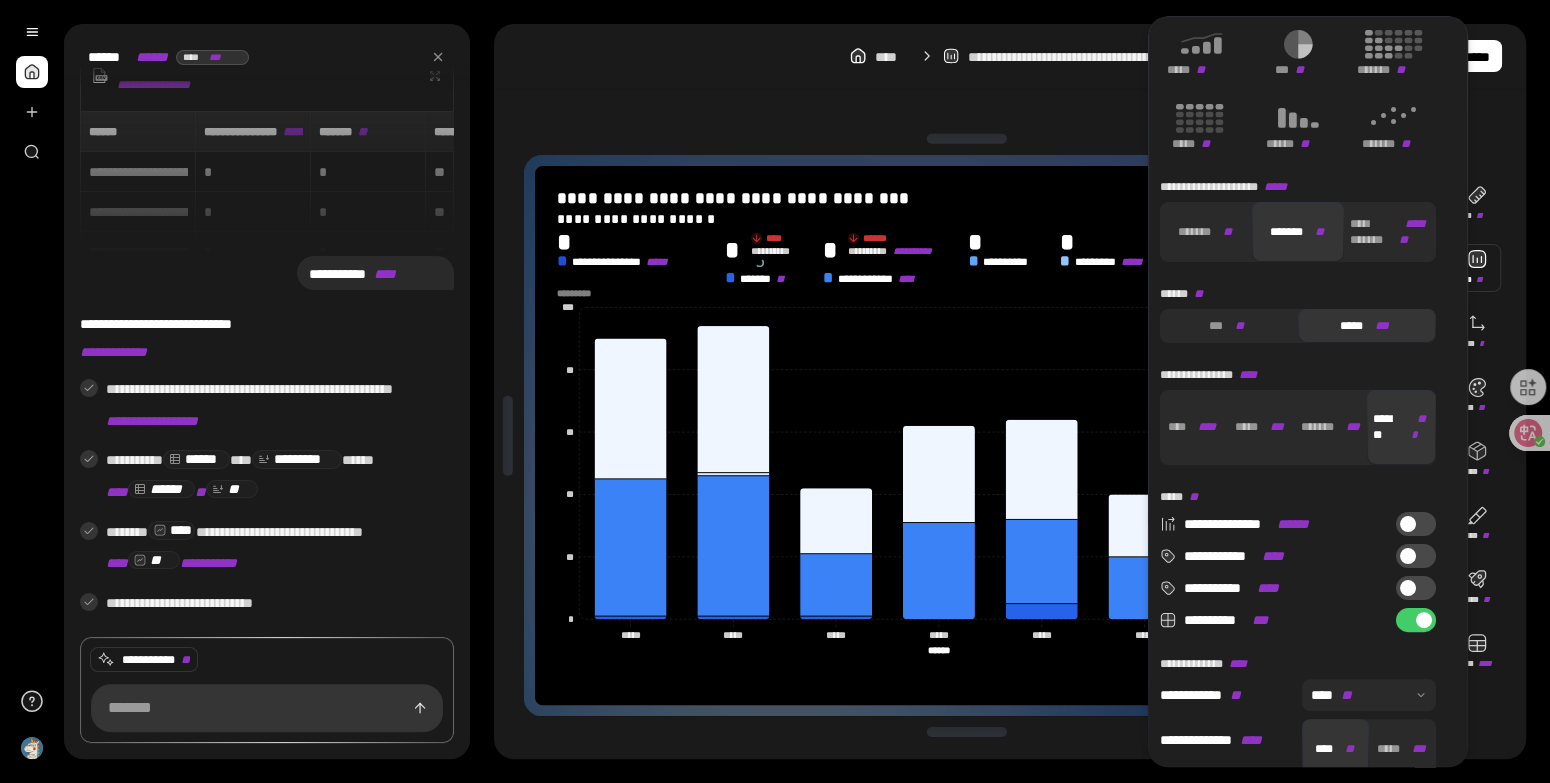 click on "**********" at bounding box center [1416, 620] 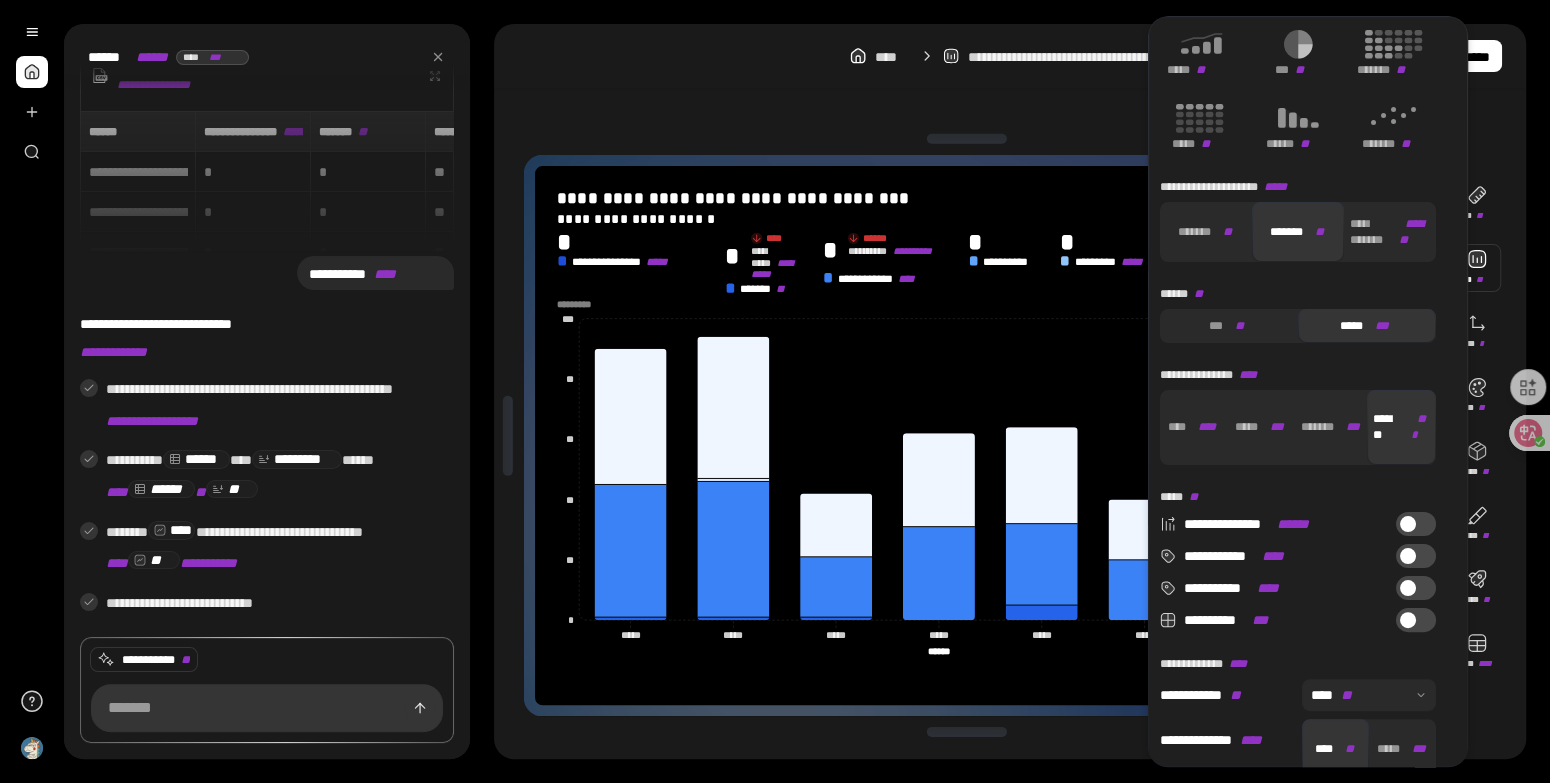 click at bounding box center [1408, 620] 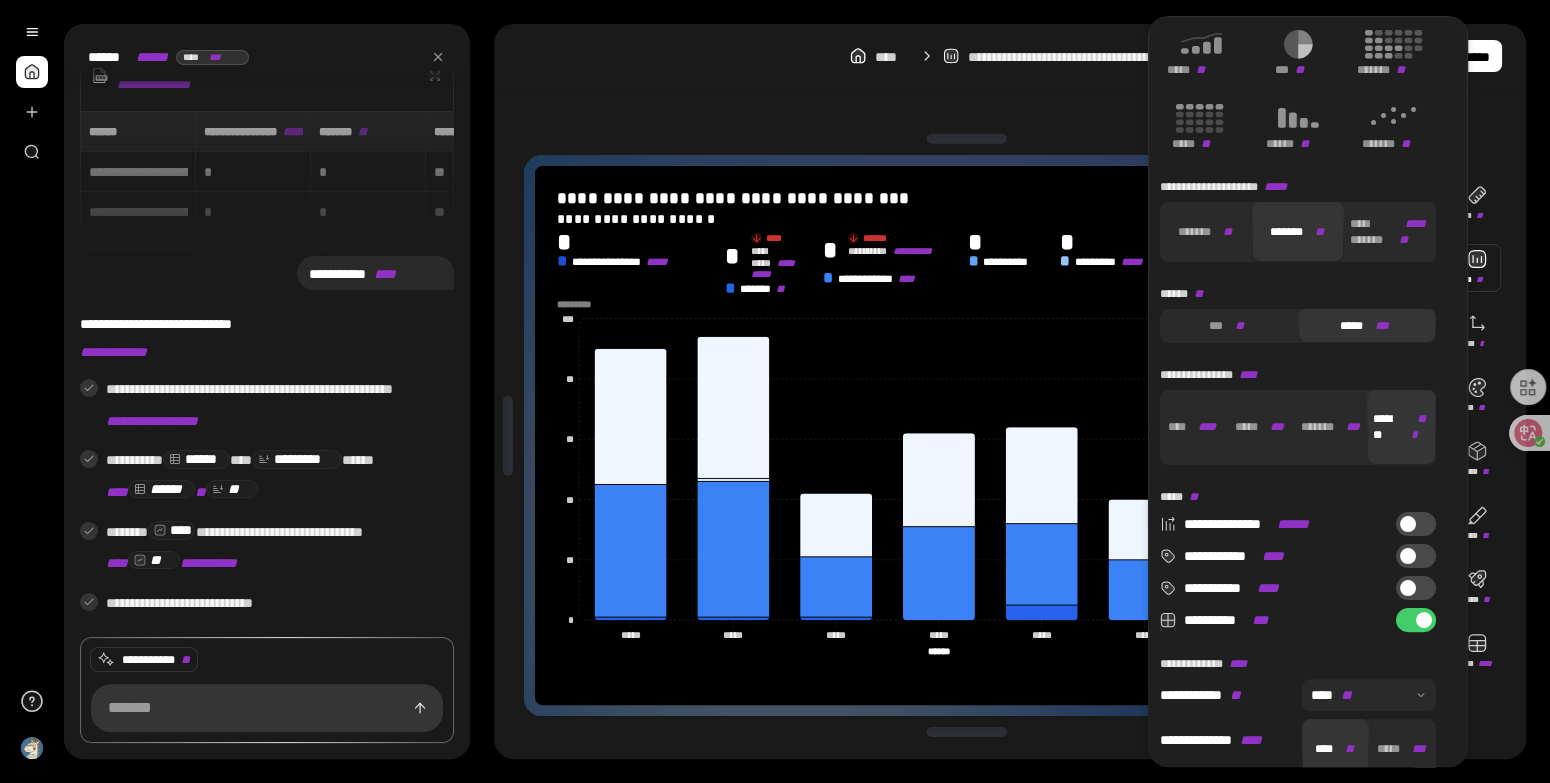 click at bounding box center (1408, 588) 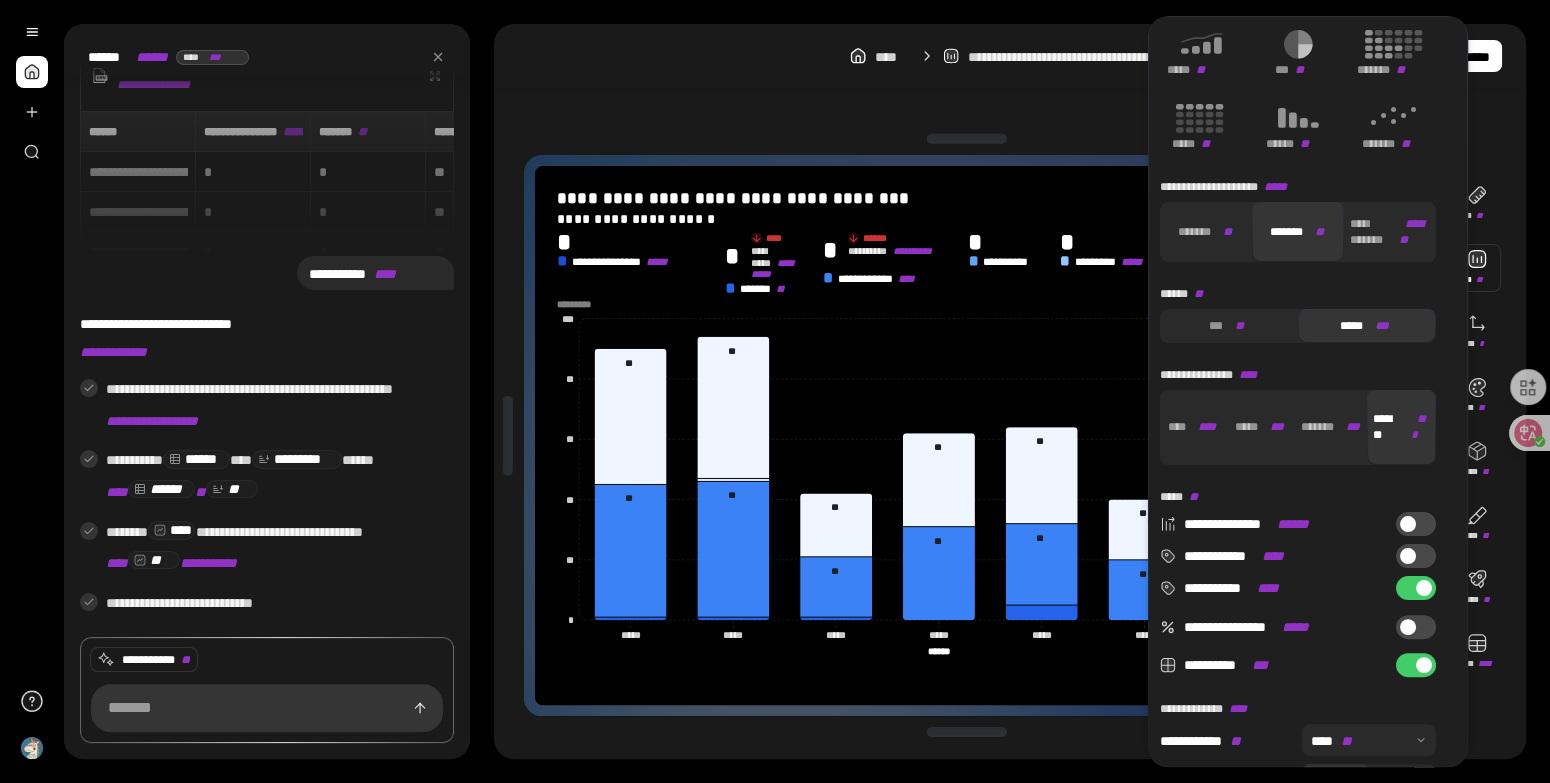 click on "**********" at bounding box center (1416, 588) 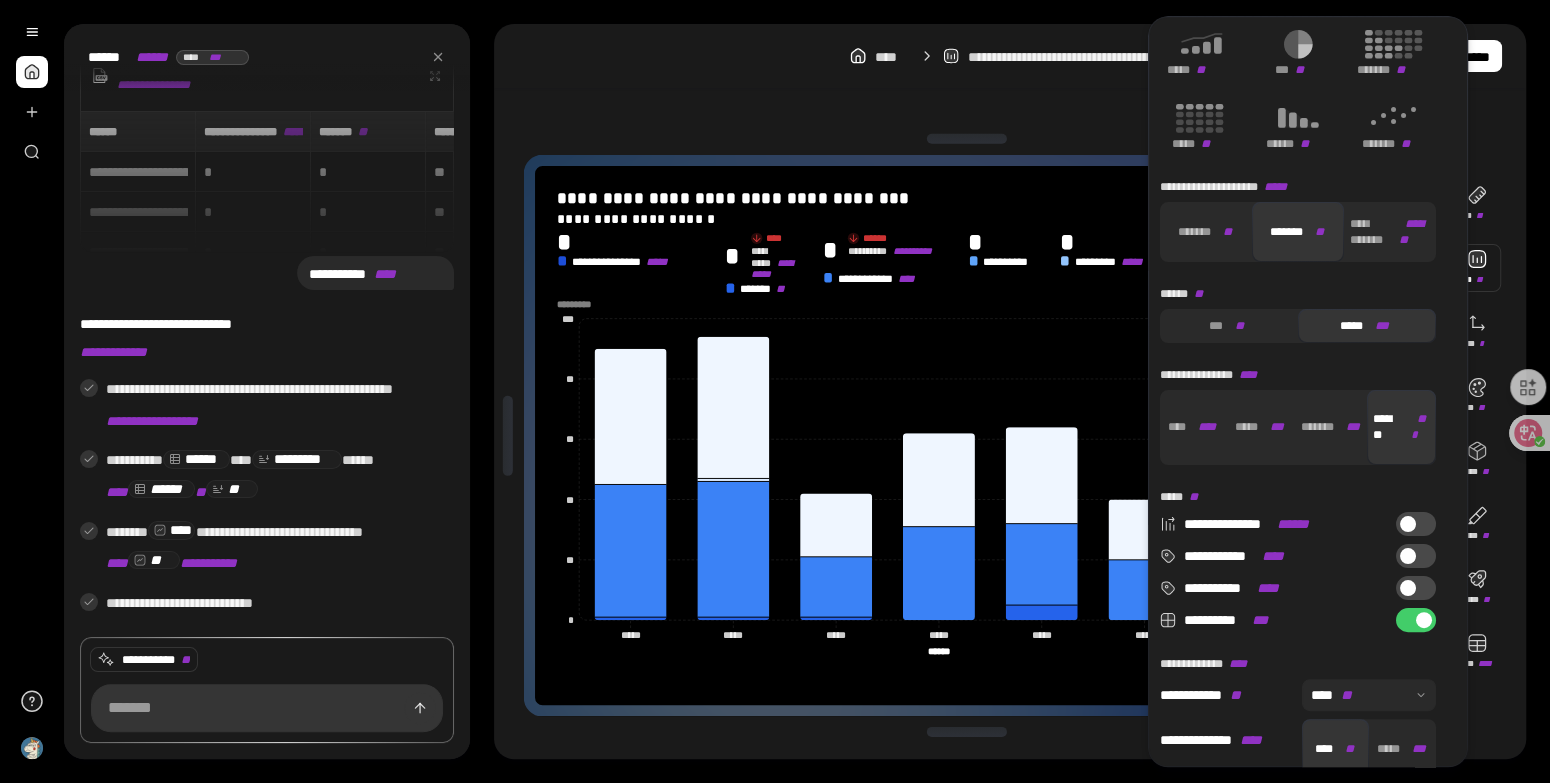 click at bounding box center [1408, 556] 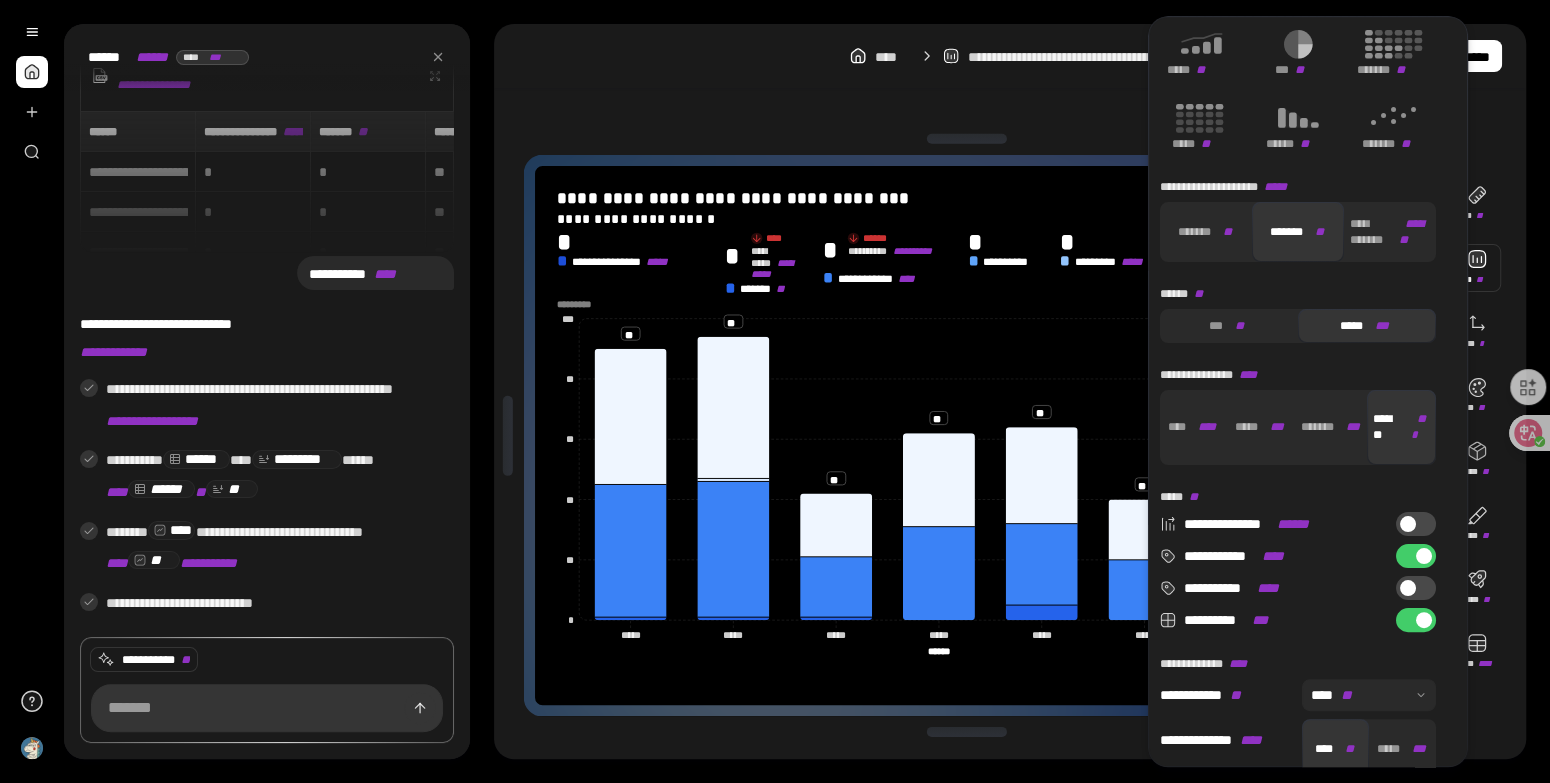 click on "**********" at bounding box center [1416, 556] 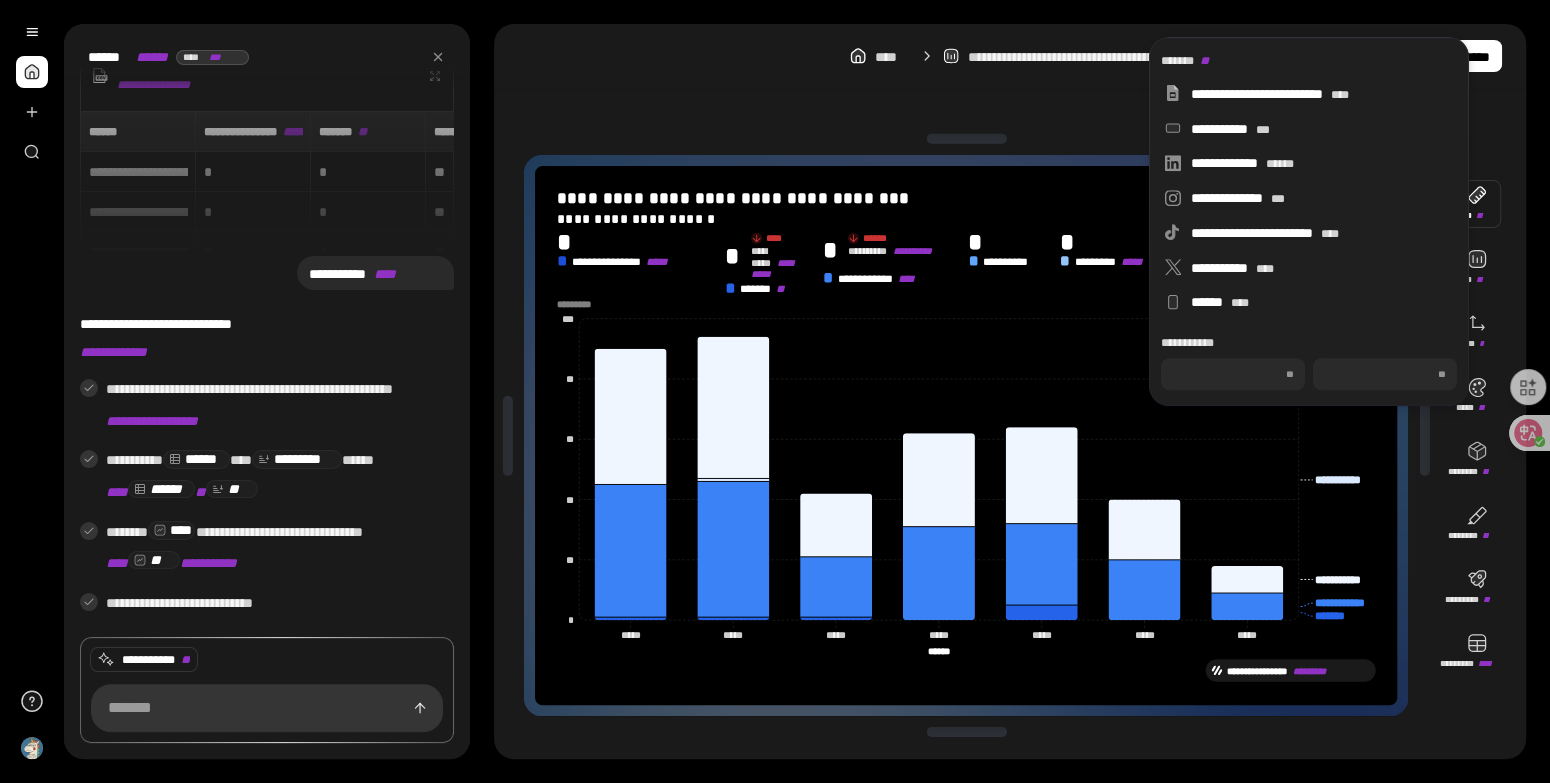 click at bounding box center (1477, 204) 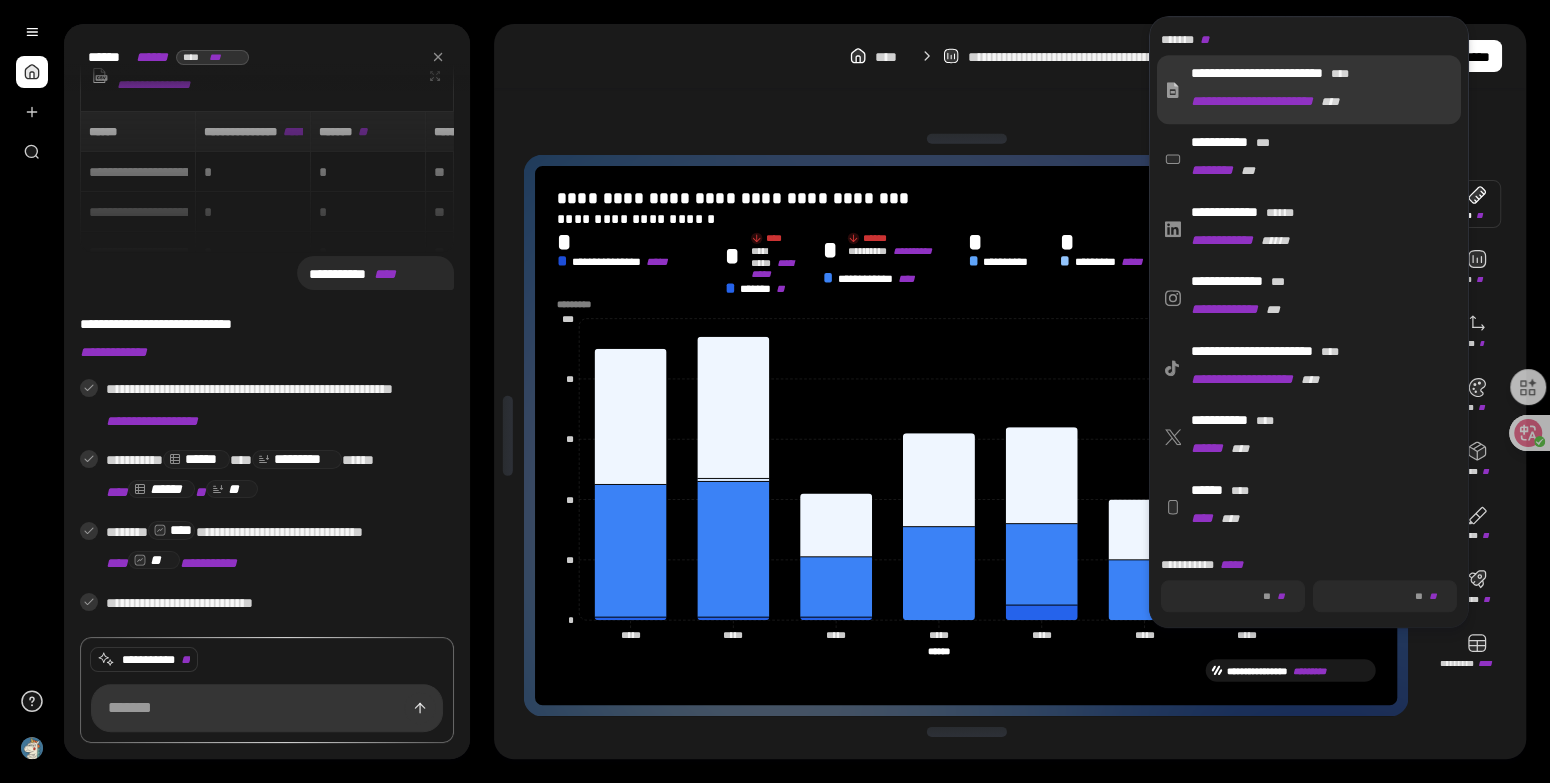 click on "**********" at bounding box center (1314, 89) 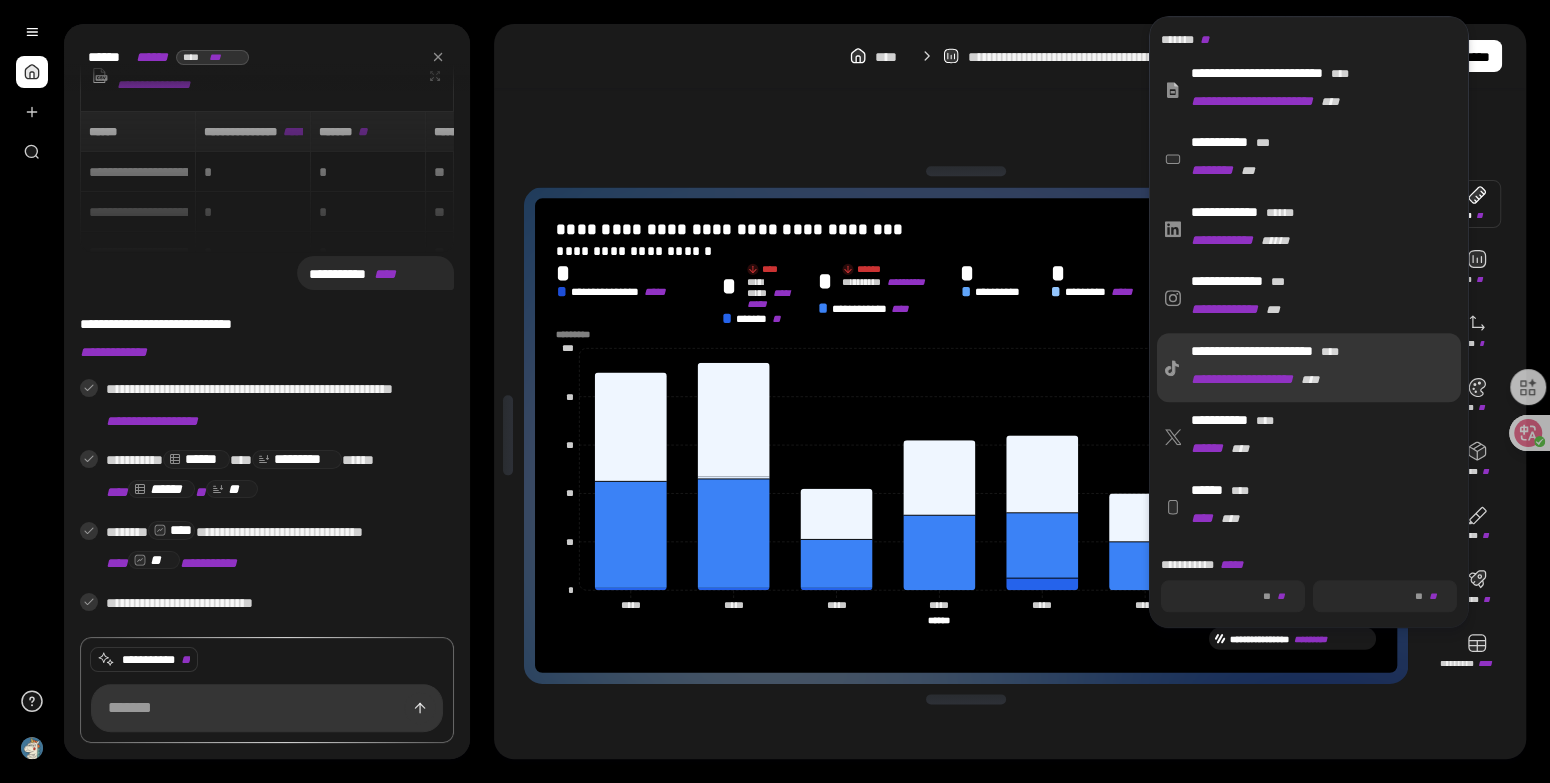 click on "**********" at bounding box center (1314, 367) 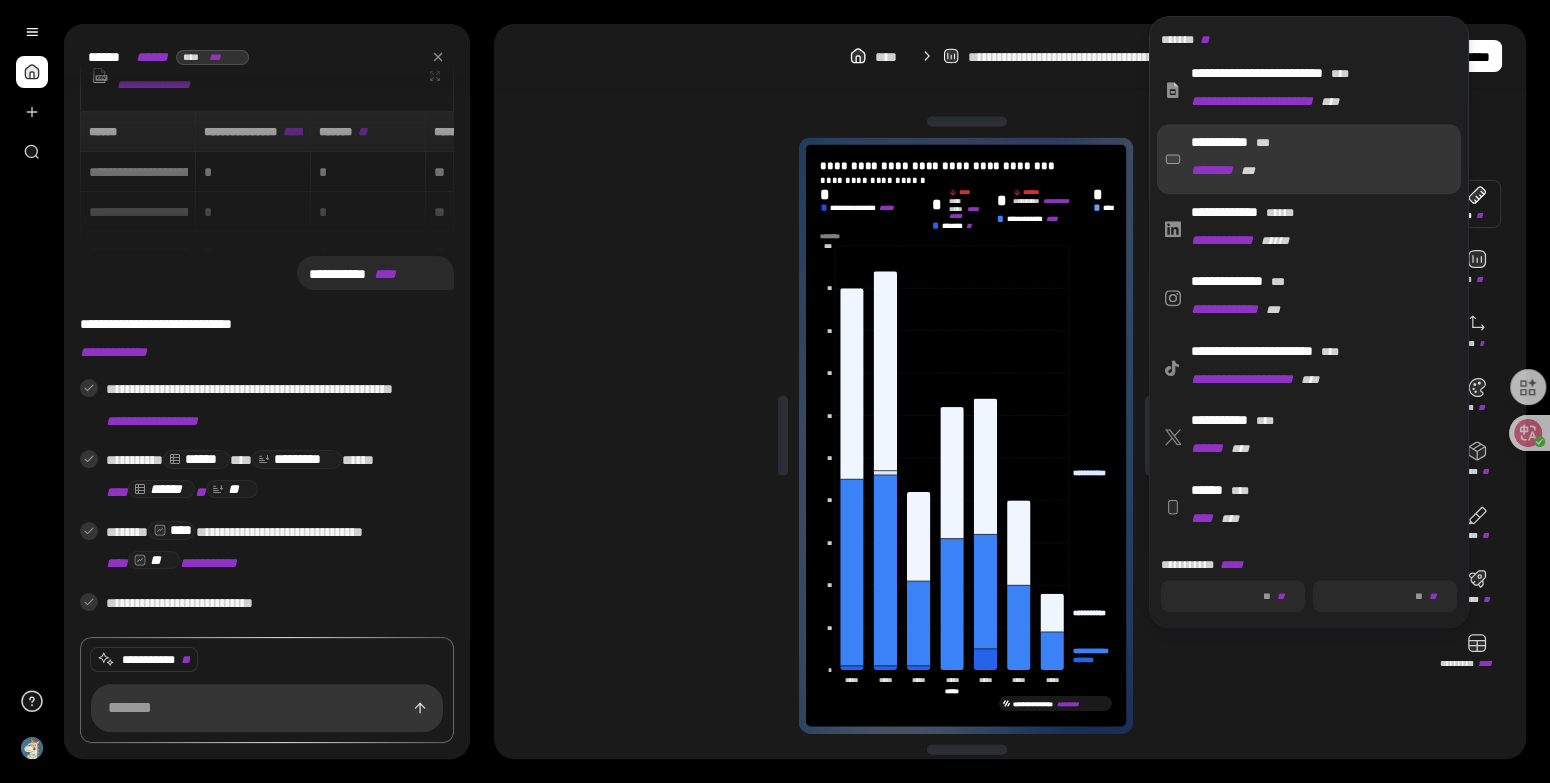 click on "******* ***" at bounding box center [1223, 171] 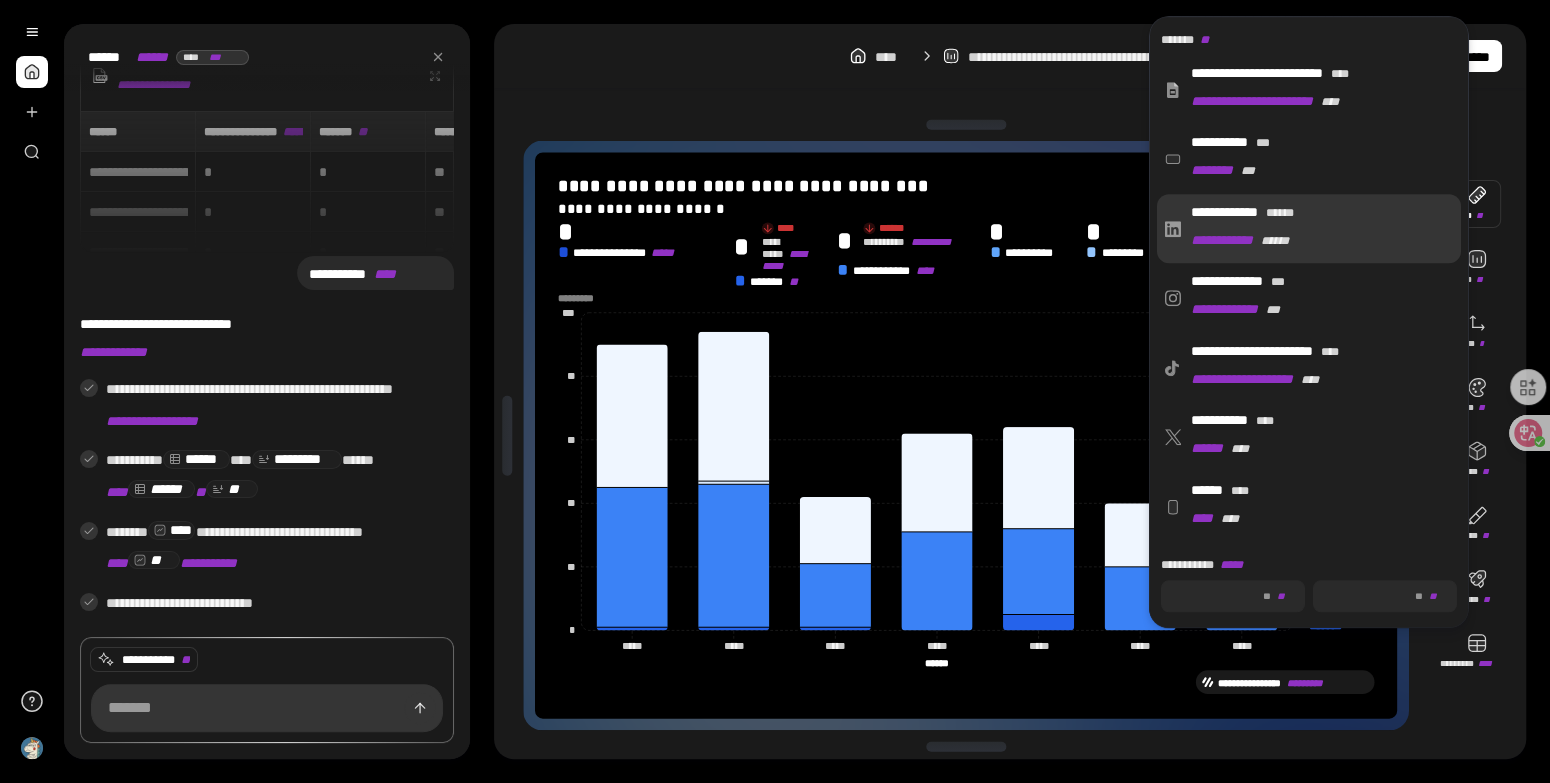 click on "**********" at bounding box center (1314, 228) 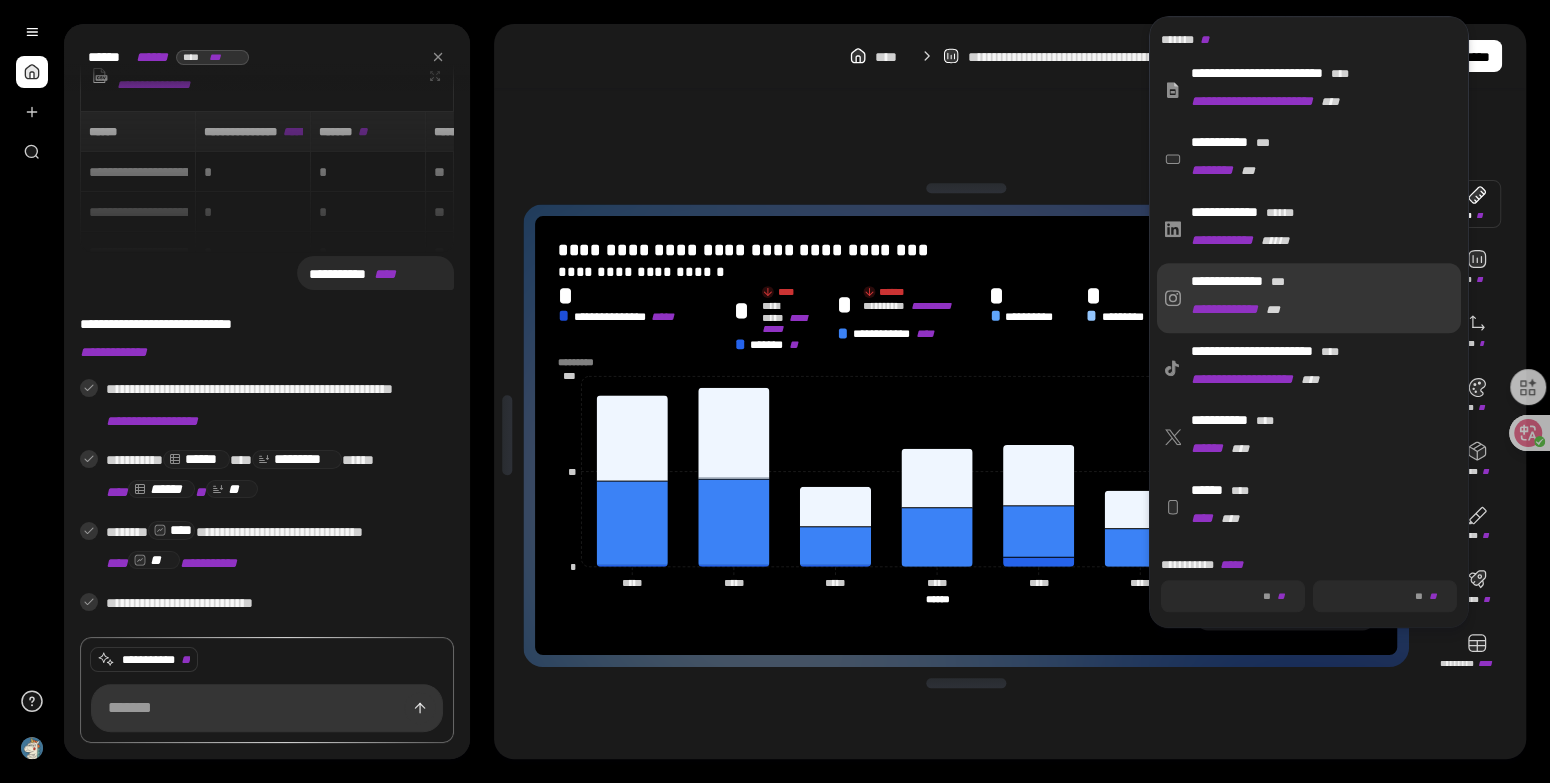 click on "**********" at bounding box center [1314, 298] 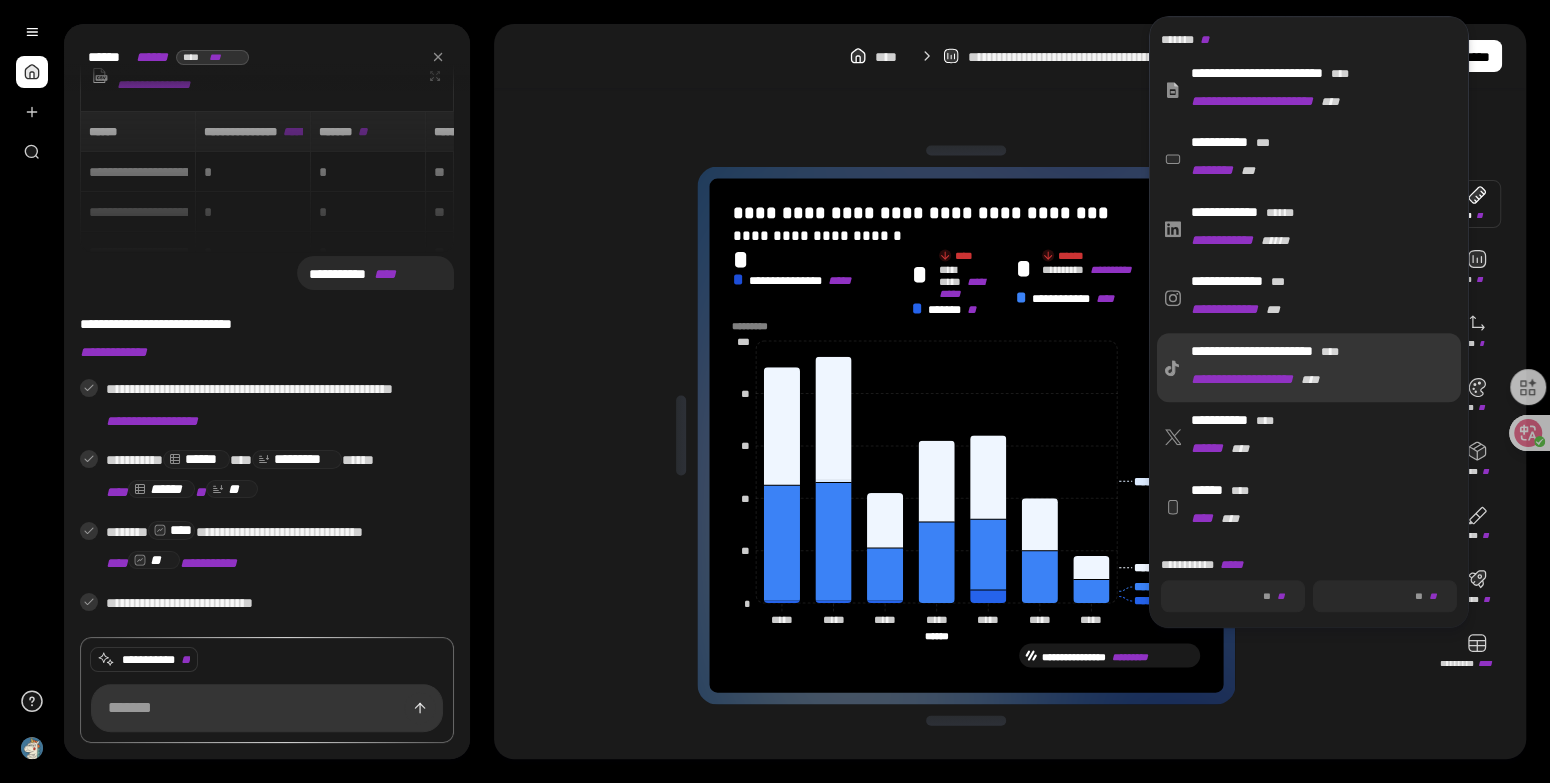 click on "**********" at bounding box center (1255, 379) 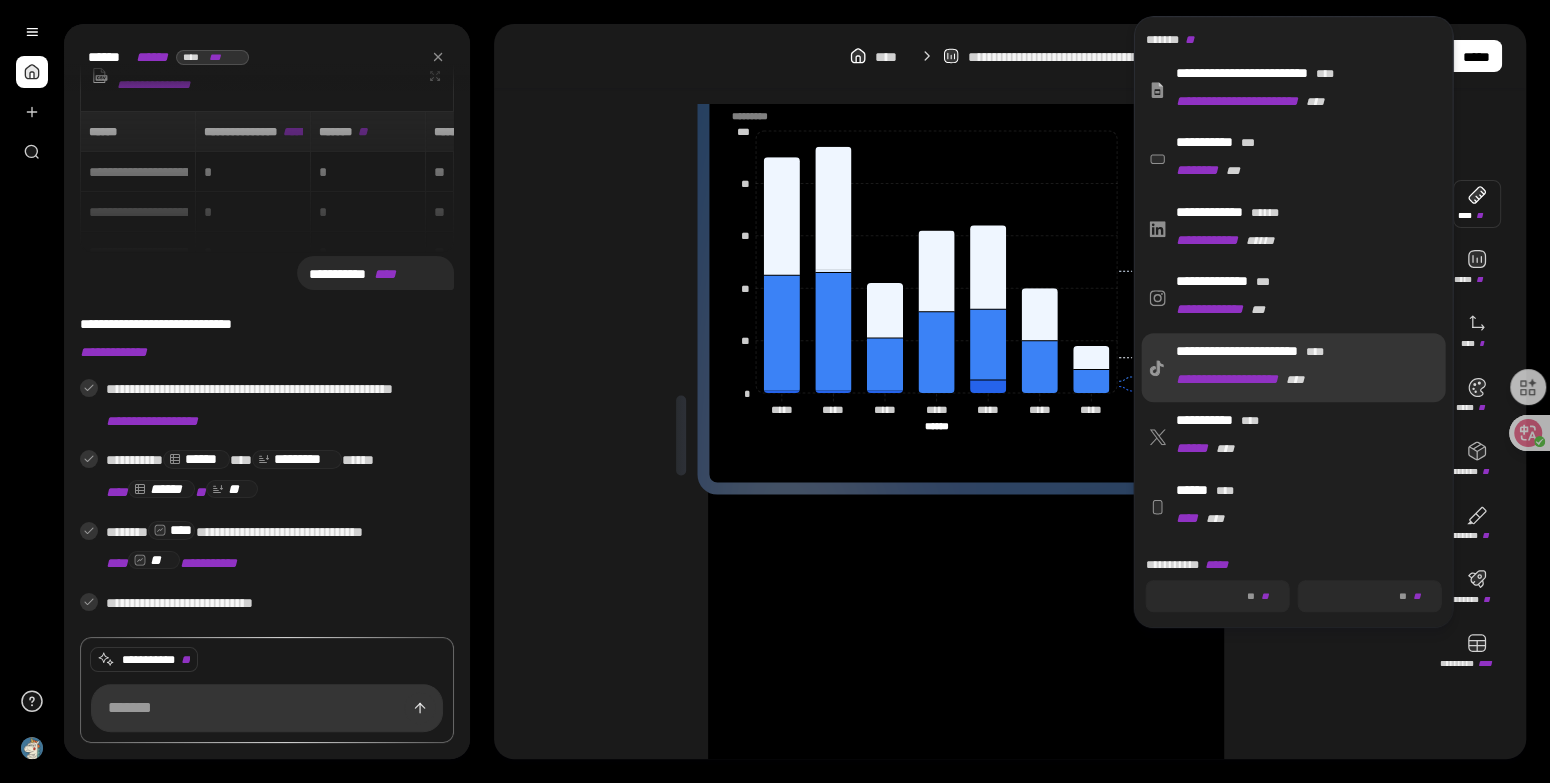 type on "***" 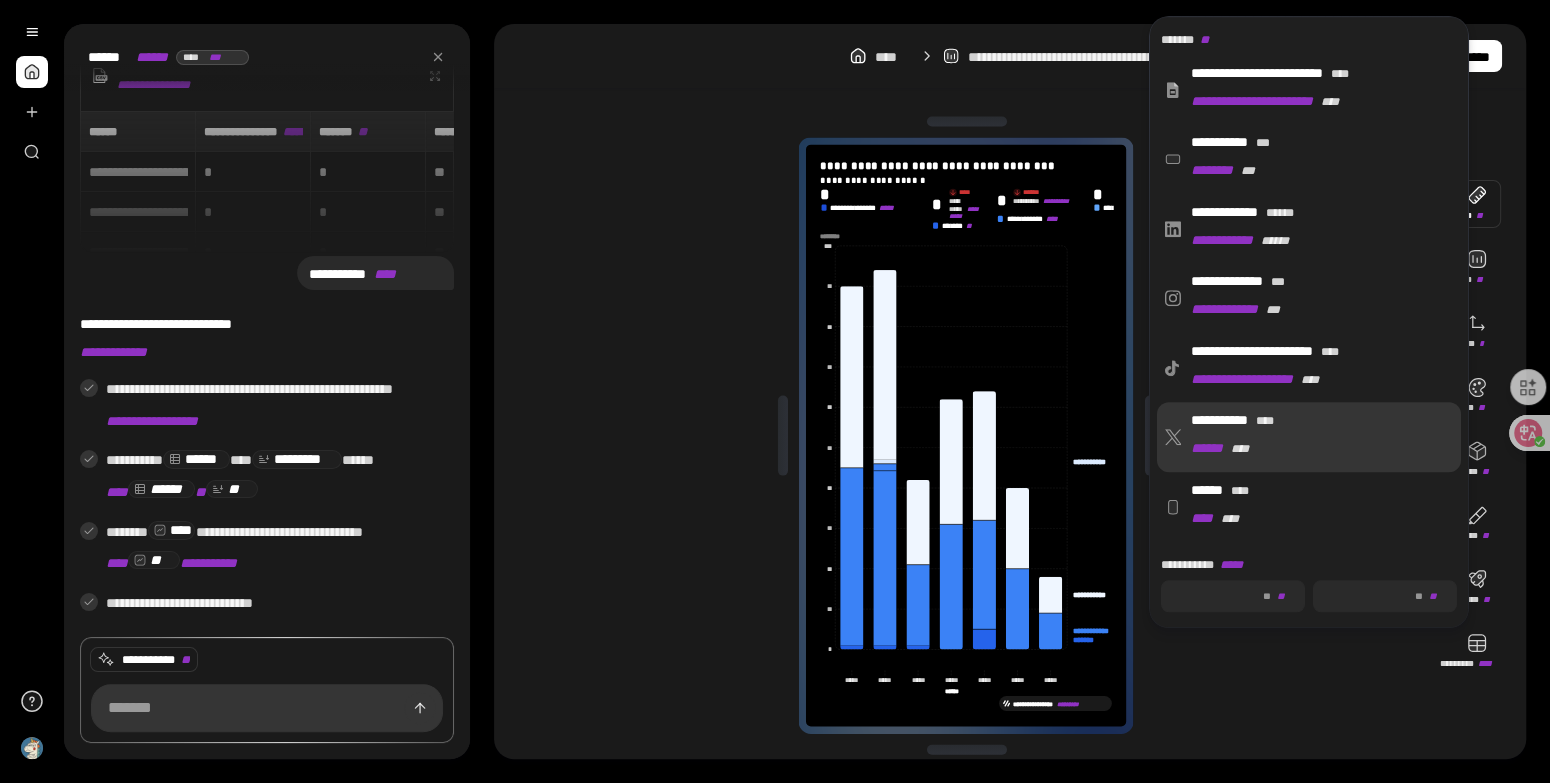 click on "**********" at bounding box center (1314, 437) 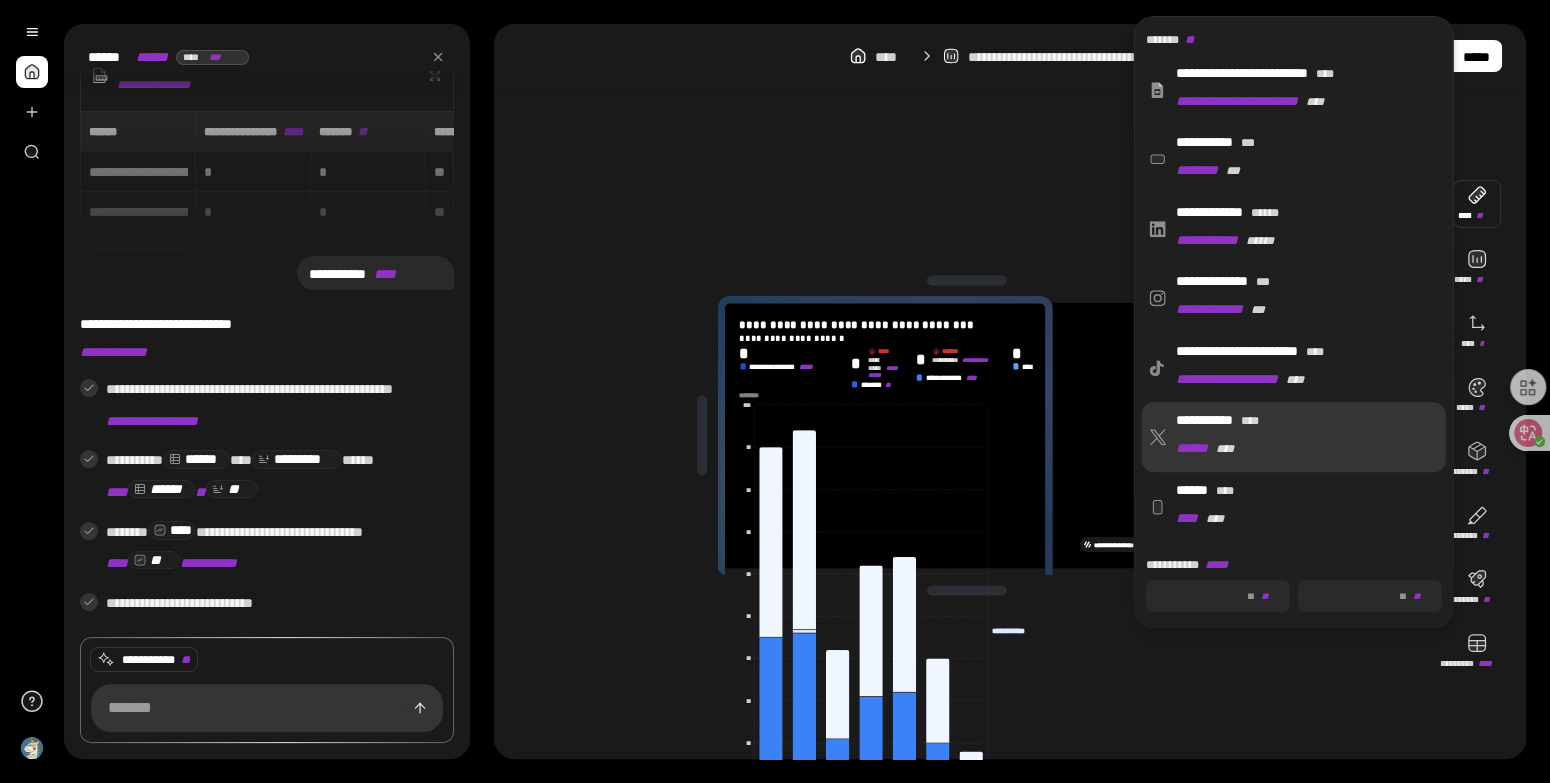 type on "***" 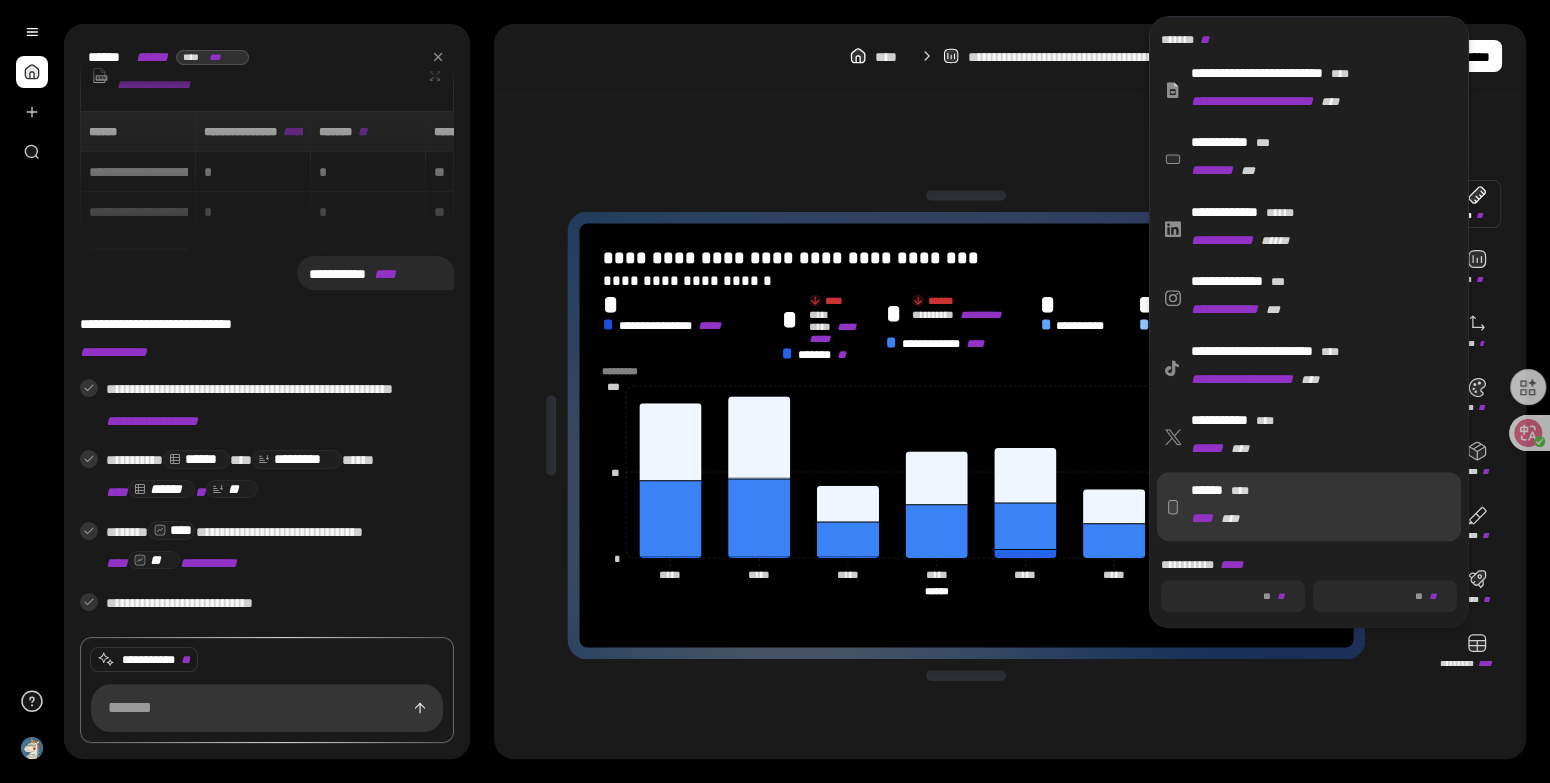 click on "****** **** *** ****" at bounding box center (1314, 506) 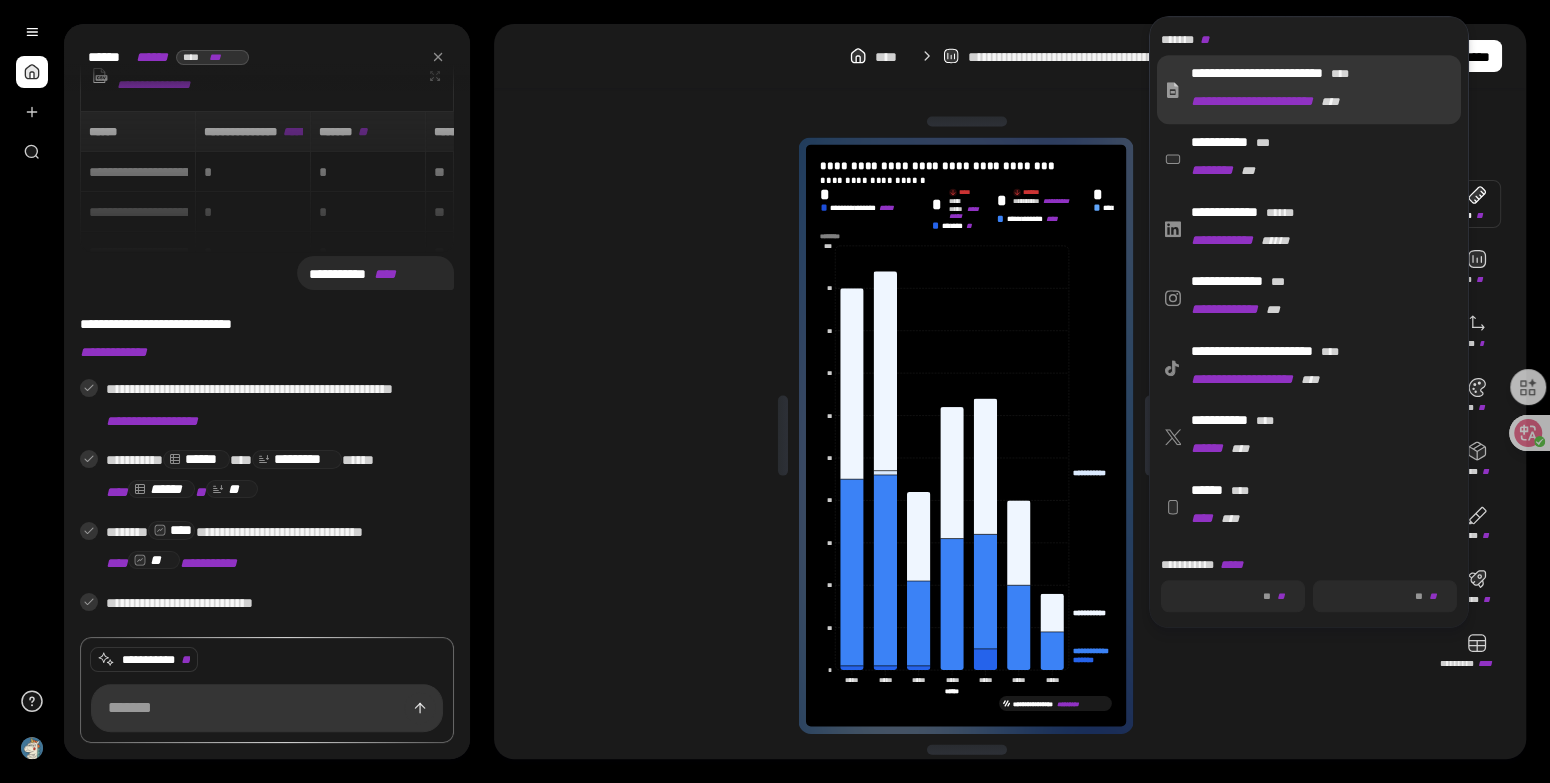 click on "**********" at bounding box center [1314, 89] 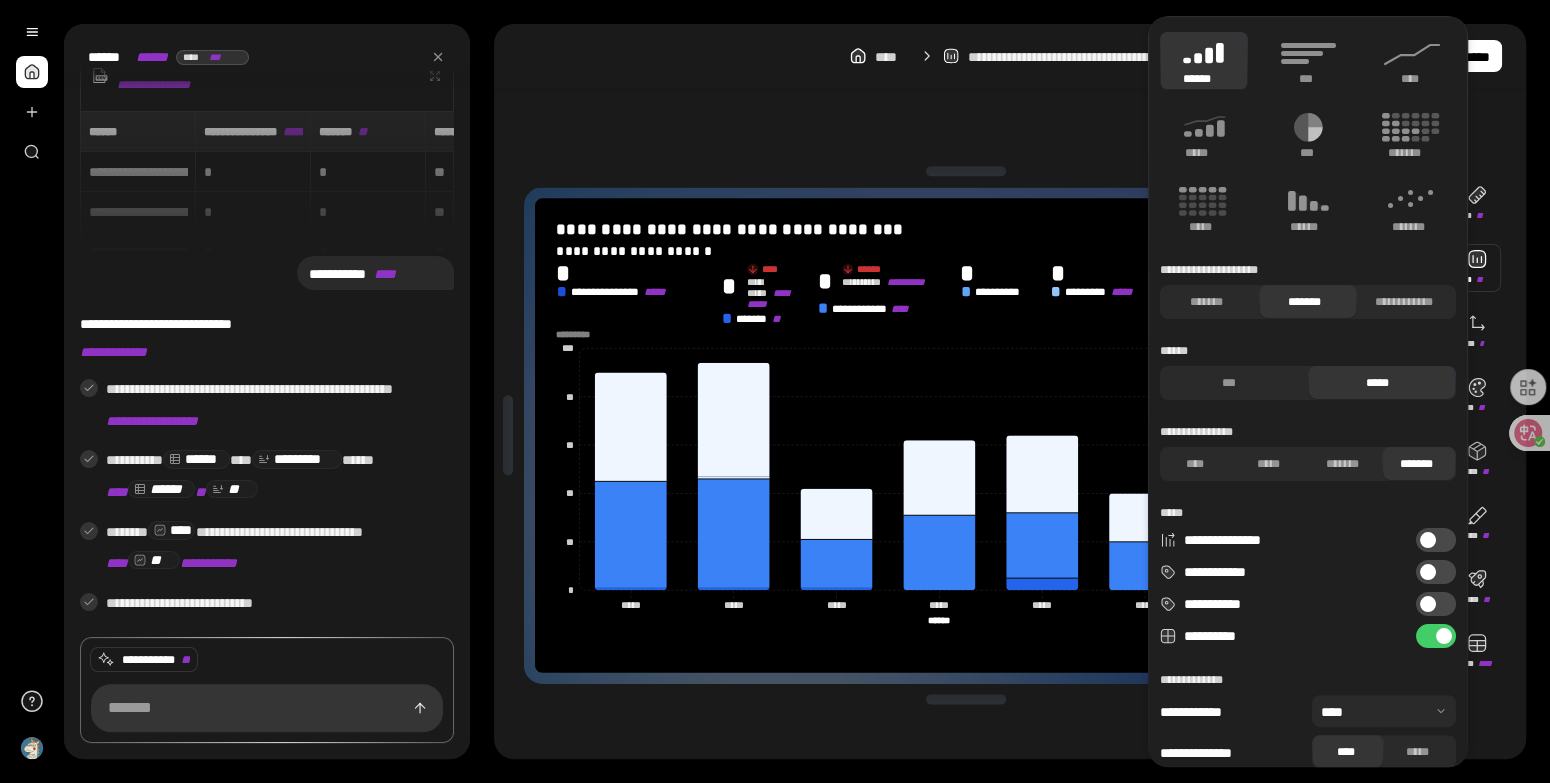 click at bounding box center [1477, 268] 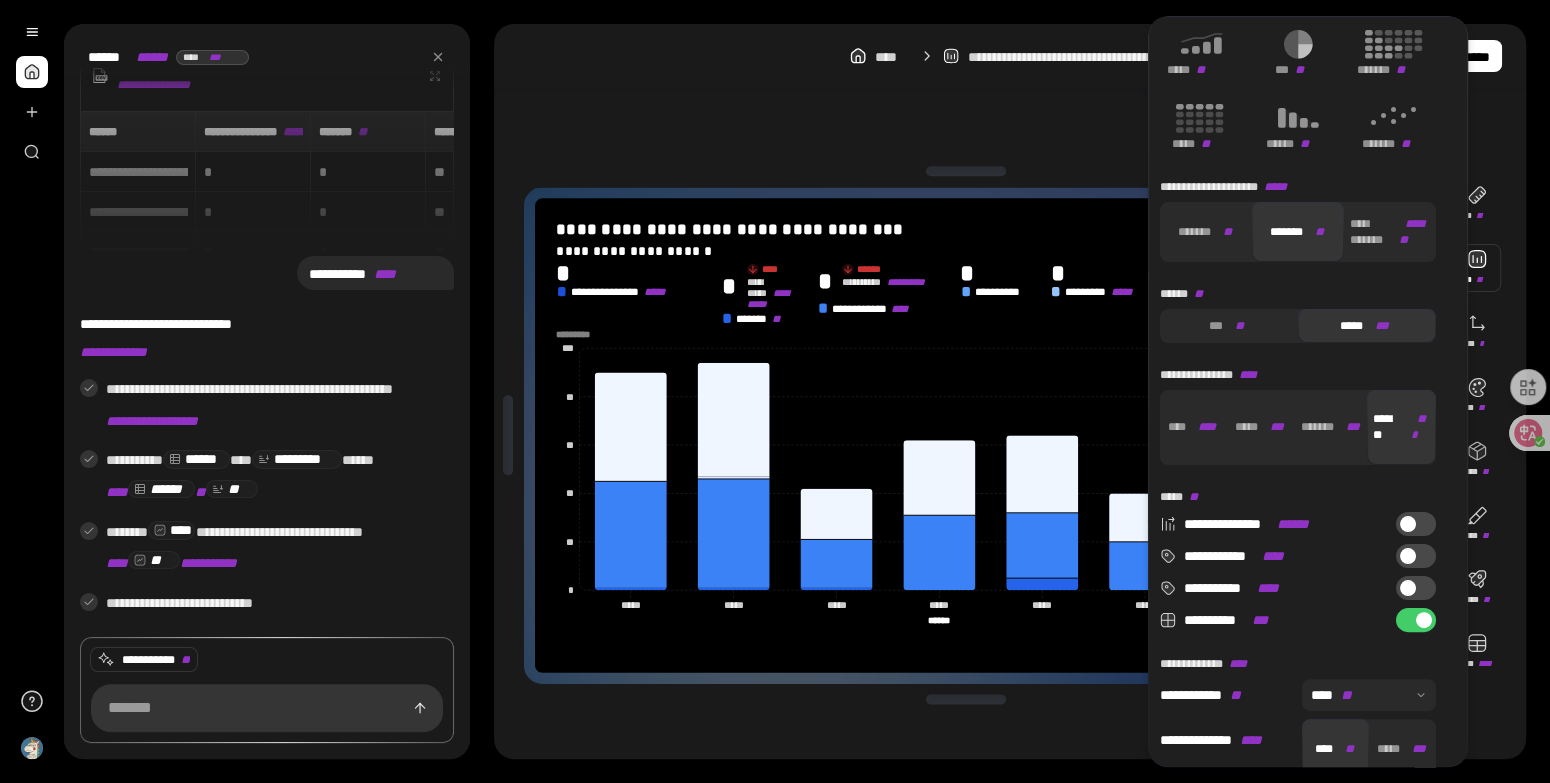 scroll, scrollTop: 0, scrollLeft: 0, axis: both 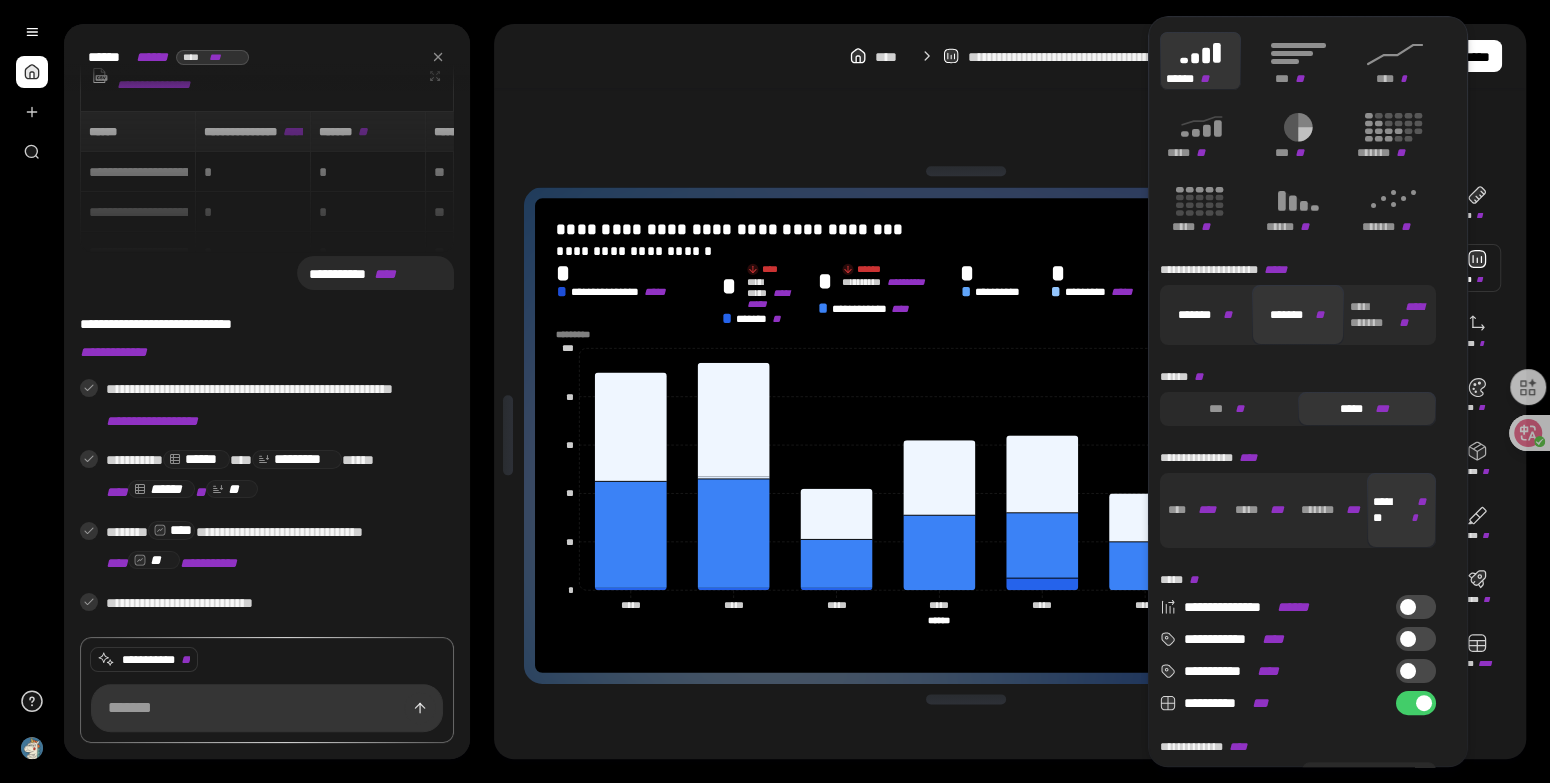 click on "**" at bounding box center [1224, 315] 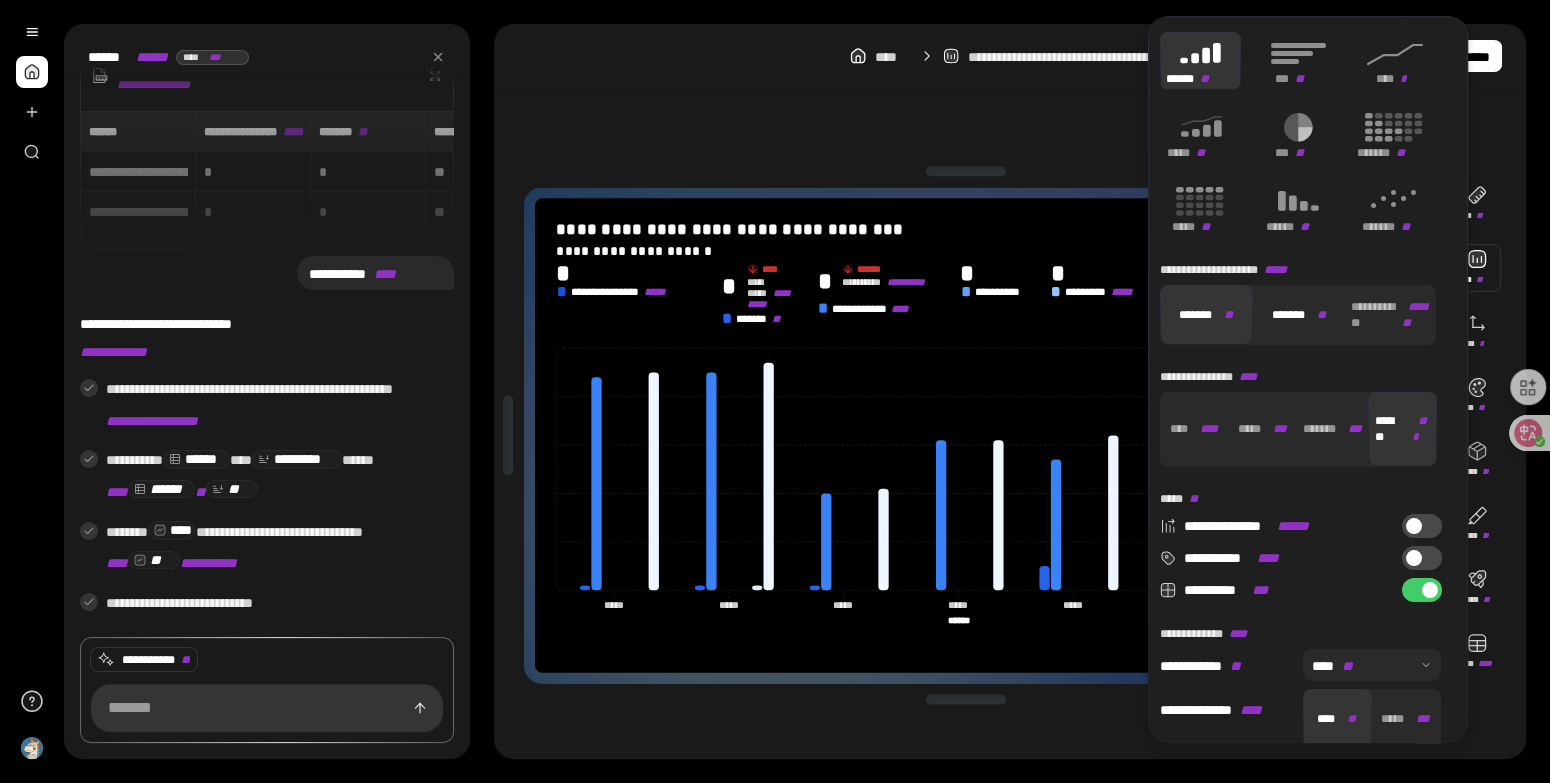 click on "*******    **" at bounding box center (1298, 315) 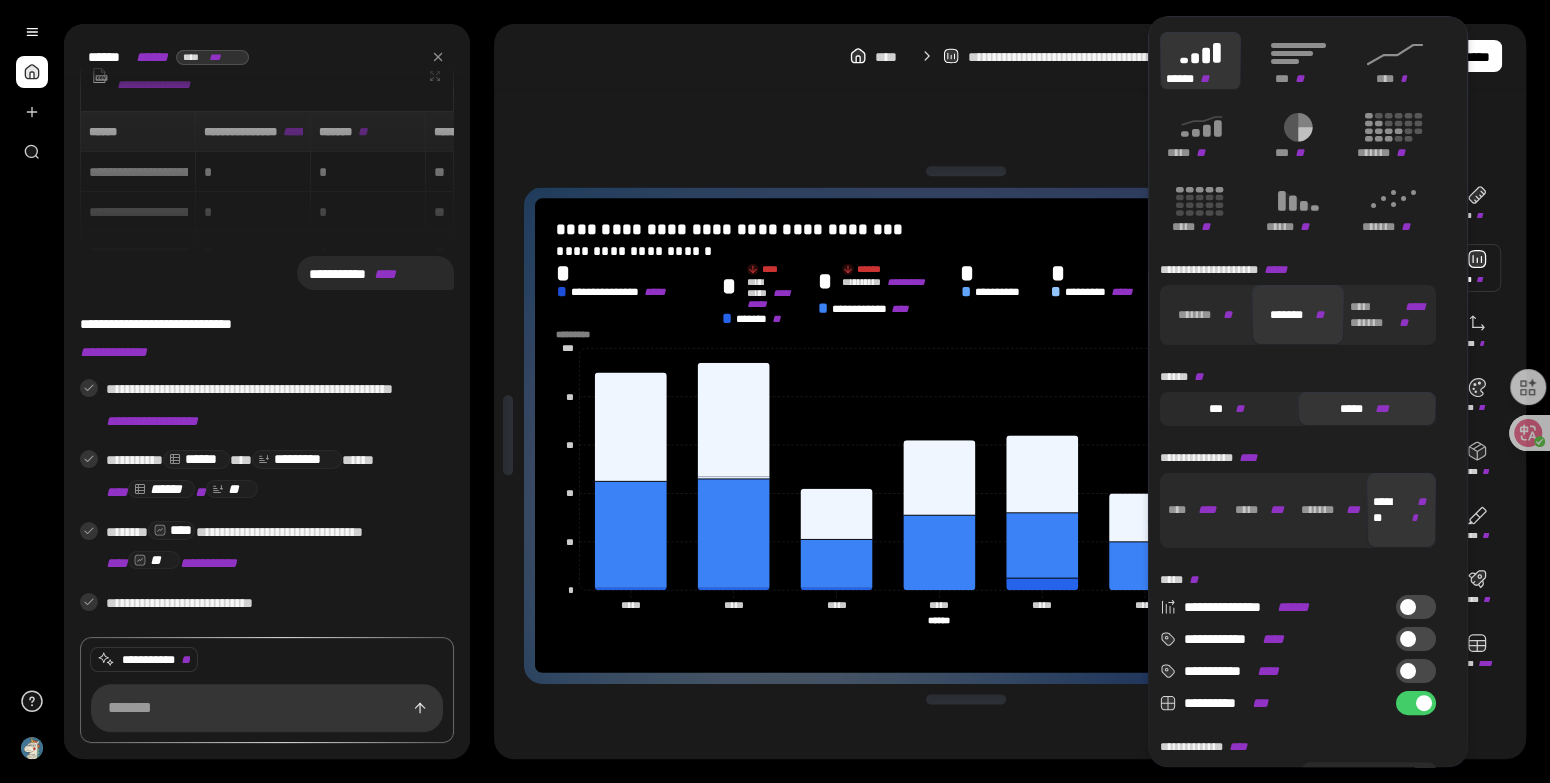 click at bounding box center [1232, 409] 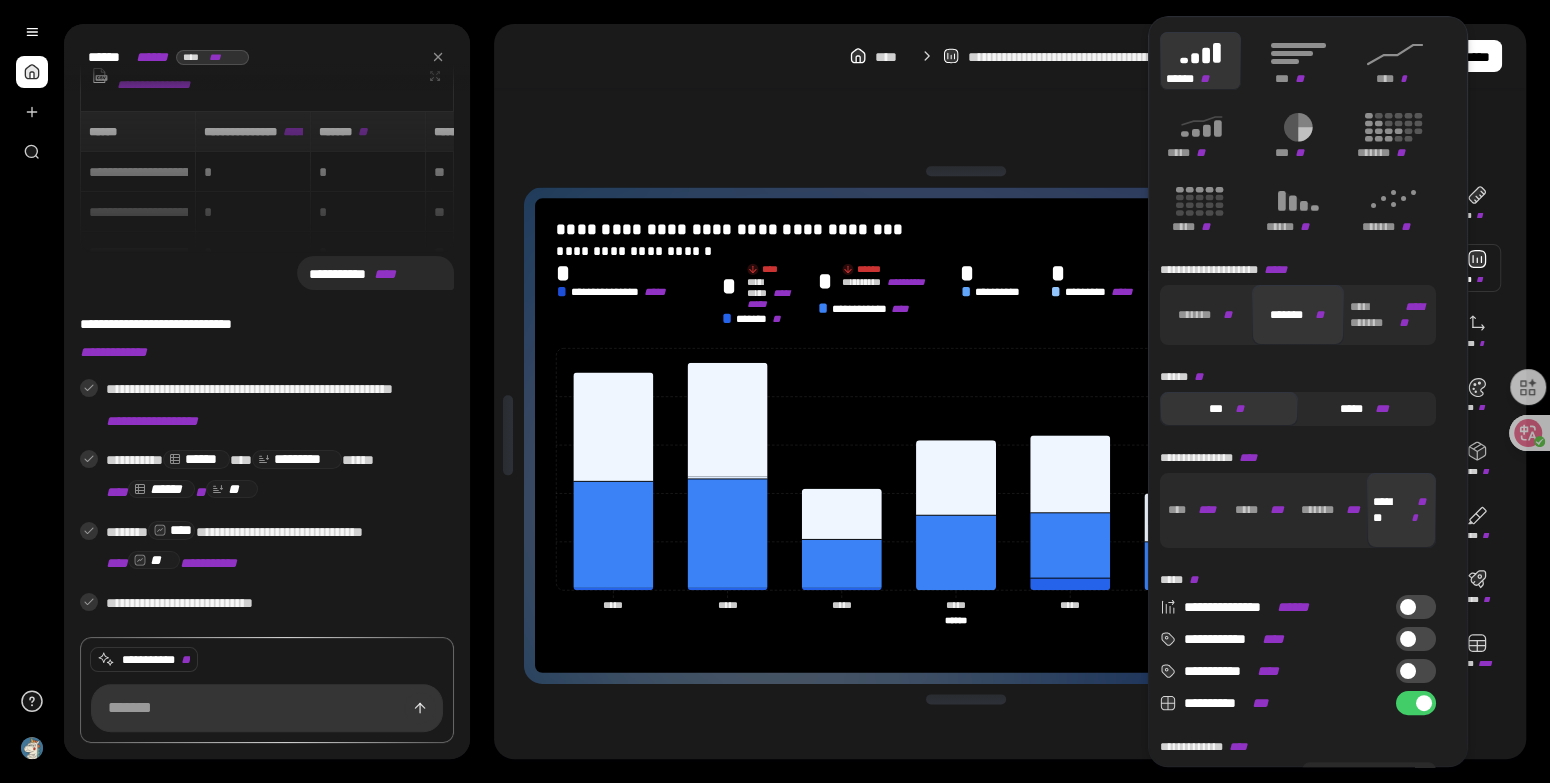 click on "*****    ***" at bounding box center [1365, 409] 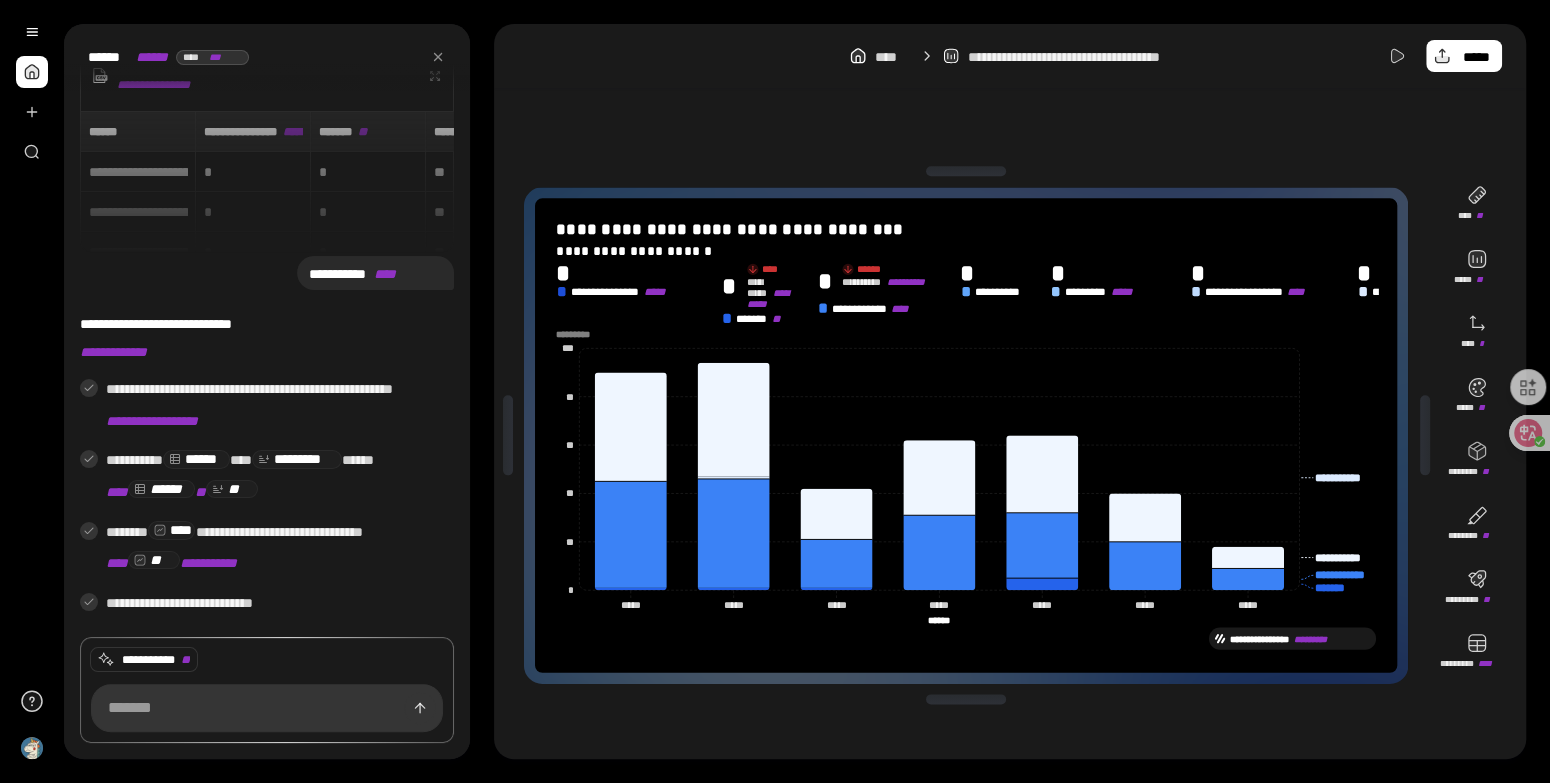 drag, startPoint x: 788, startPoint y: 84, endPoint x: 759, endPoint y: 84, distance: 29 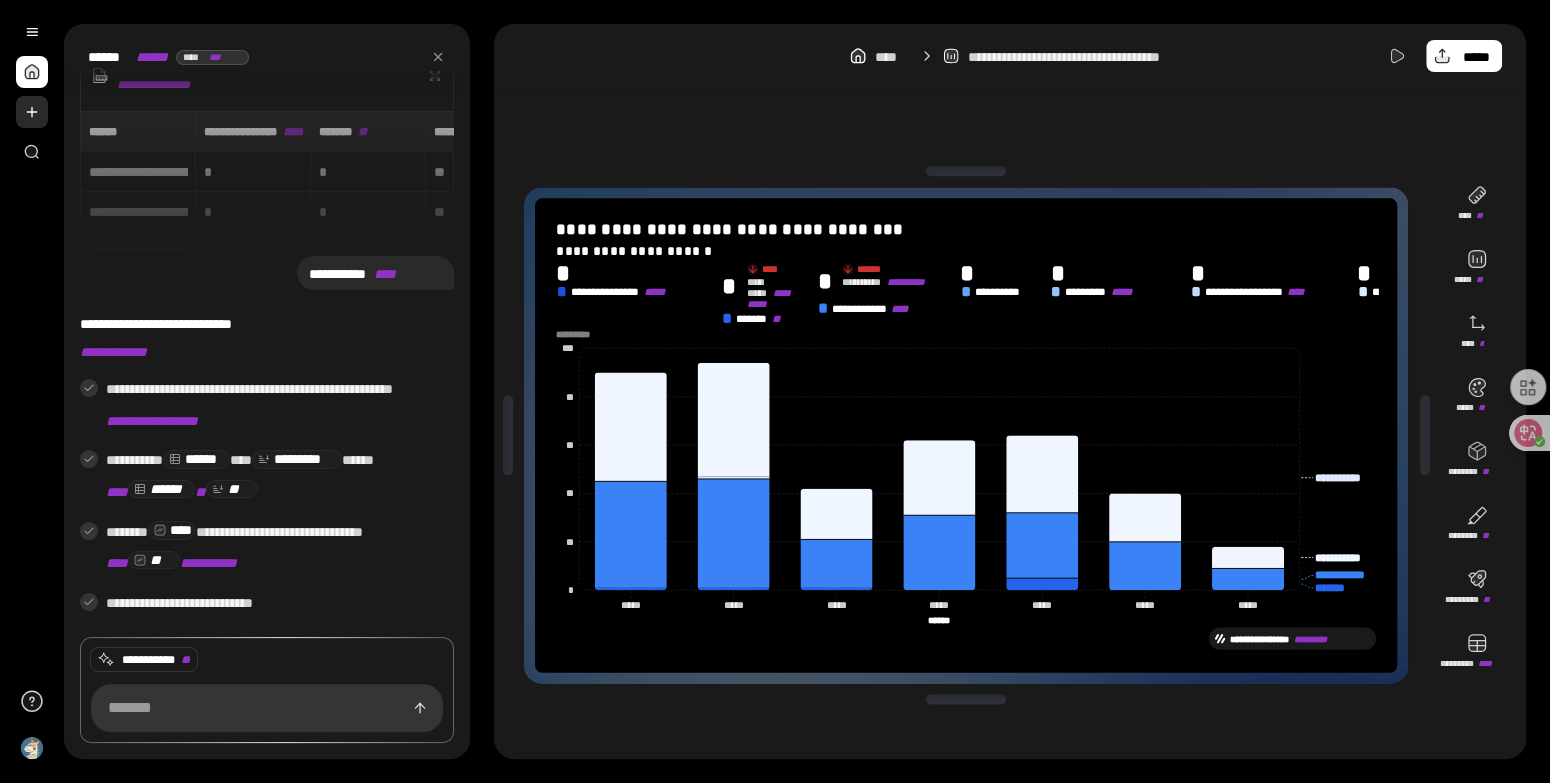 click at bounding box center [32, 112] 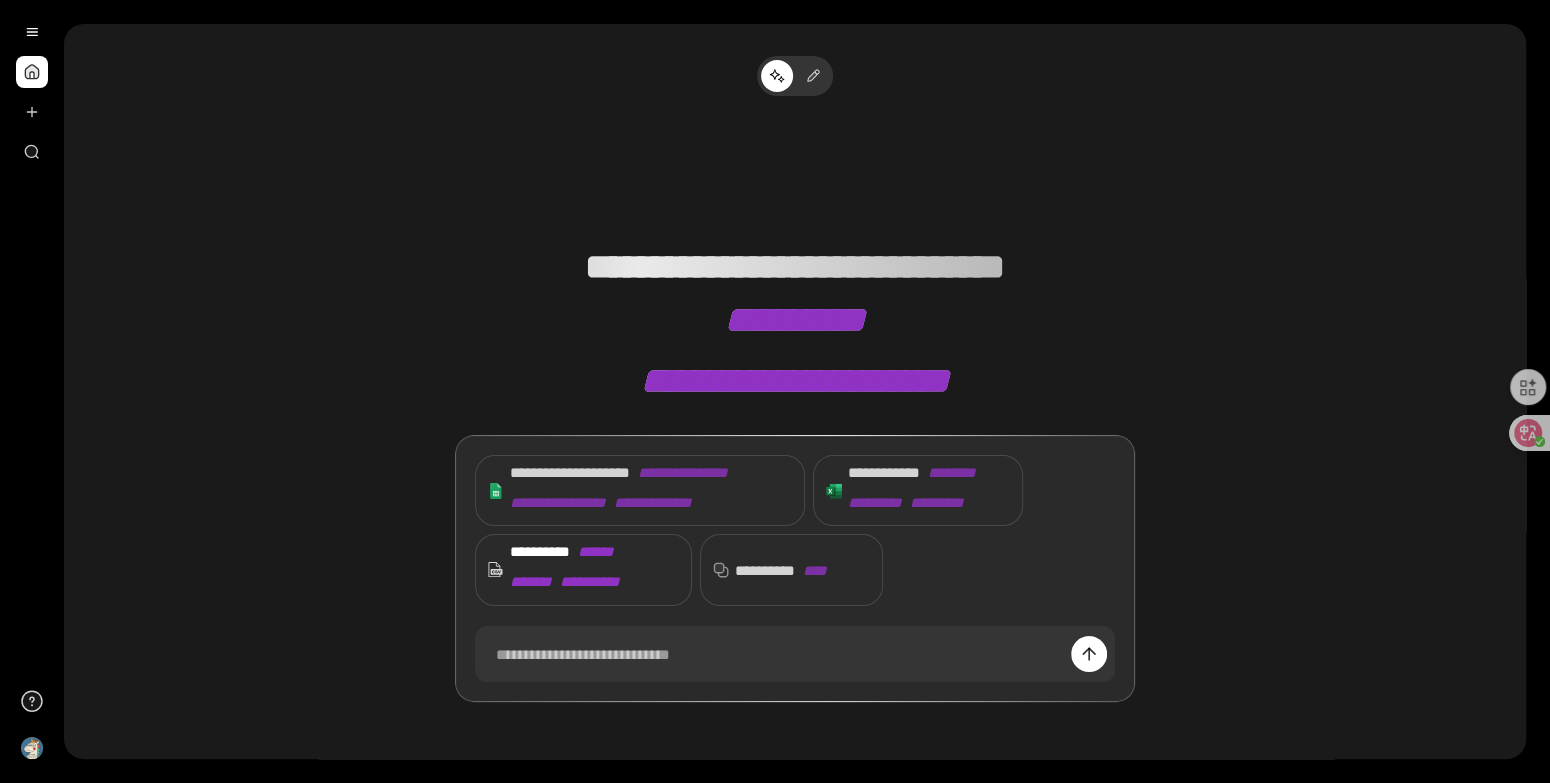 click on "**********" at bounding box center (594, 569) 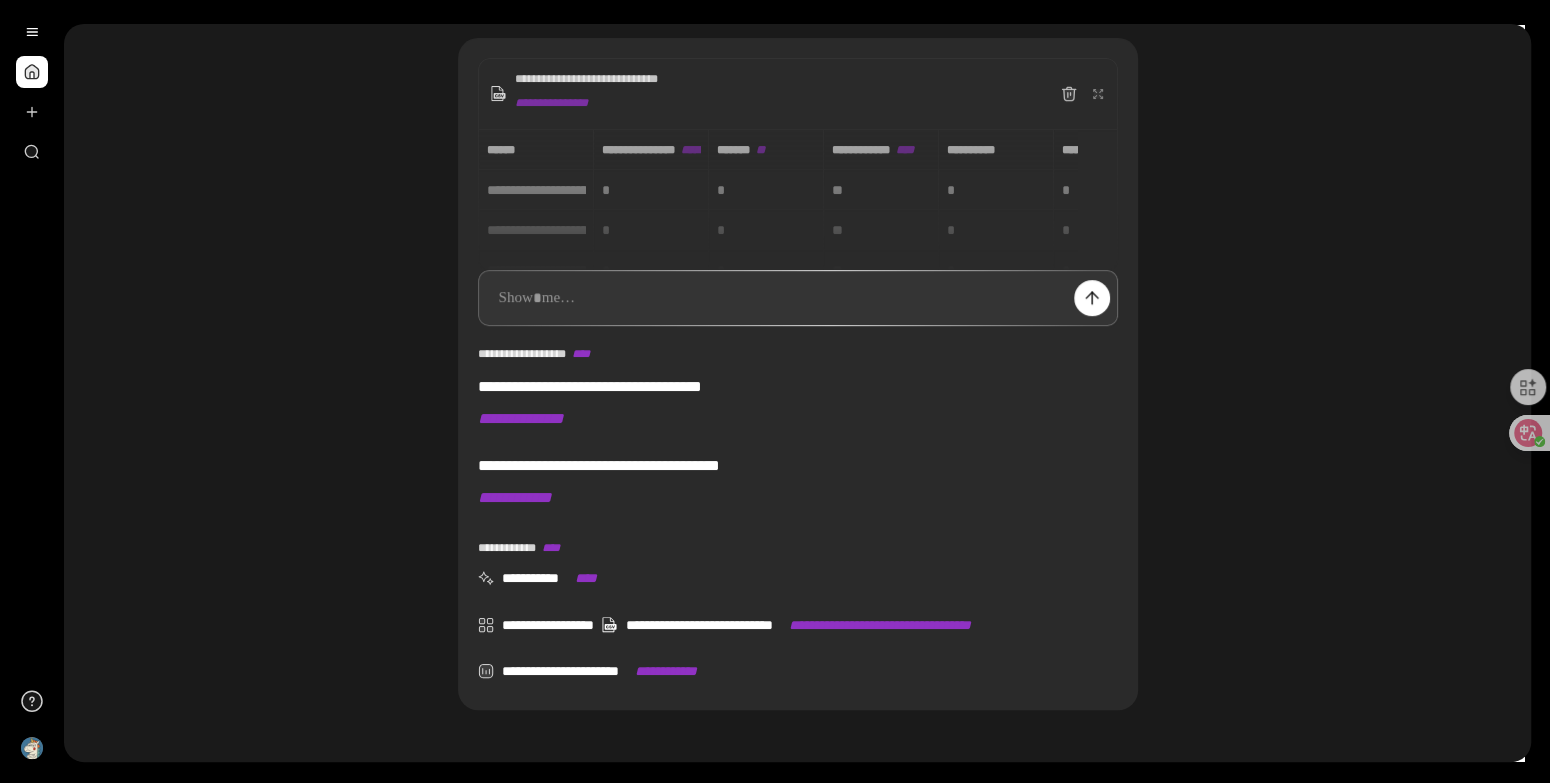 scroll, scrollTop: 174, scrollLeft: 0, axis: vertical 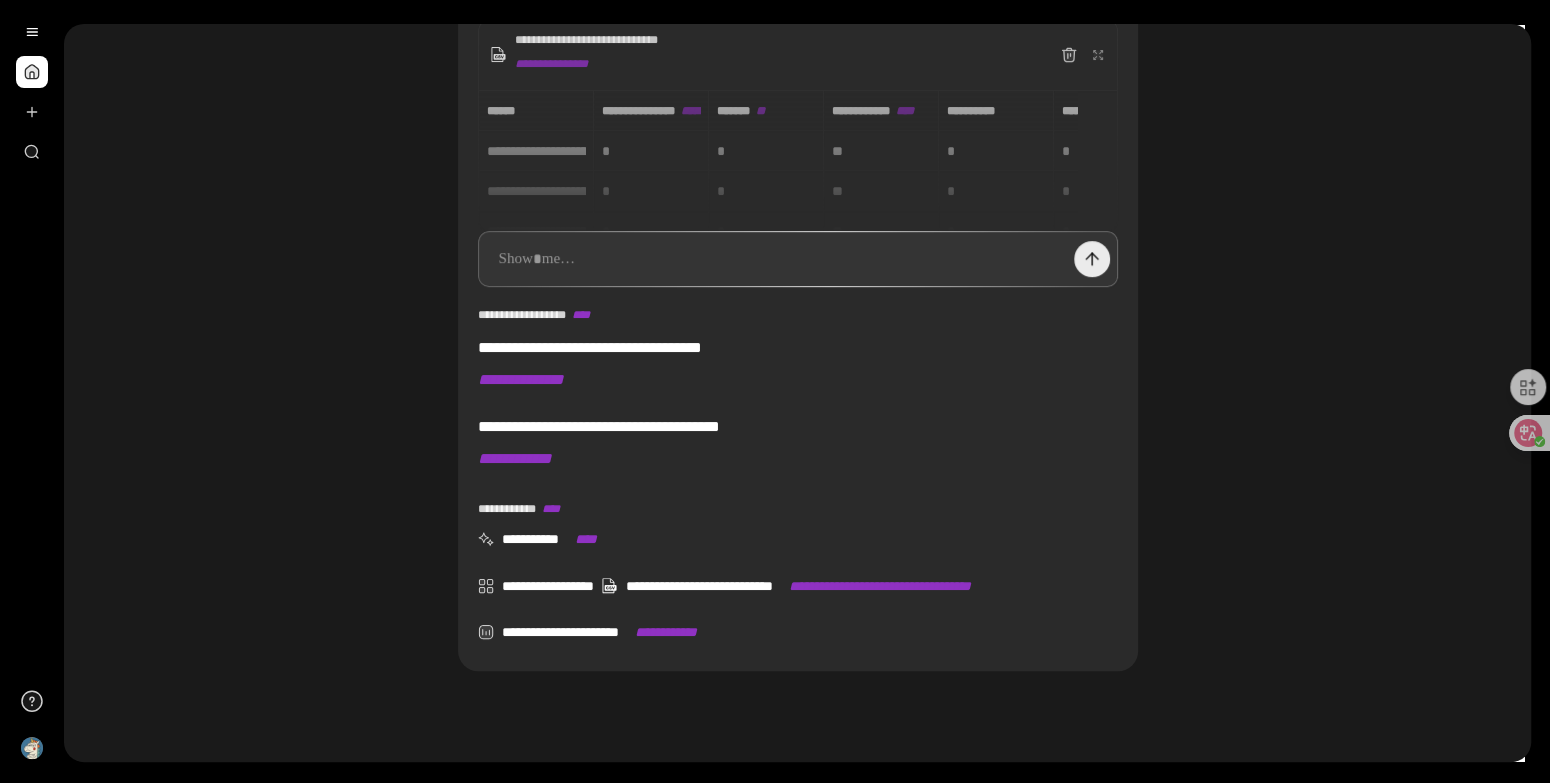 click at bounding box center [1092, 259] 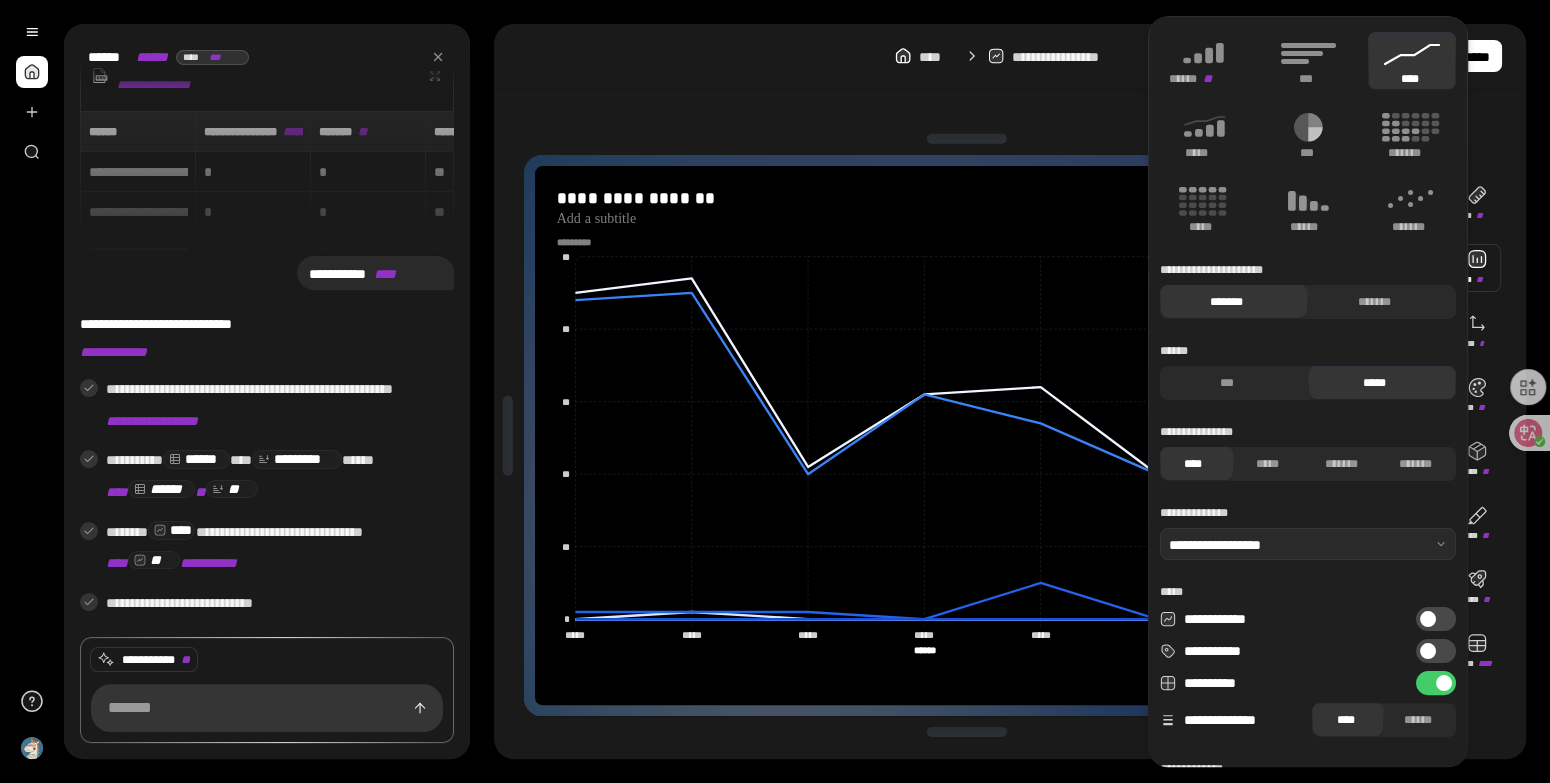click at bounding box center [1477, 268] 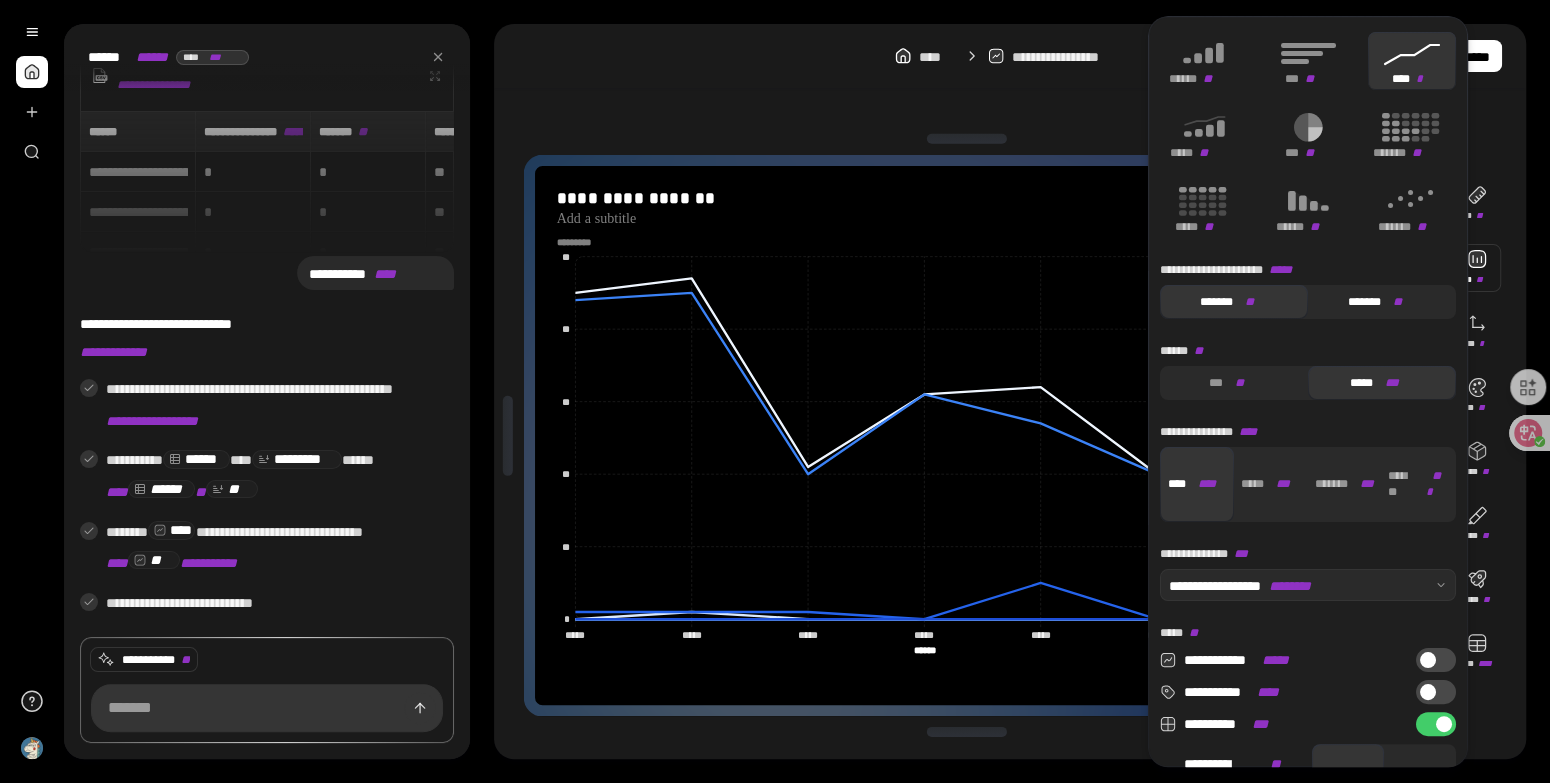 click on "*******    **" at bounding box center (1375, 302) 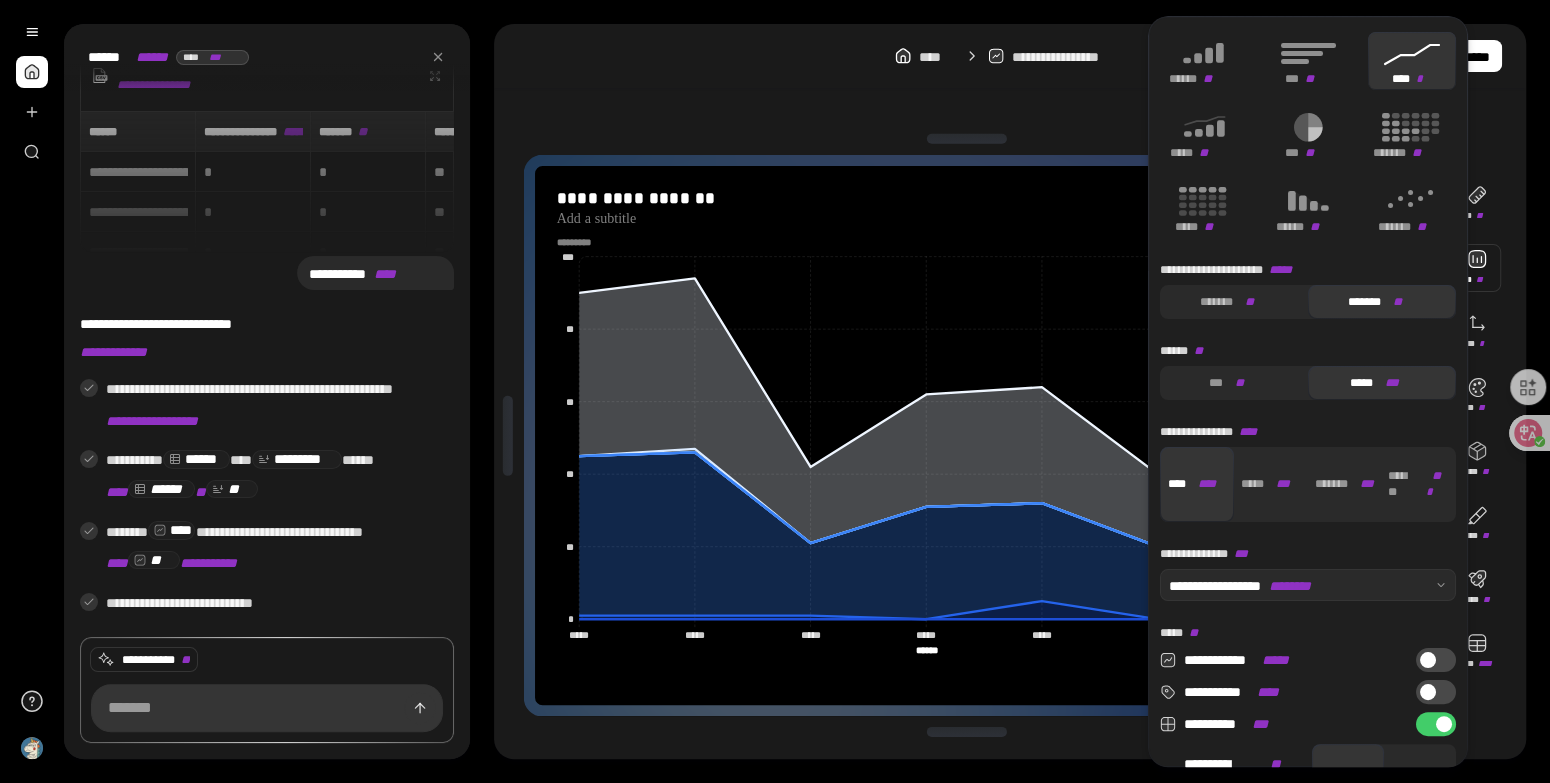 click on "*******    **" at bounding box center [1375, 302] 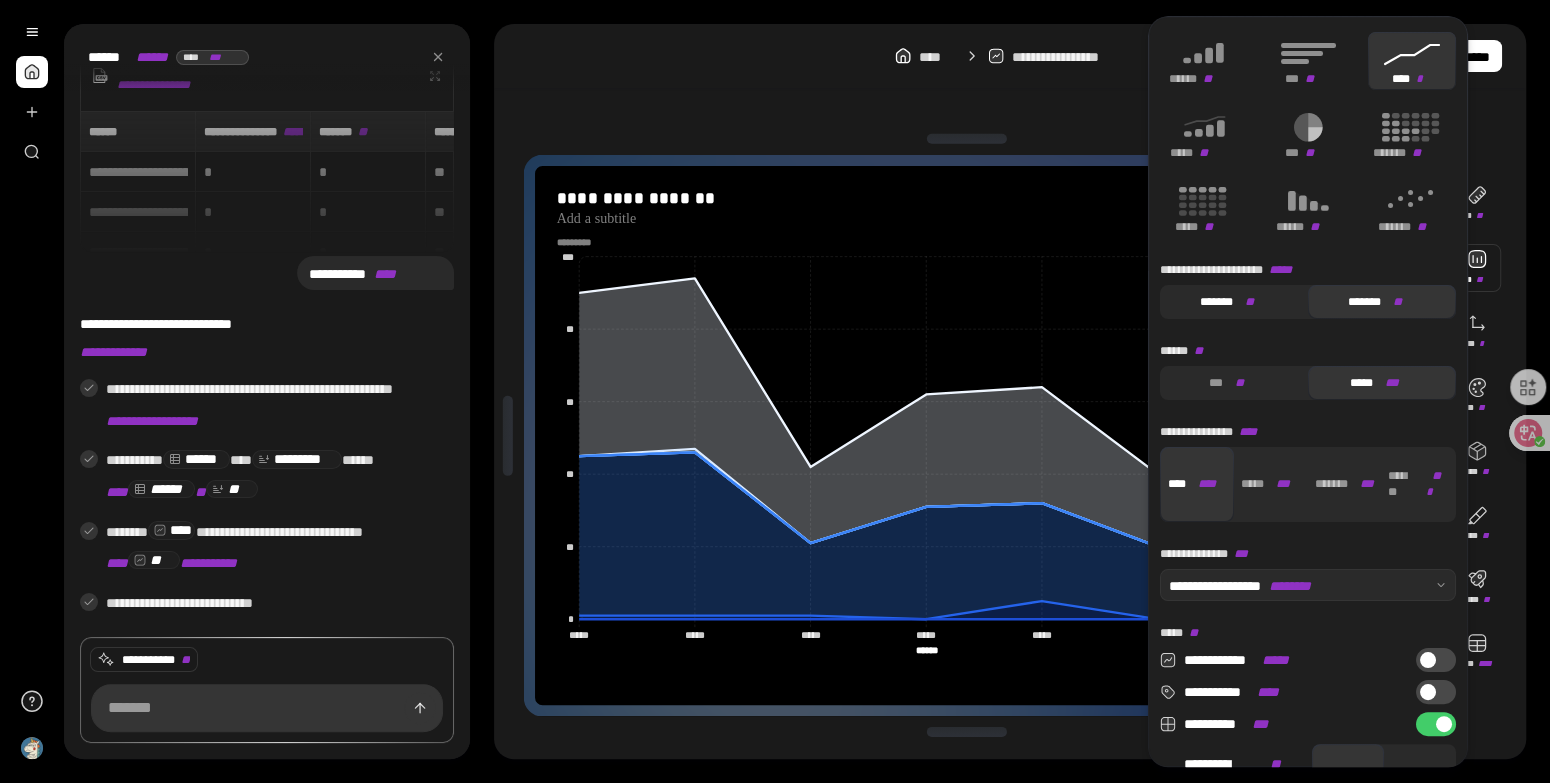 click on "**" at bounding box center (1249, 302) 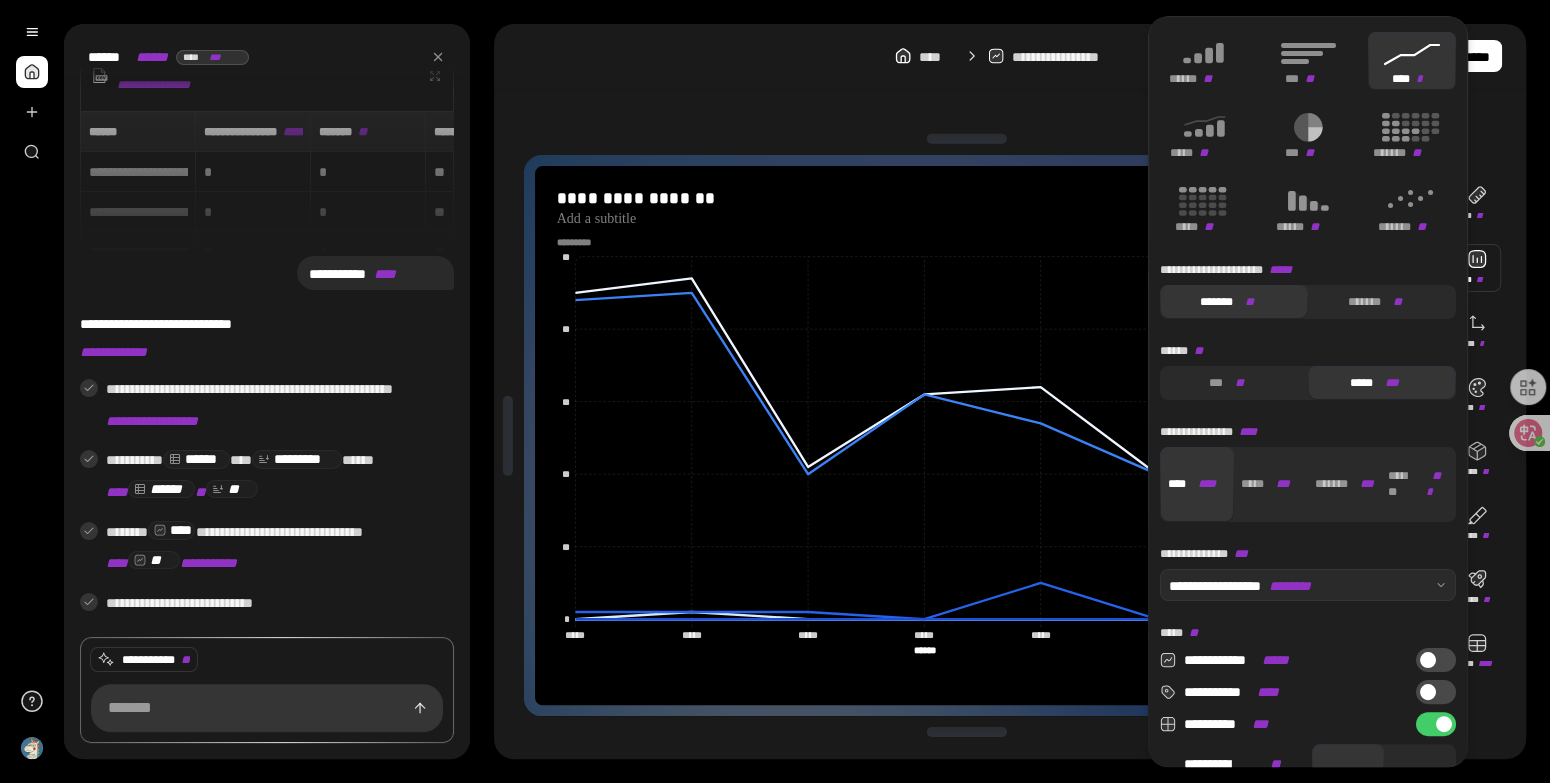 scroll, scrollTop: 139, scrollLeft: 0, axis: vertical 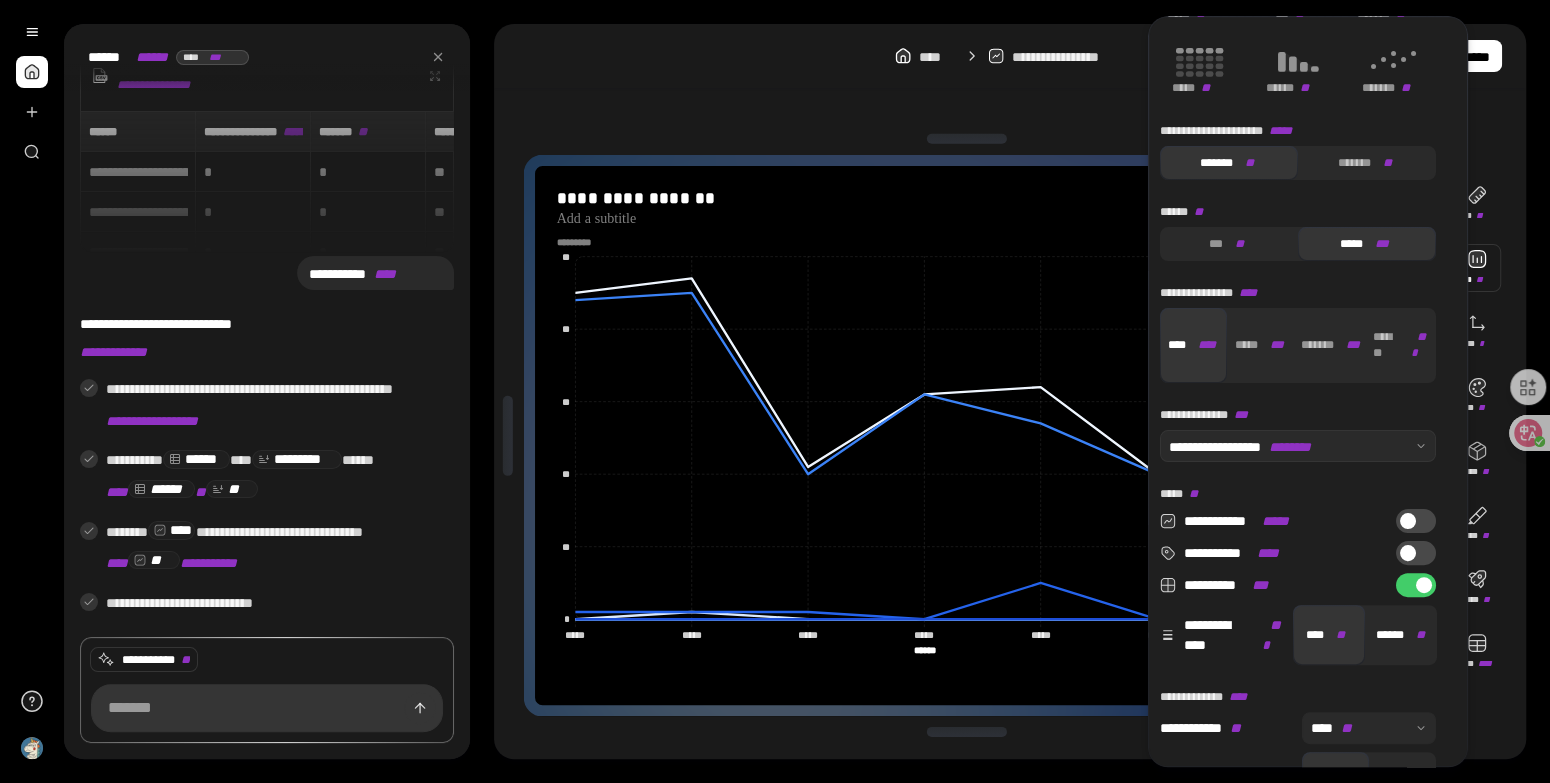 click on "******    **" at bounding box center [1400, 635] 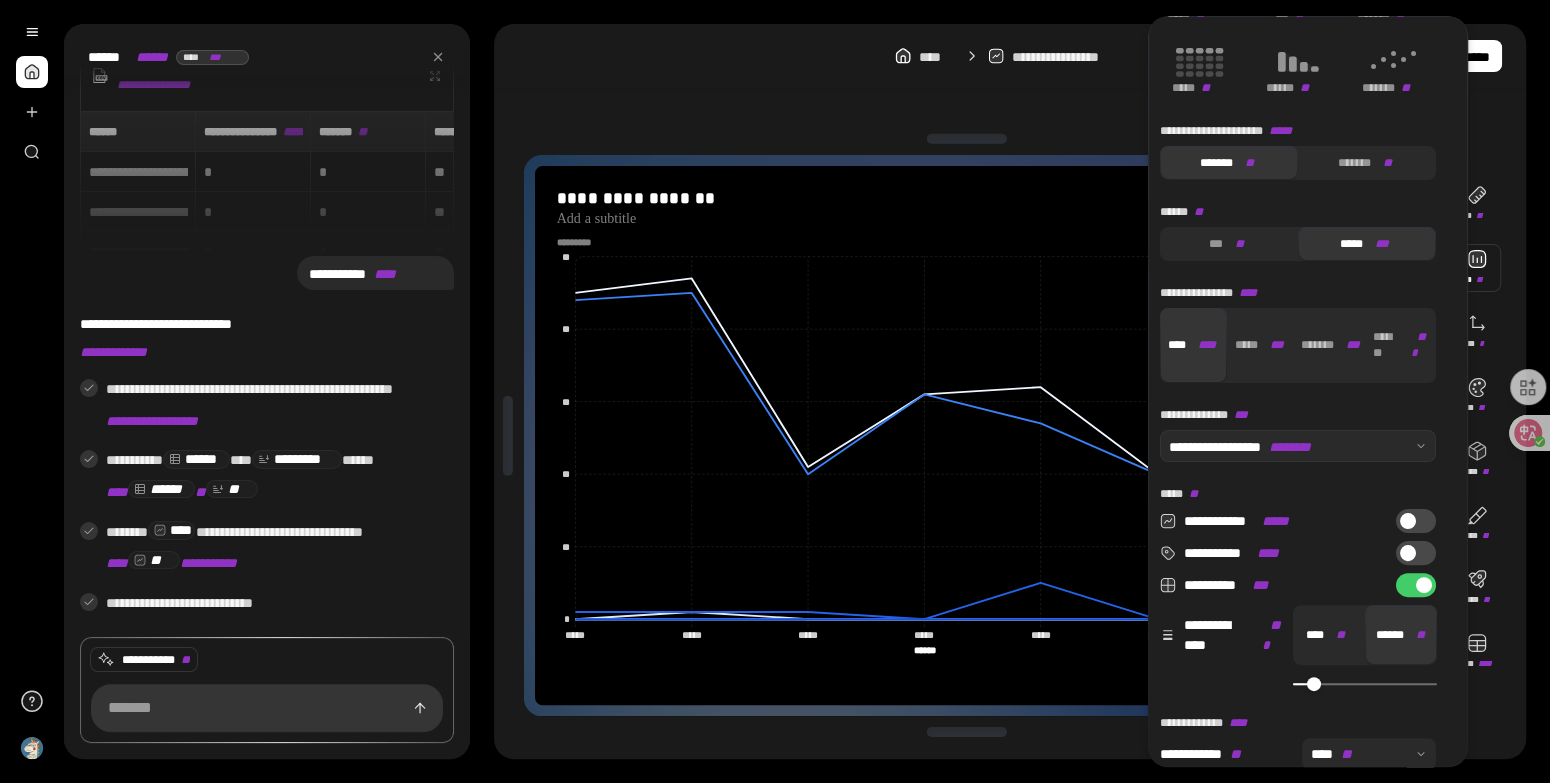 click on "****    **" at bounding box center [1325, 634] 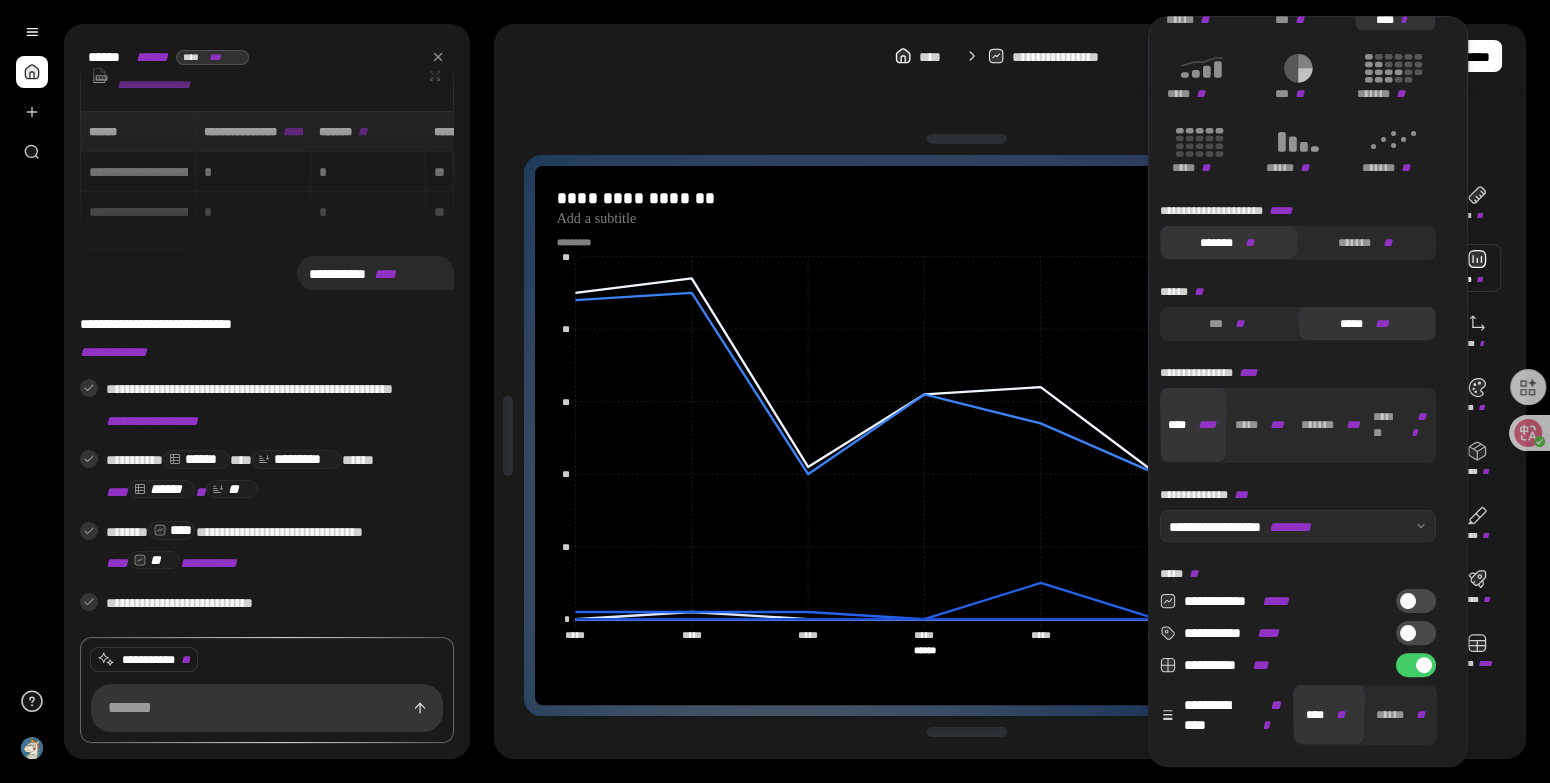 scroll, scrollTop: 0, scrollLeft: 0, axis: both 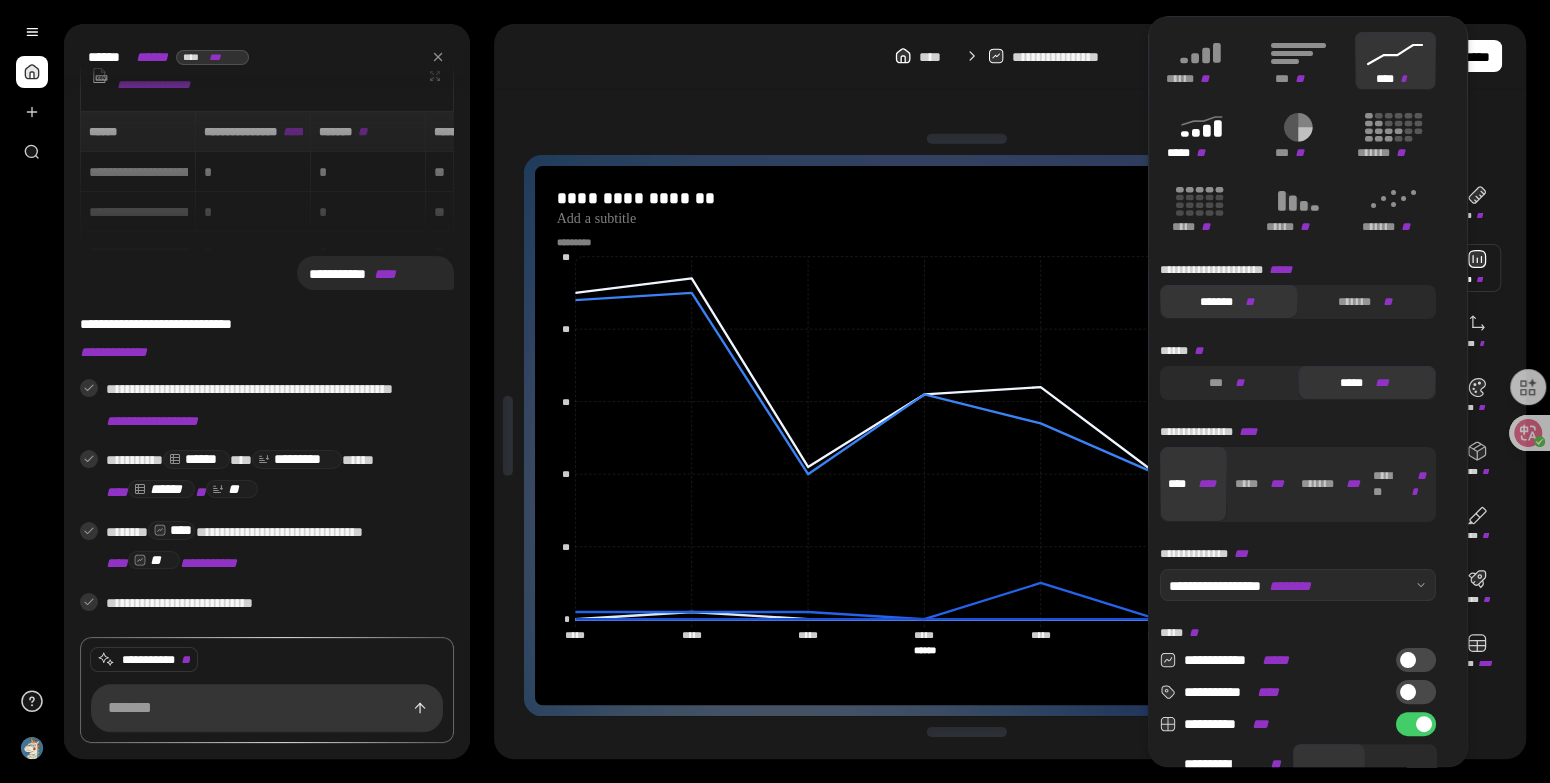 click 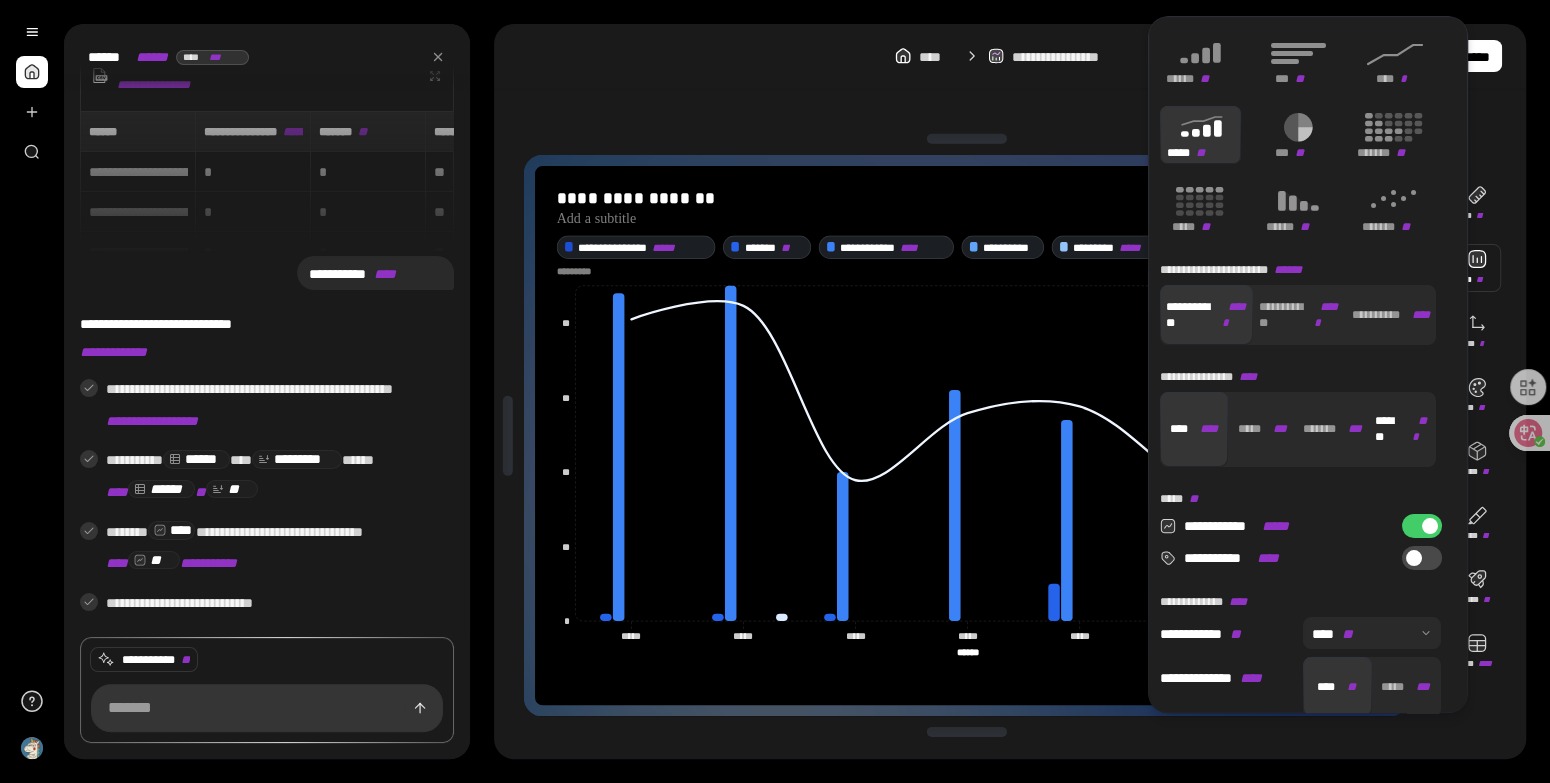 click on "*******    ***" at bounding box center (1402, 429) 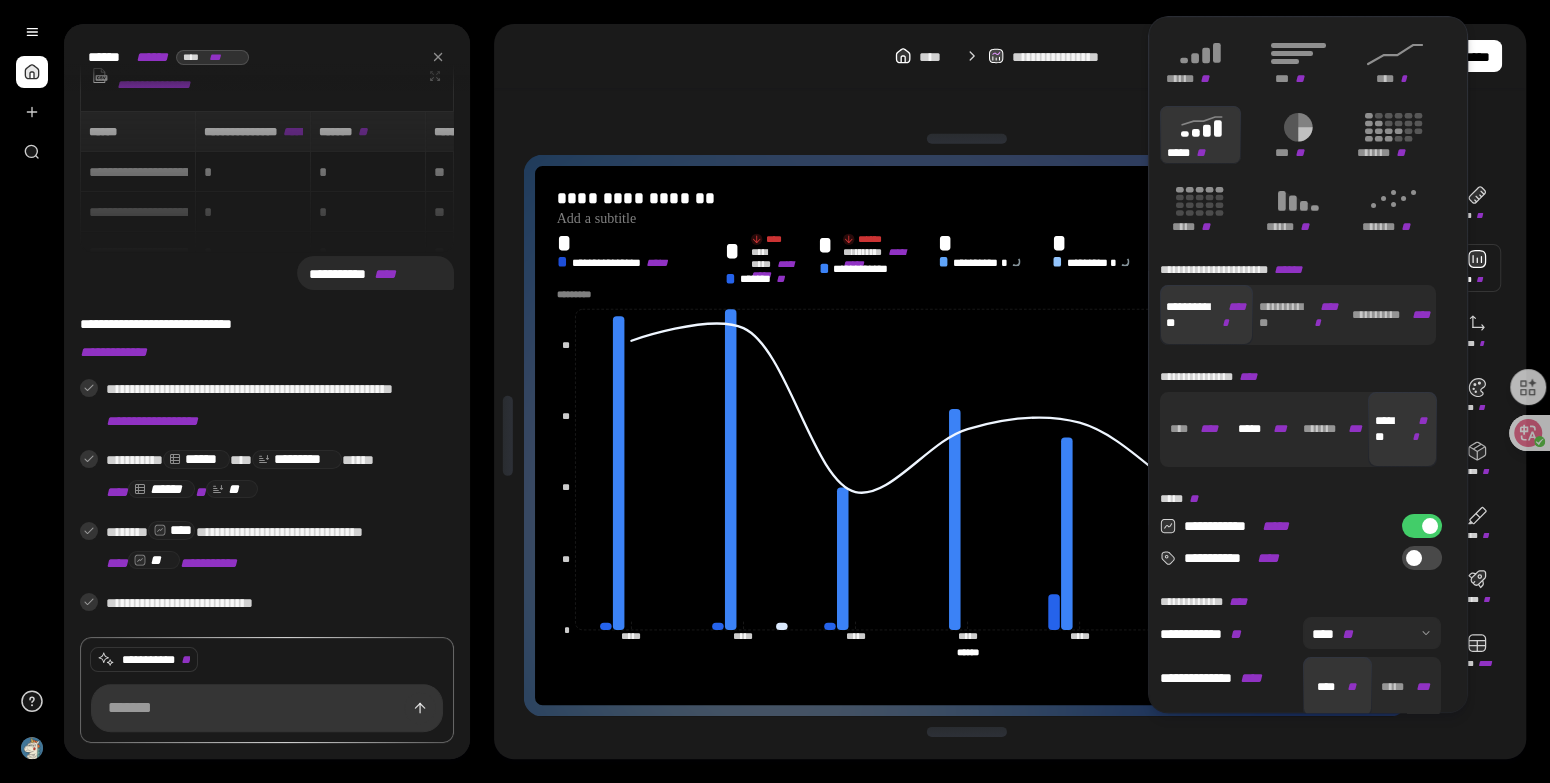 click on "***" at bounding box center (1277, 430) 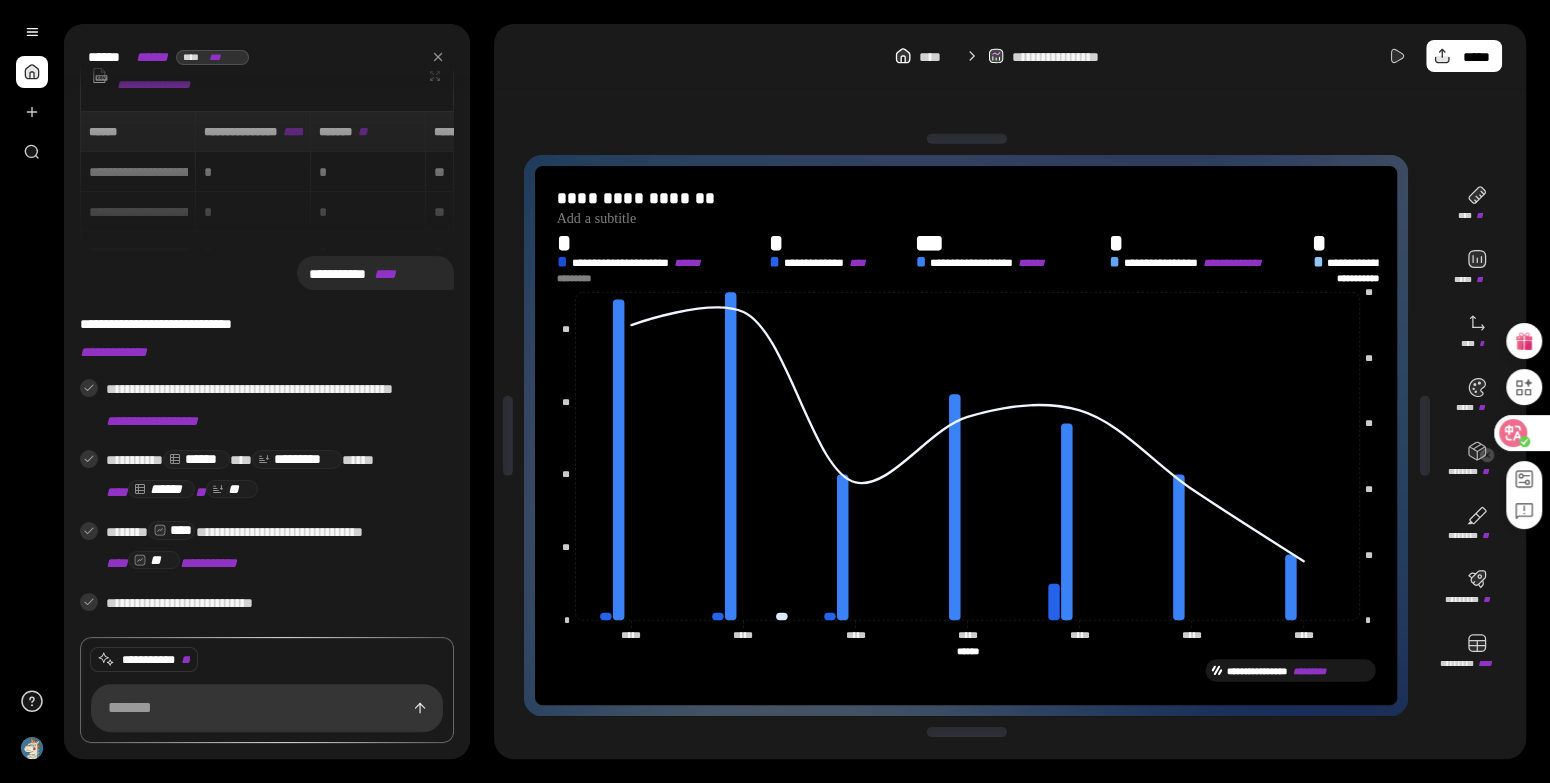 click 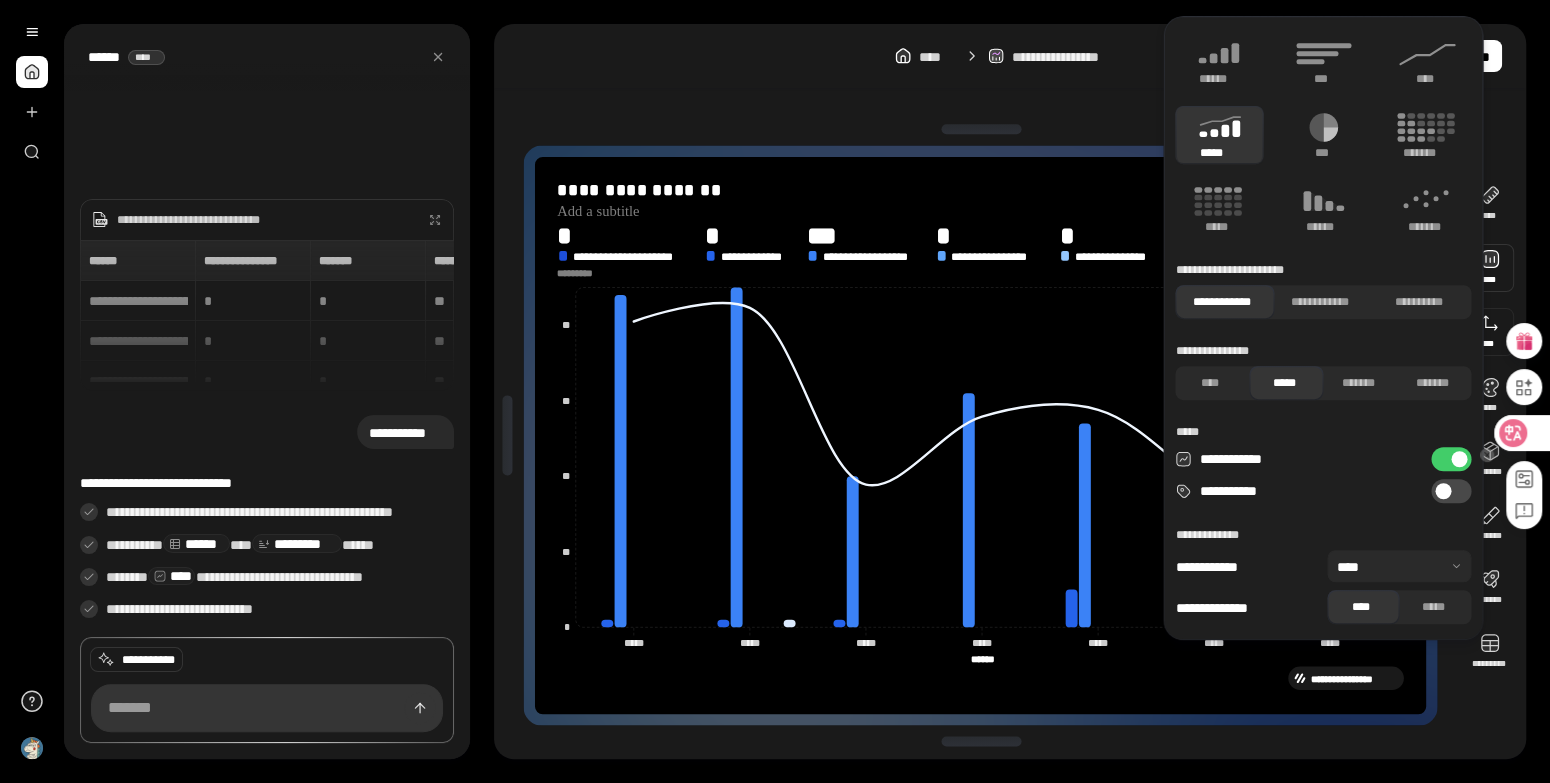 click 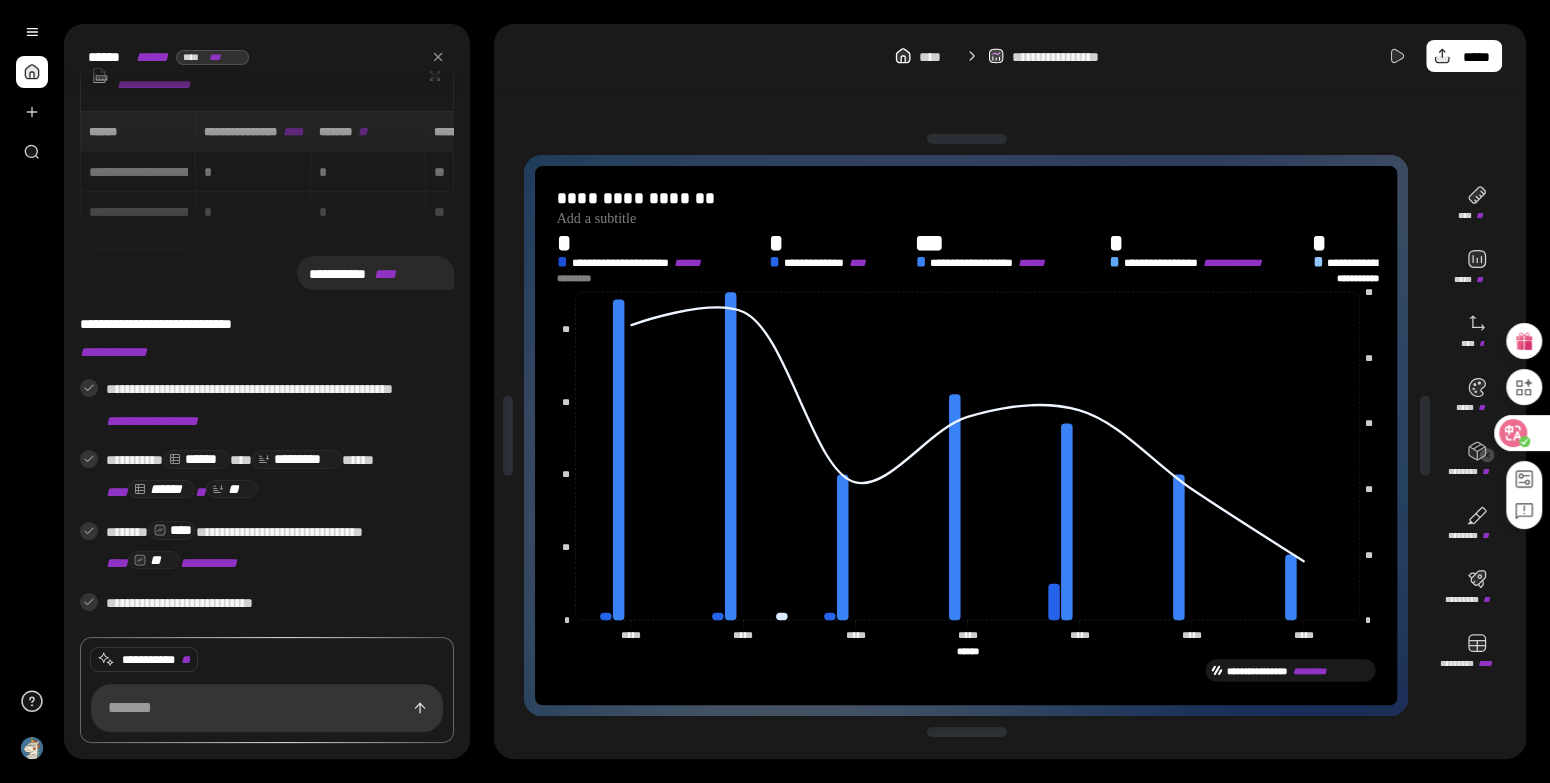click at bounding box center [1522, 433] 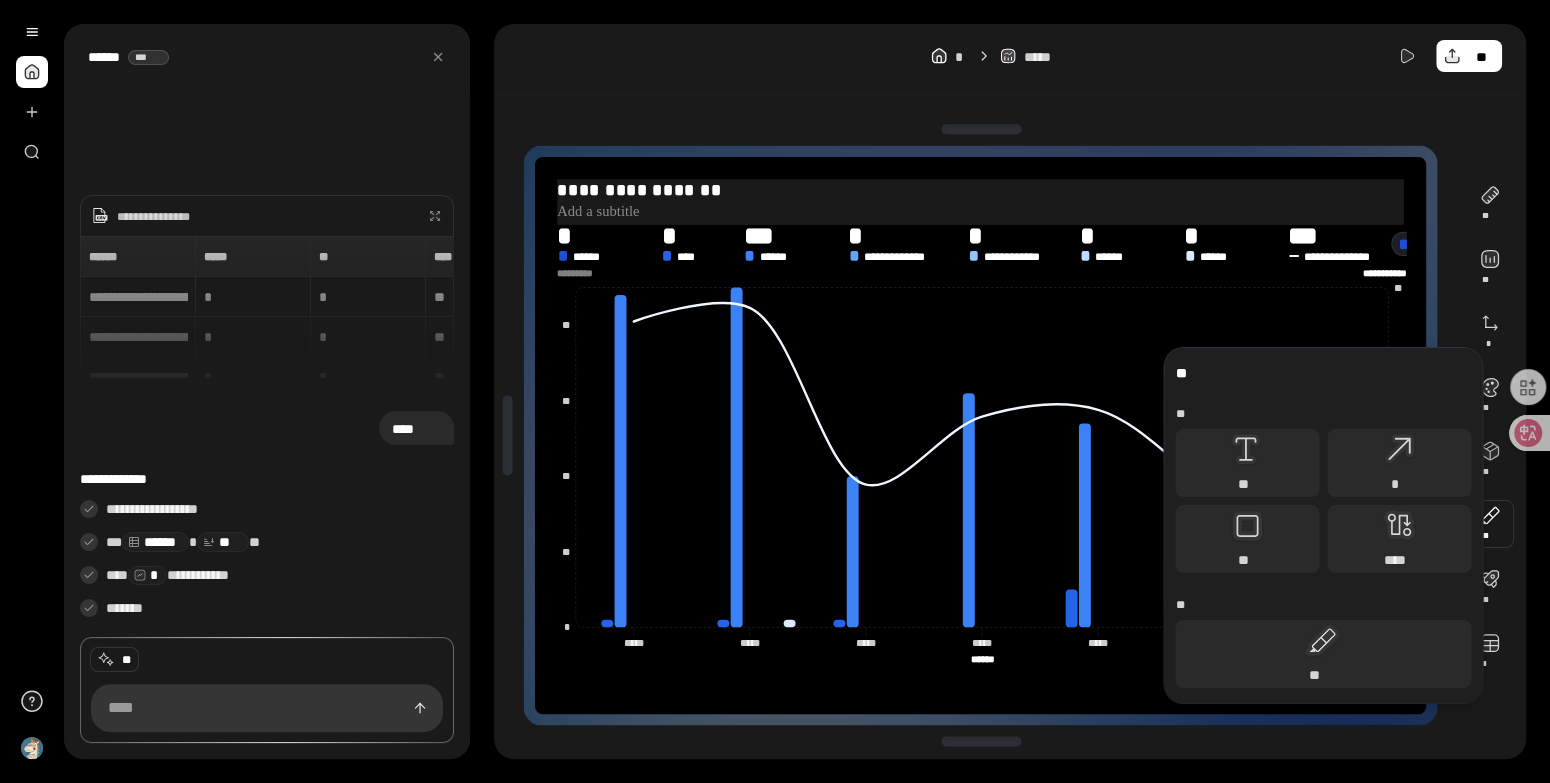 click on "**********" at bounding box center (982, 189) 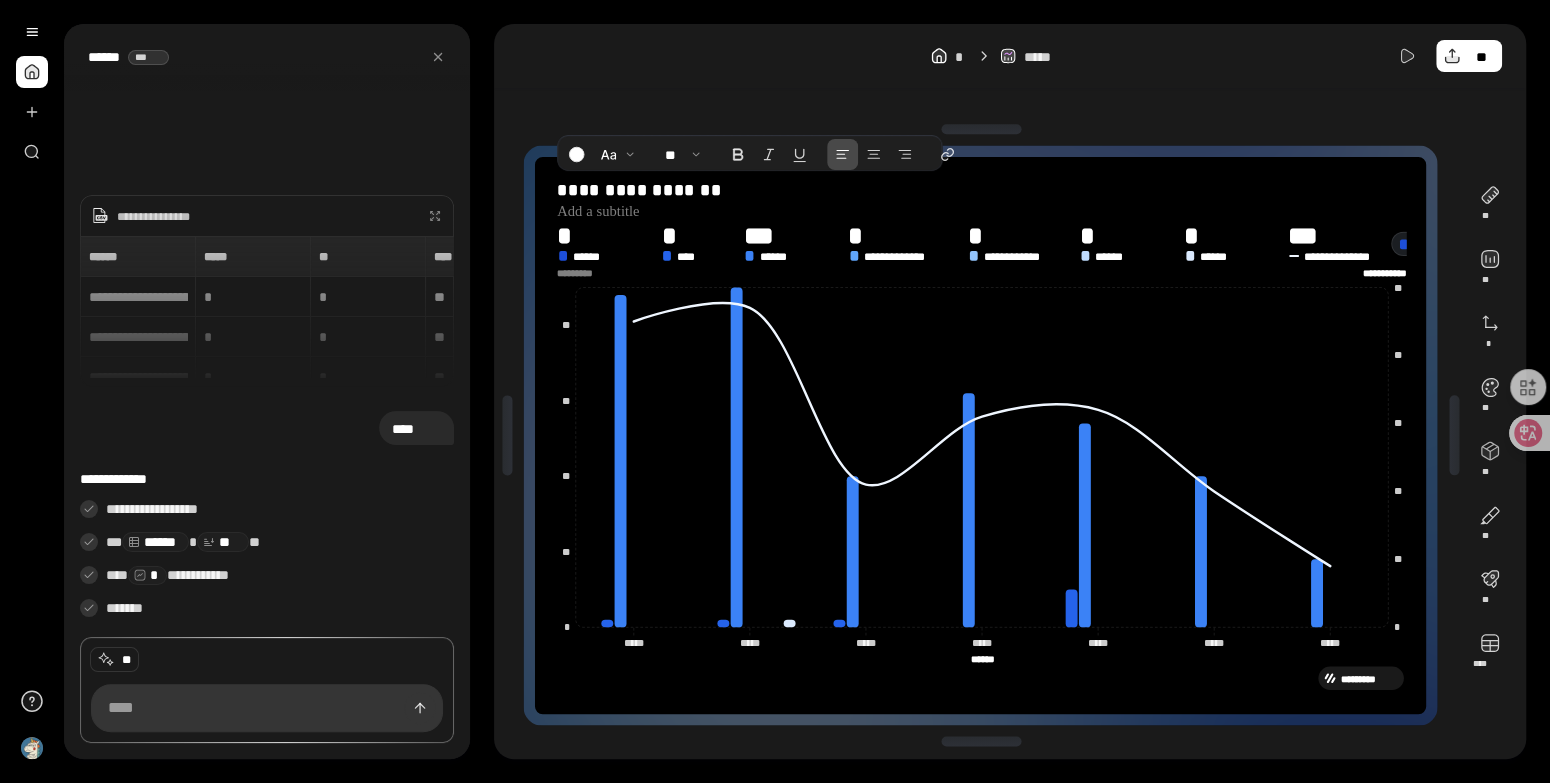 click on "*****" at bounding box center [1037, 57] 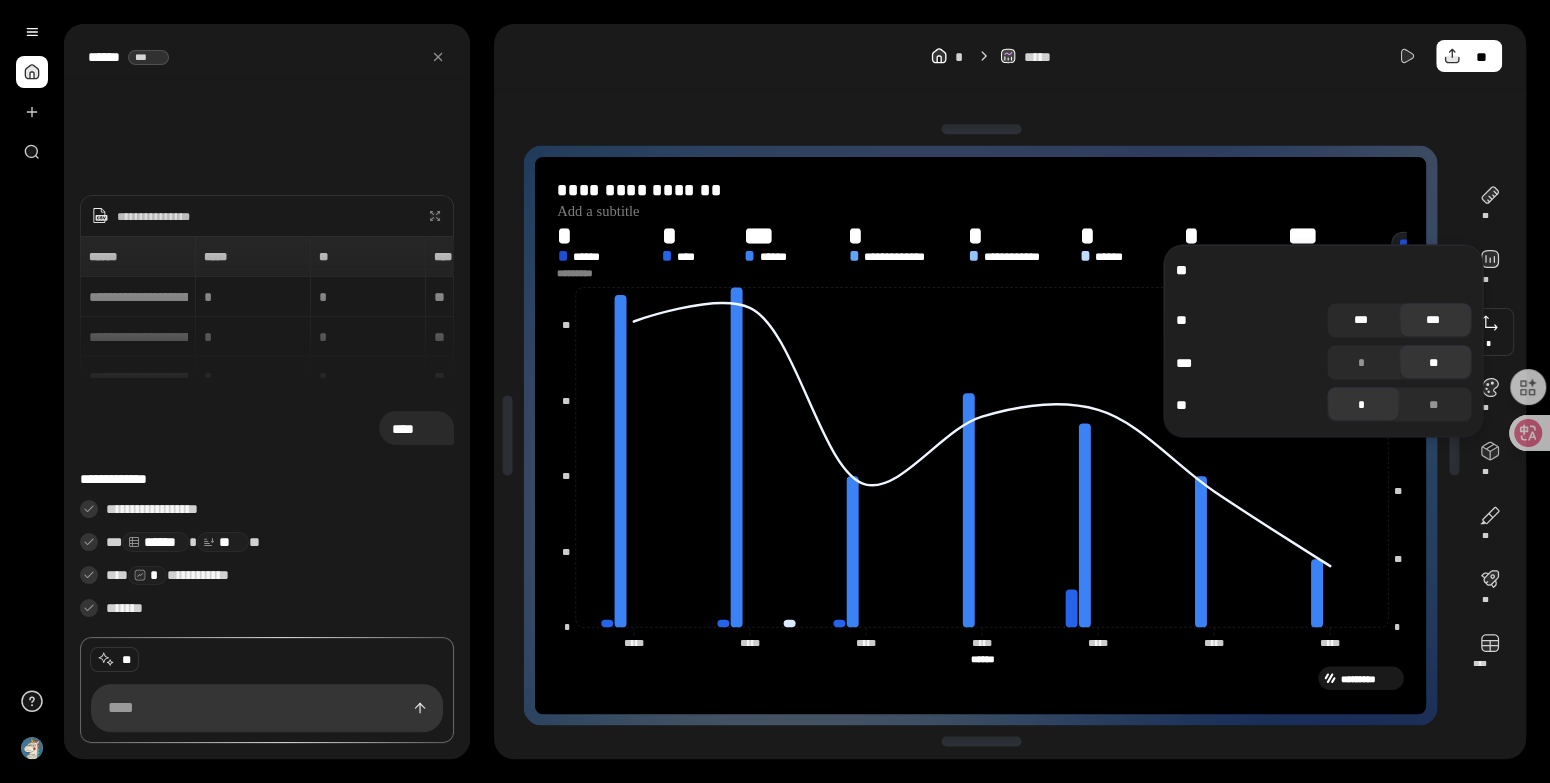 click on "***" at bounding box center [1361, 320] 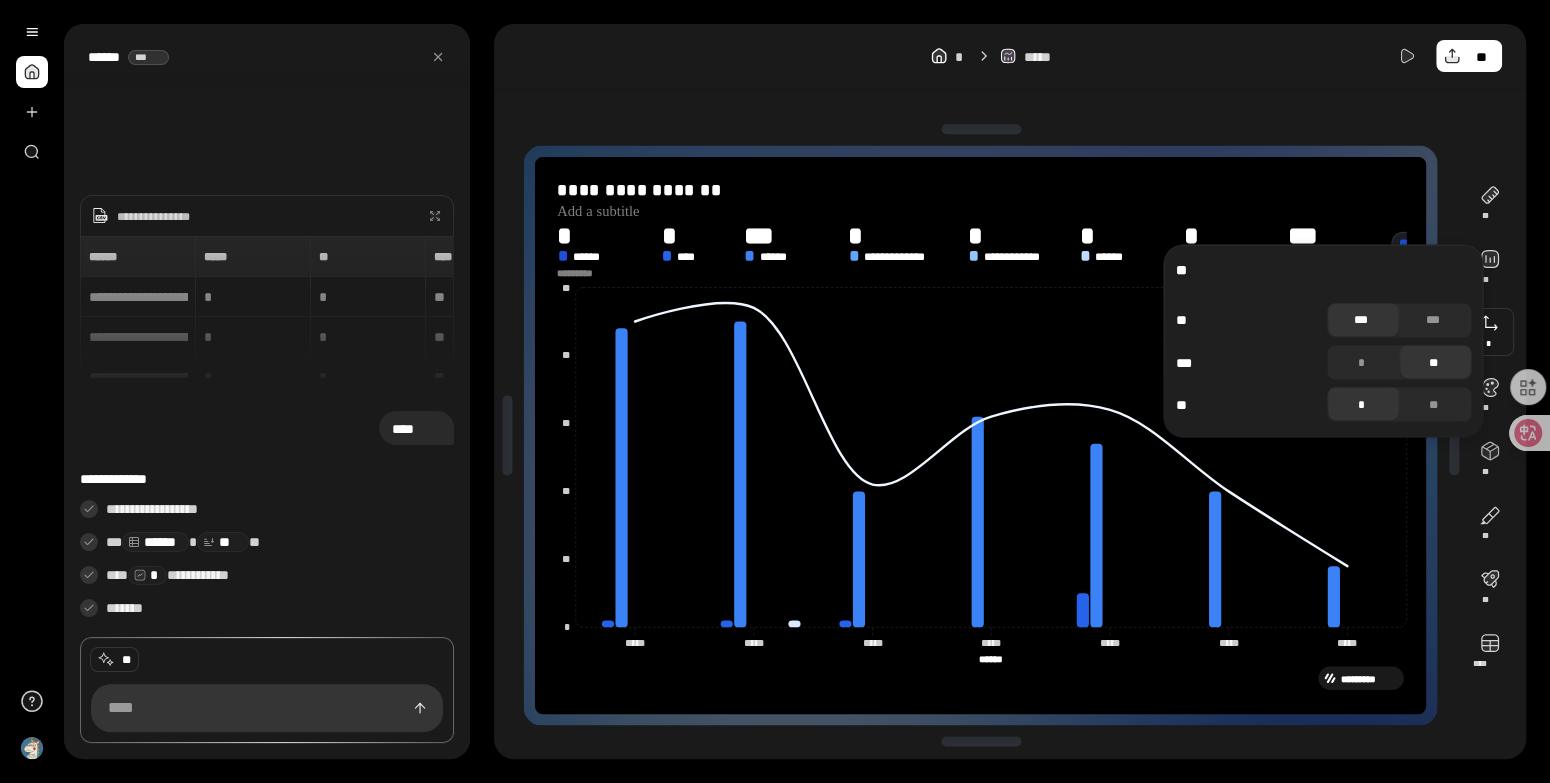 click on "***" at bounding box center (1361, 320) 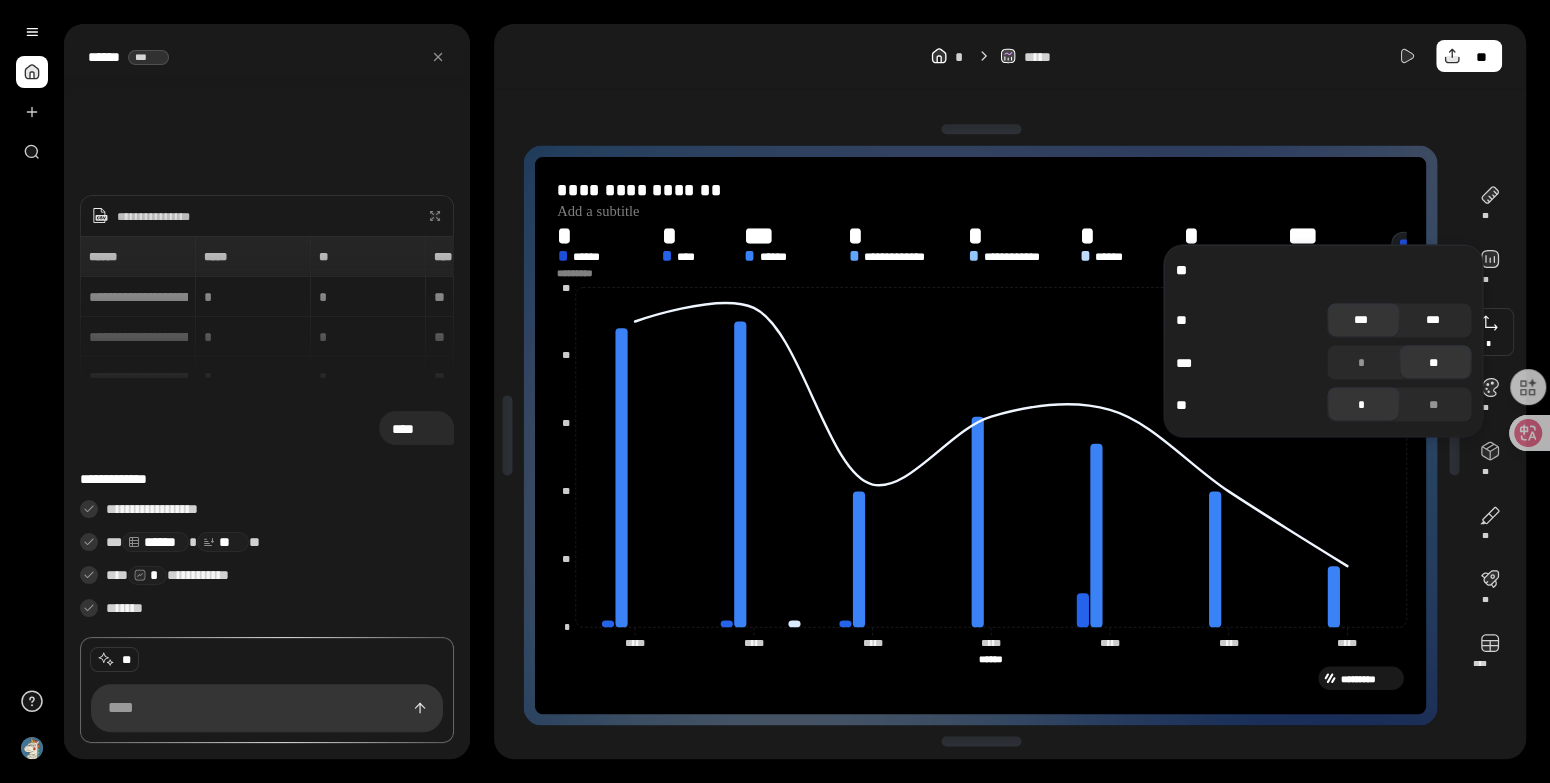 click on "***" at bounding box center (1433, 320) 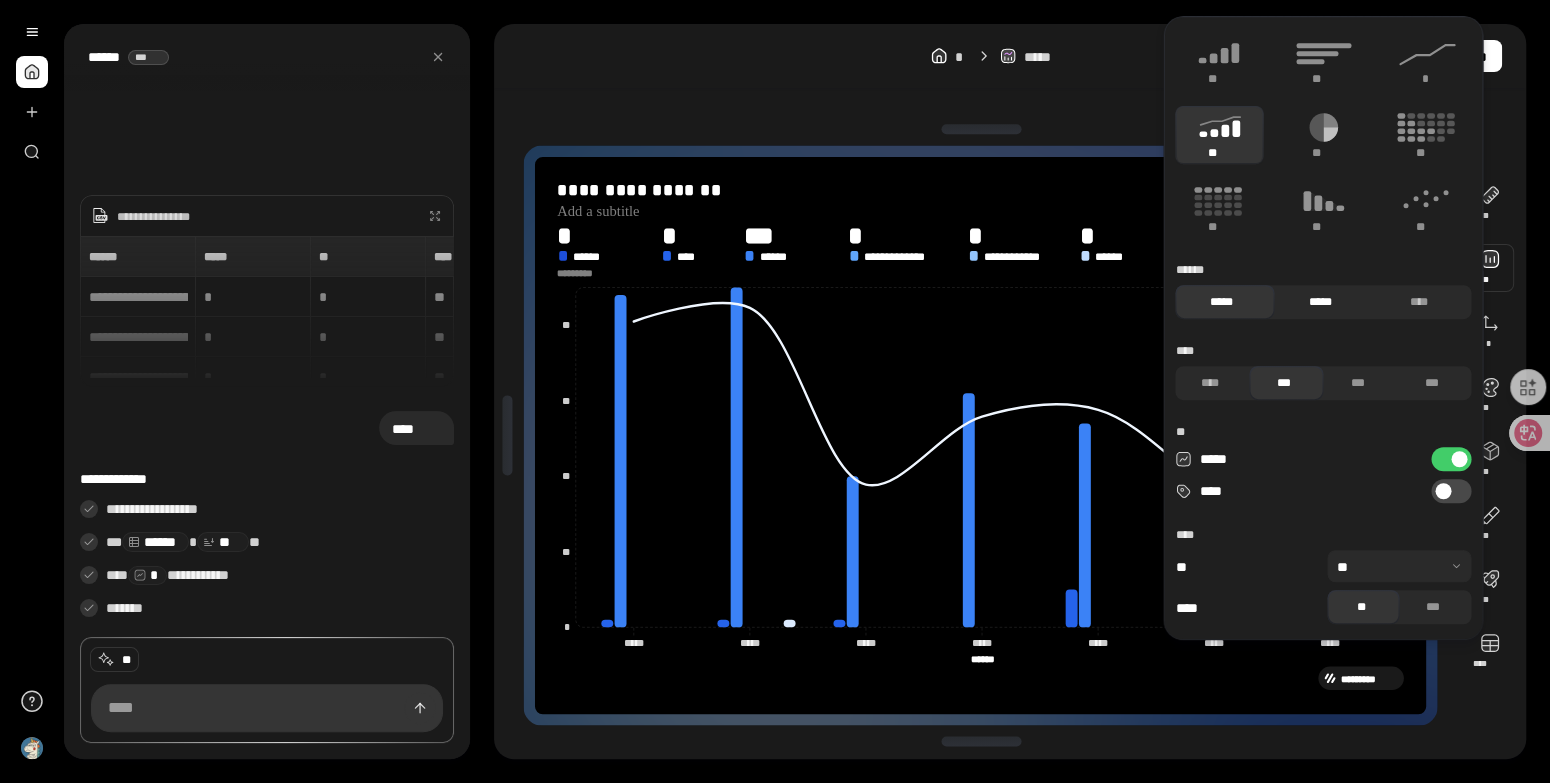 click on "*****" at bounding box center (1320, 302) 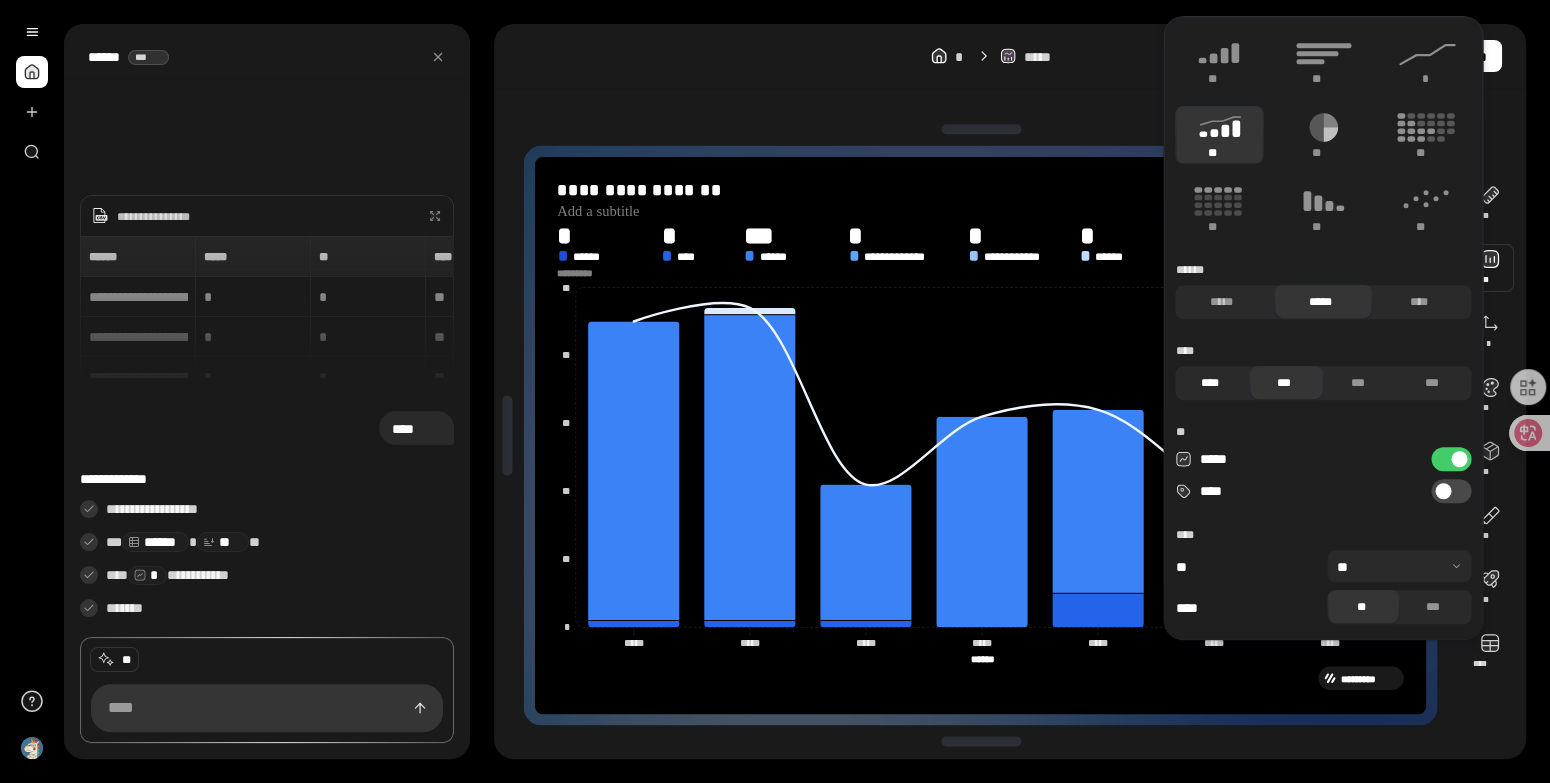 click on "****" at bounding box center [1210, 383] 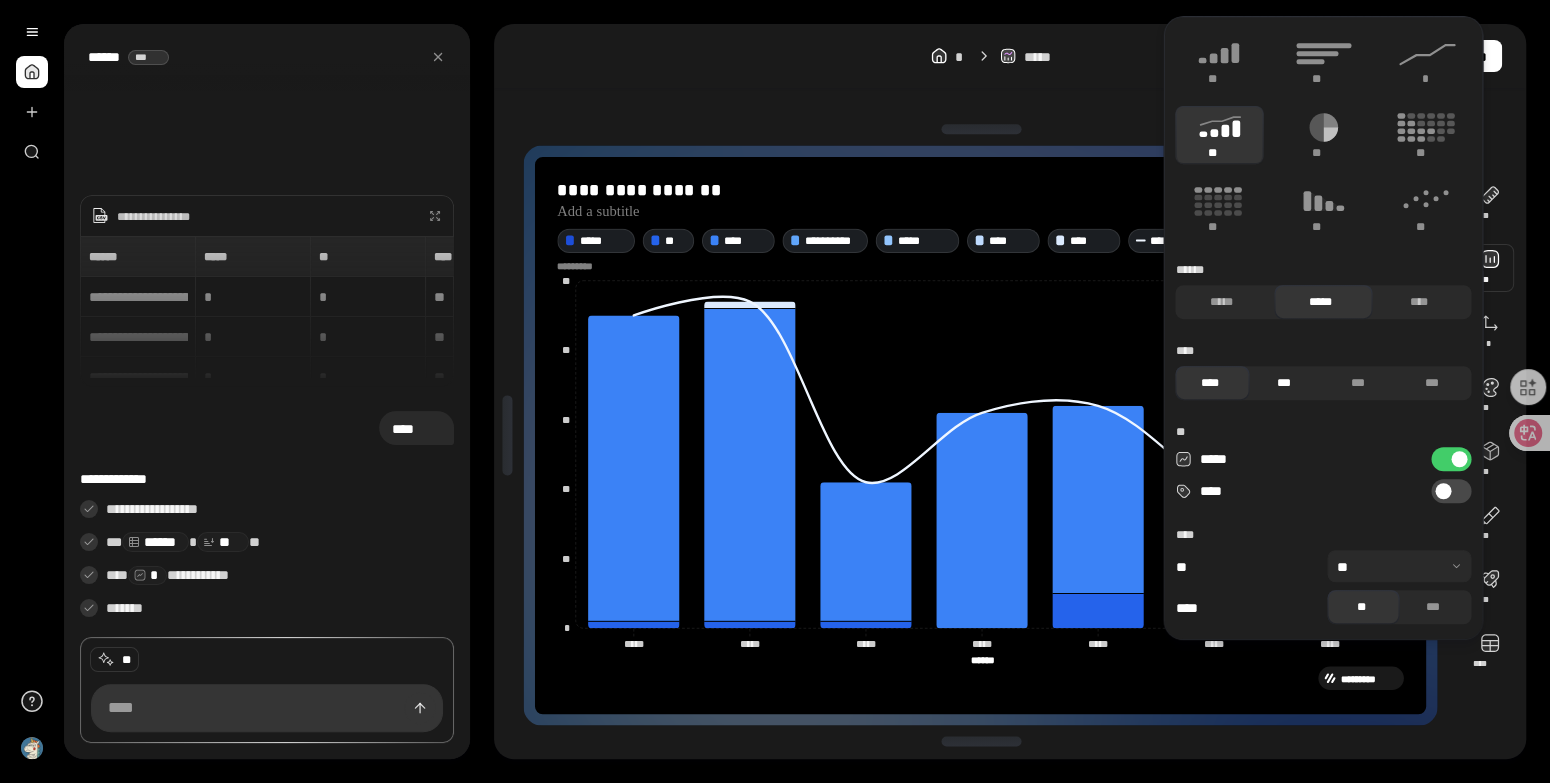 click on "***" at bounding box center [1284, 383] 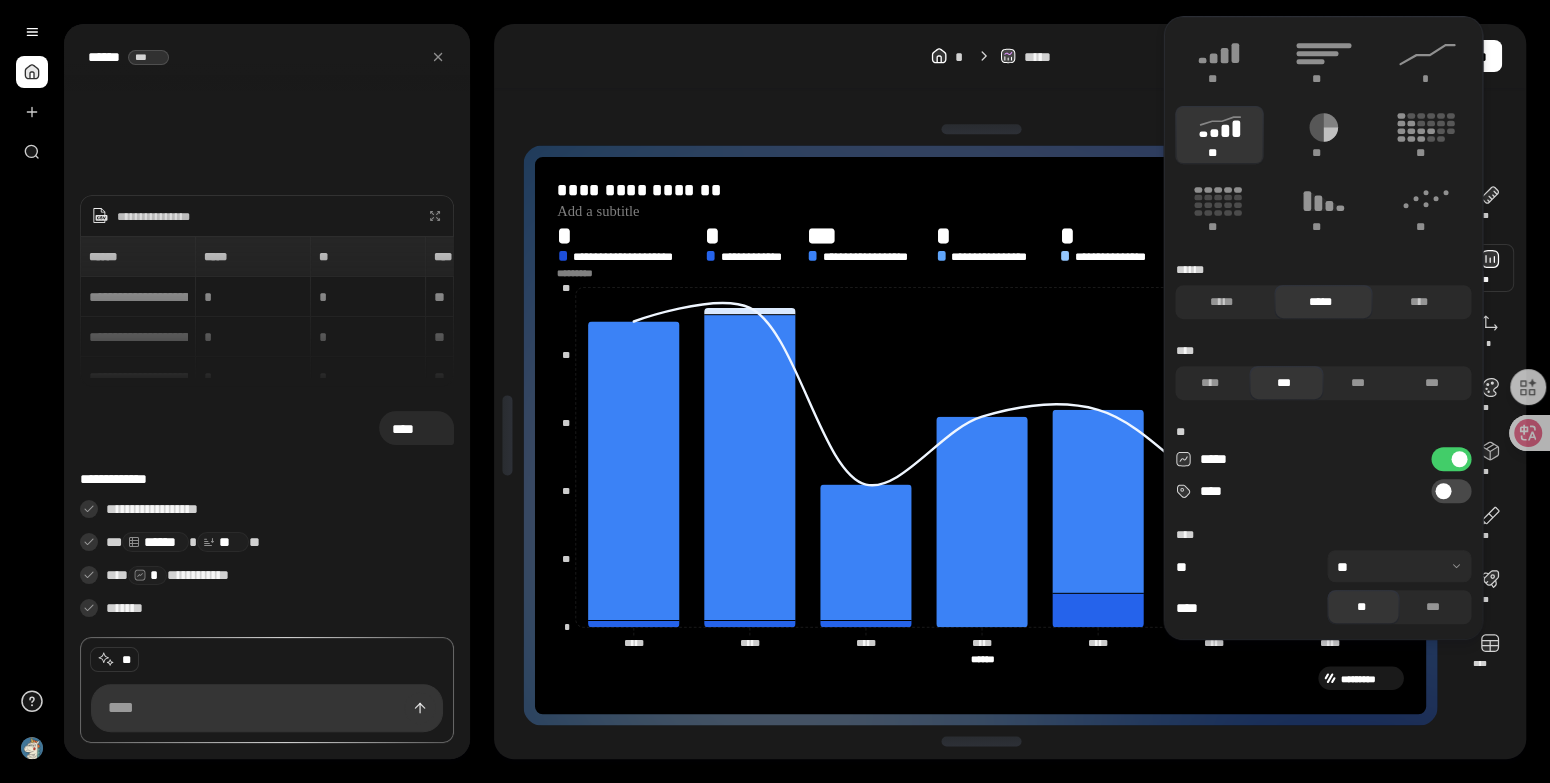 click at bounding box center (1459, 459) 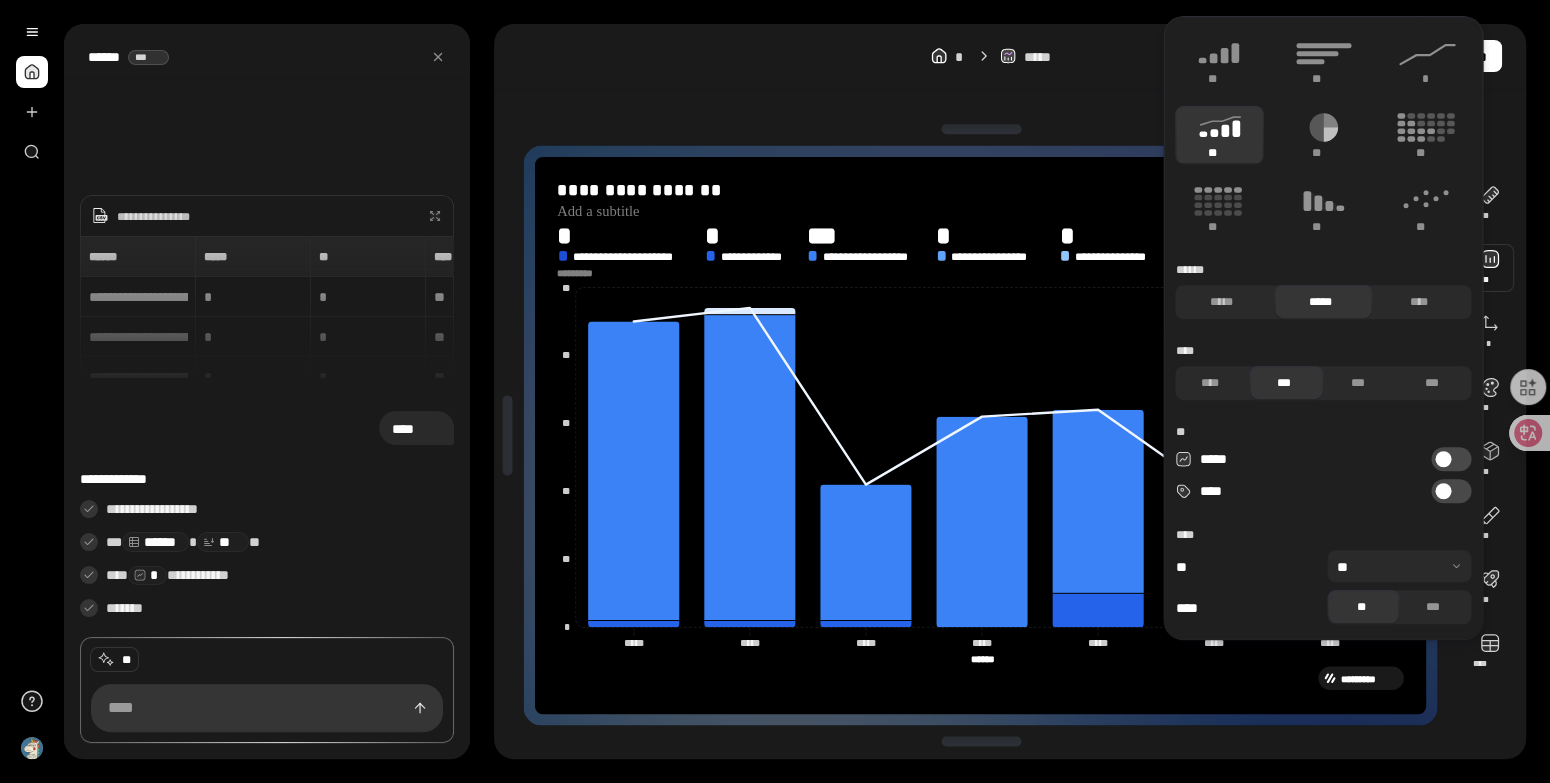 click on "*****" at bounding box center (1451, 459) 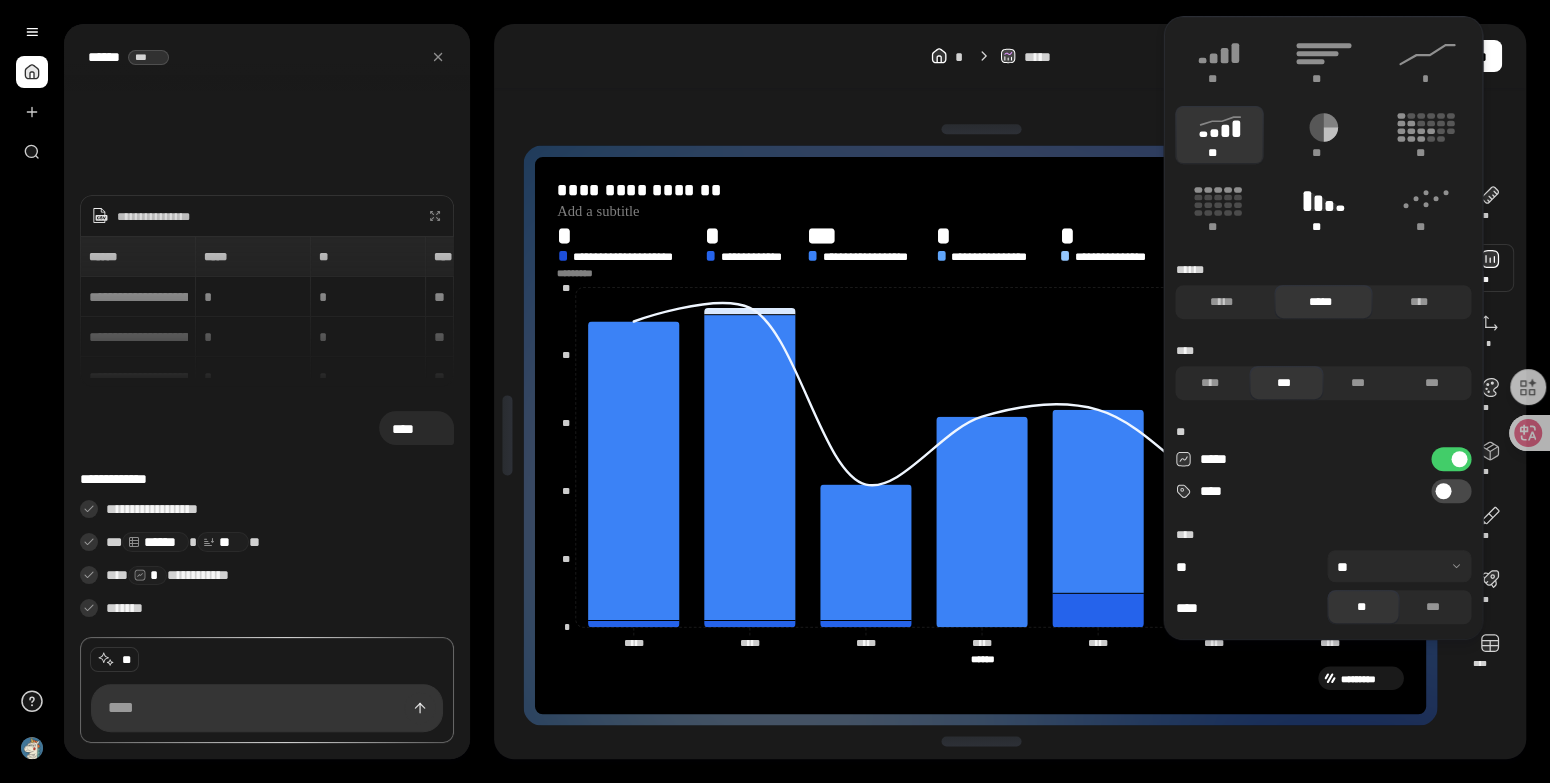 click 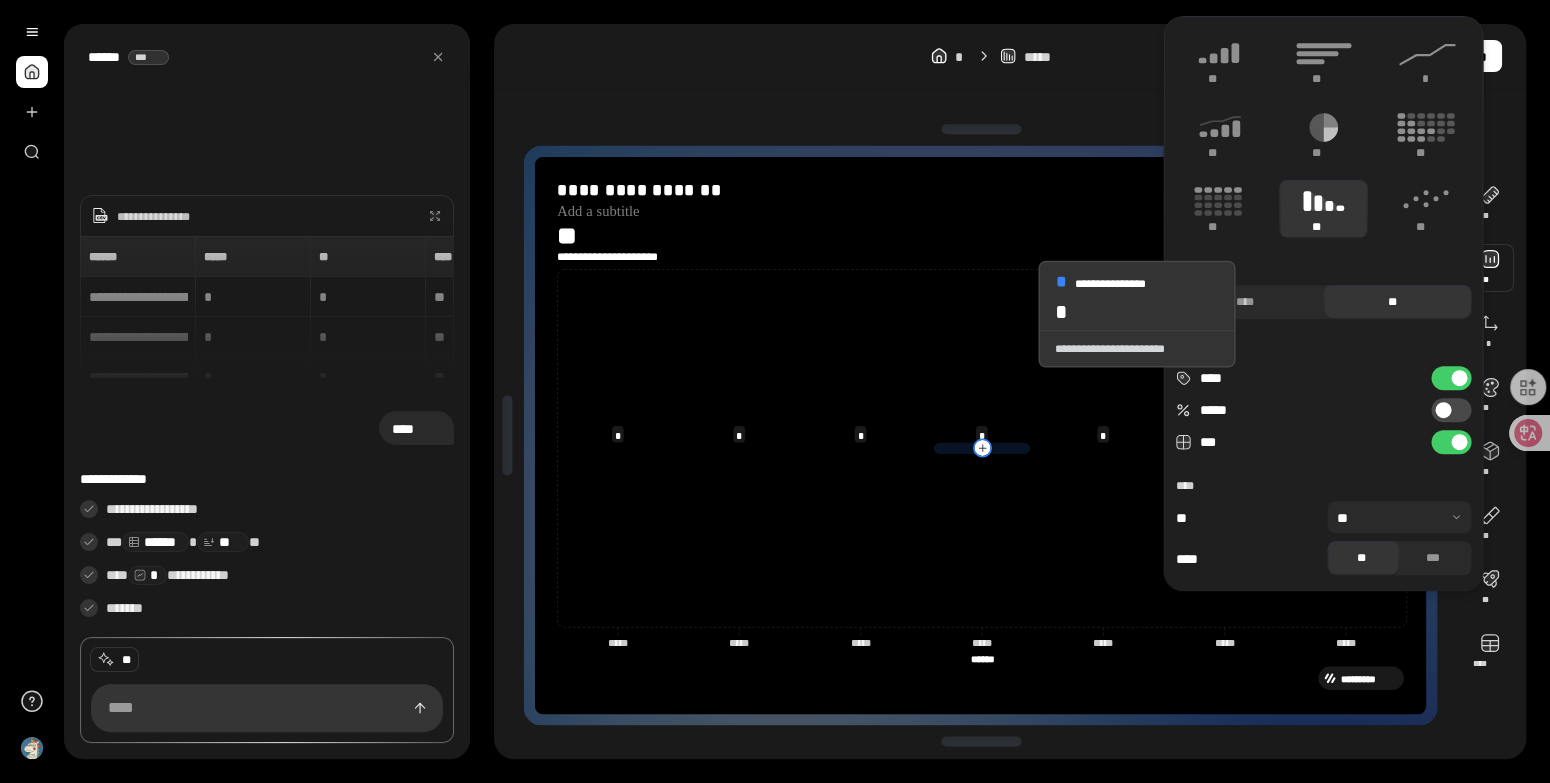 click 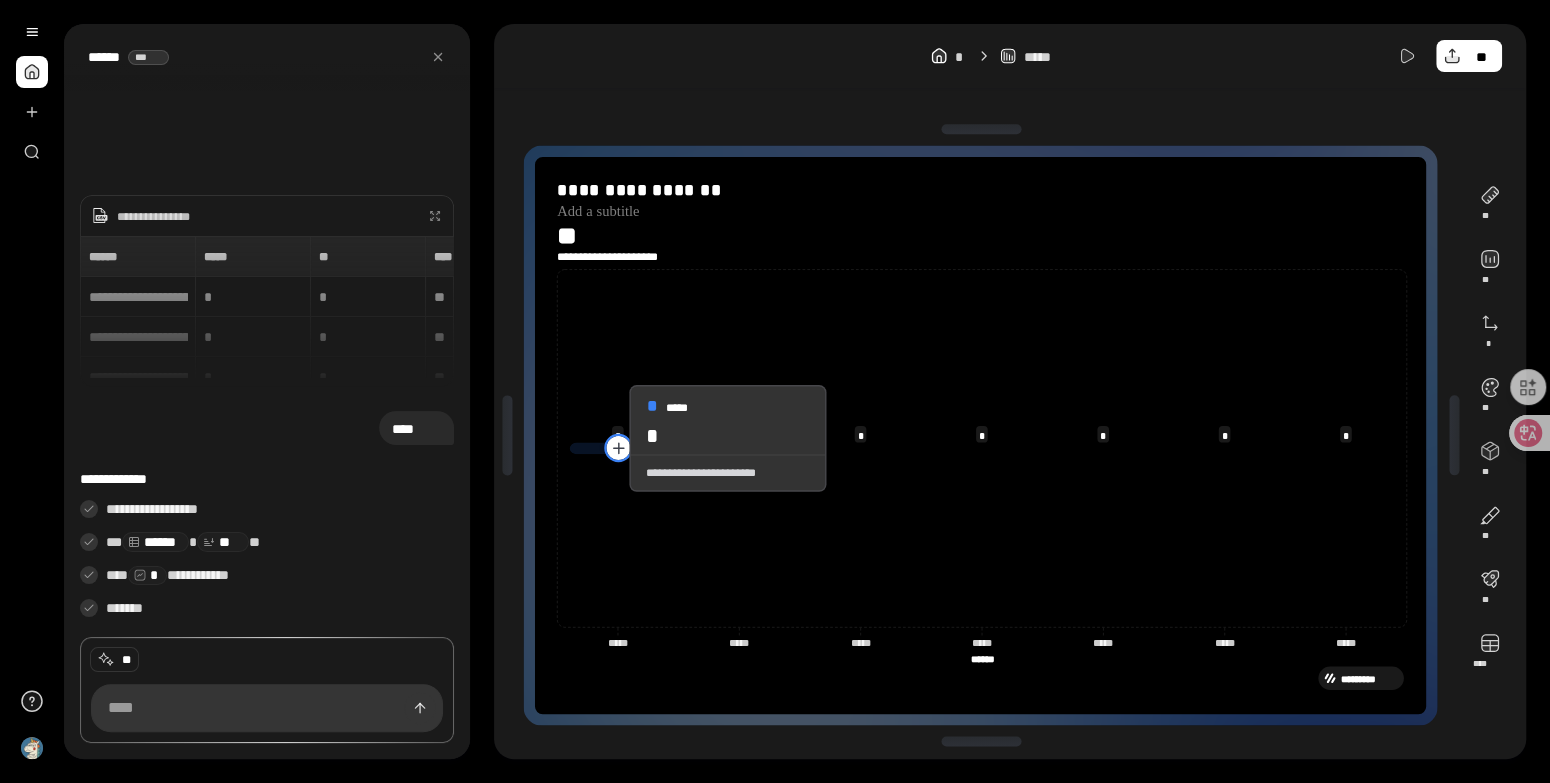 click 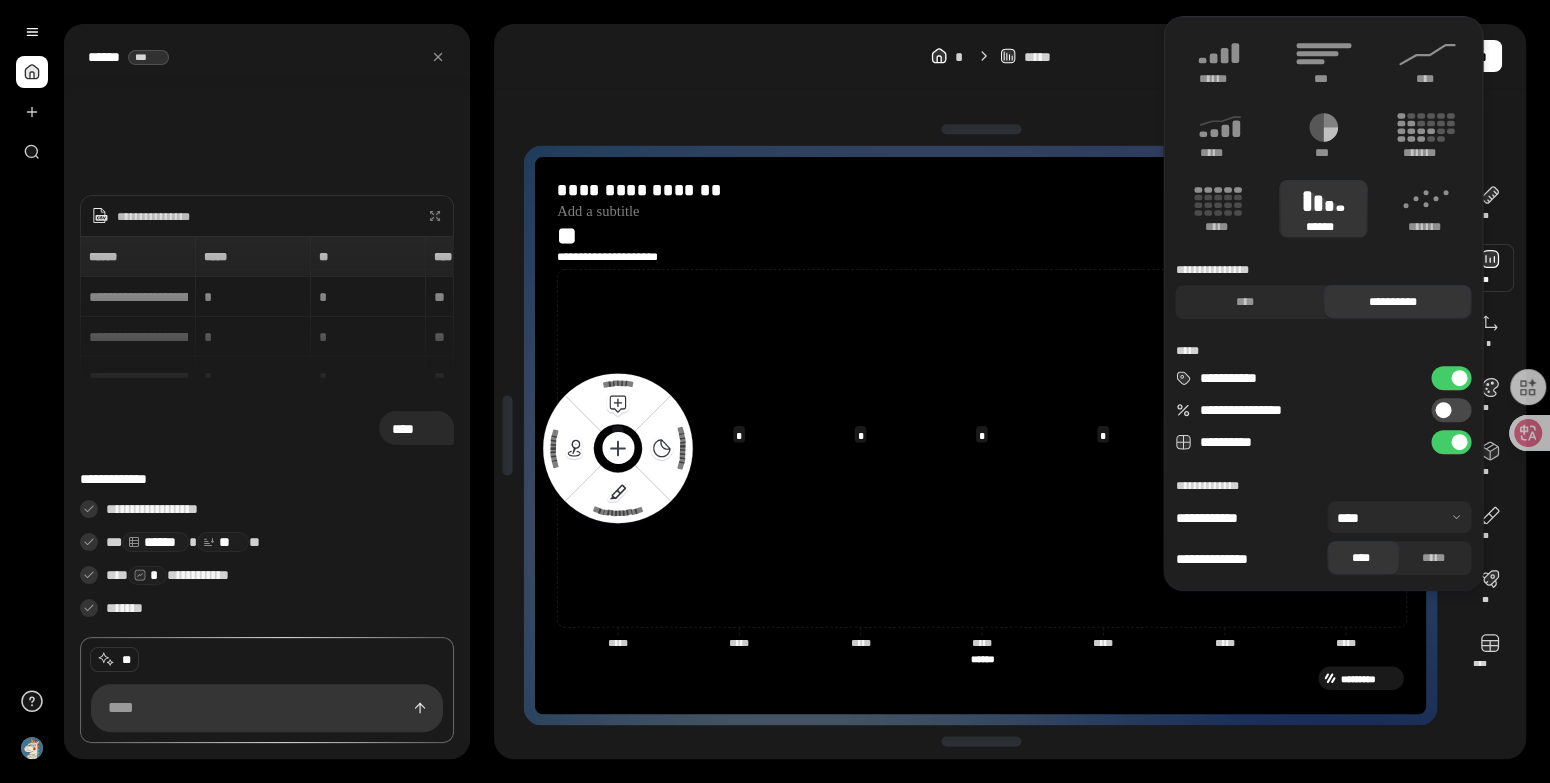 click at bounding box center [1490, 268] 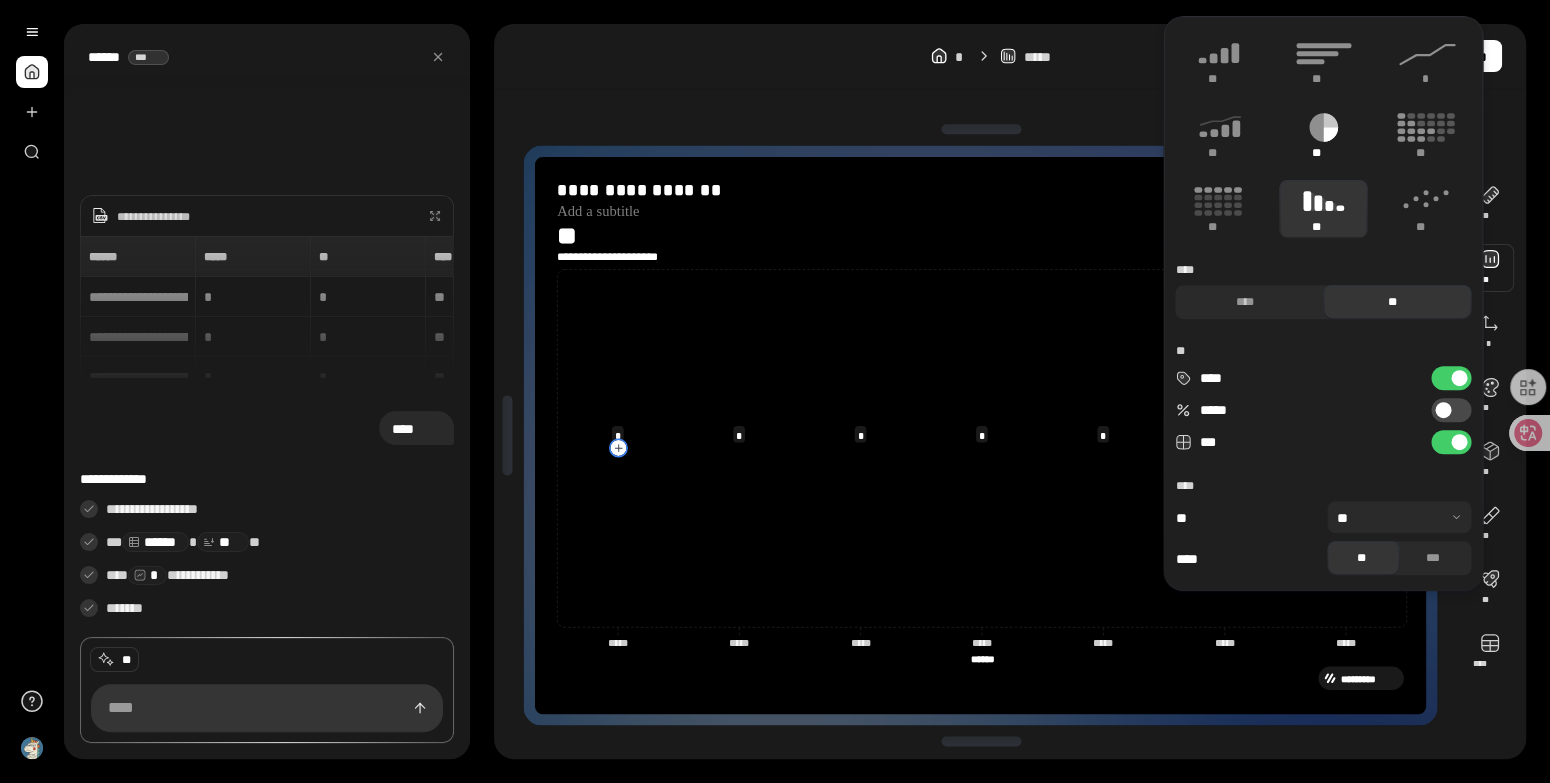 click 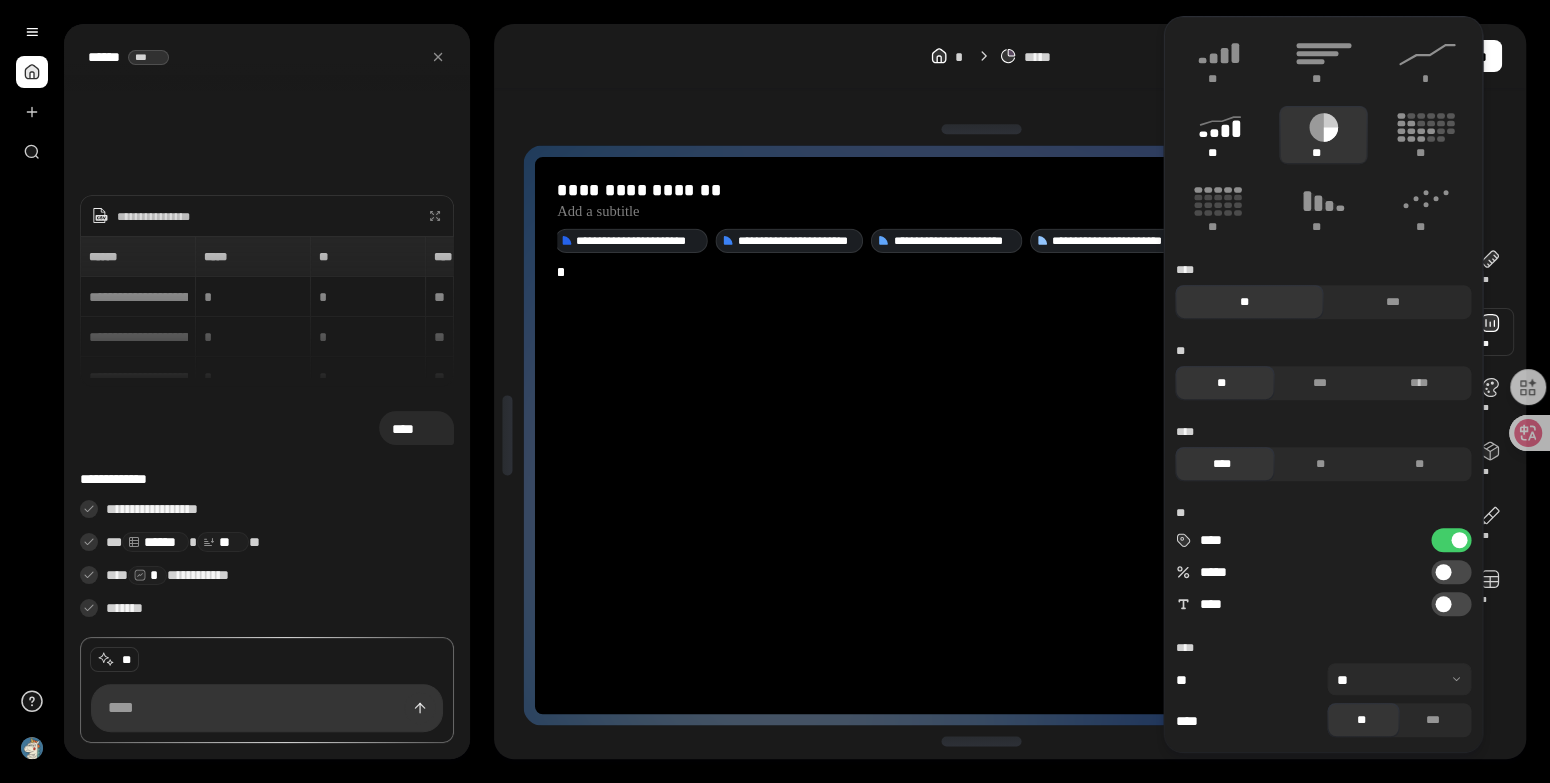 click 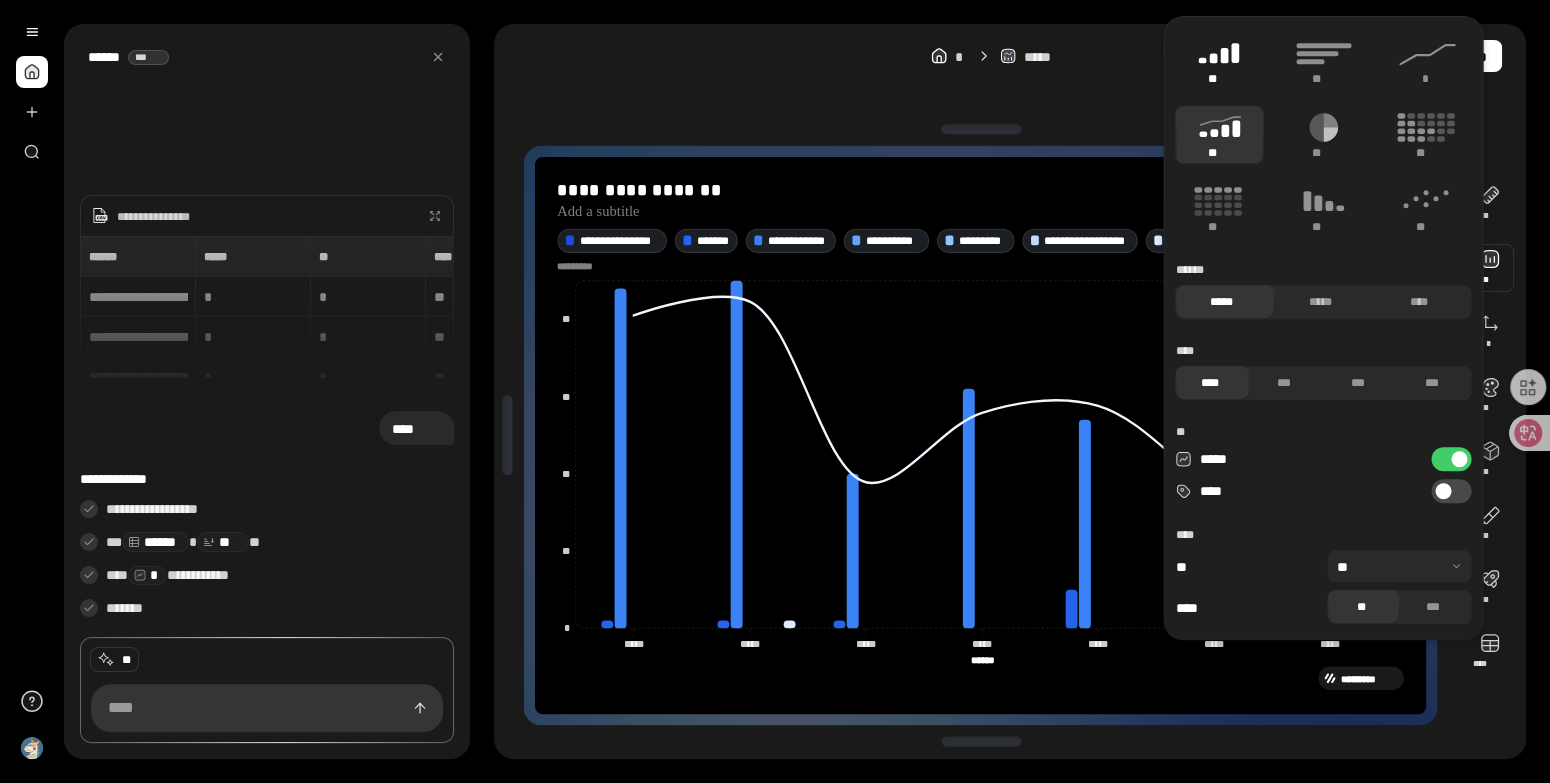 click on "**" at bounding box center [1212, 79] 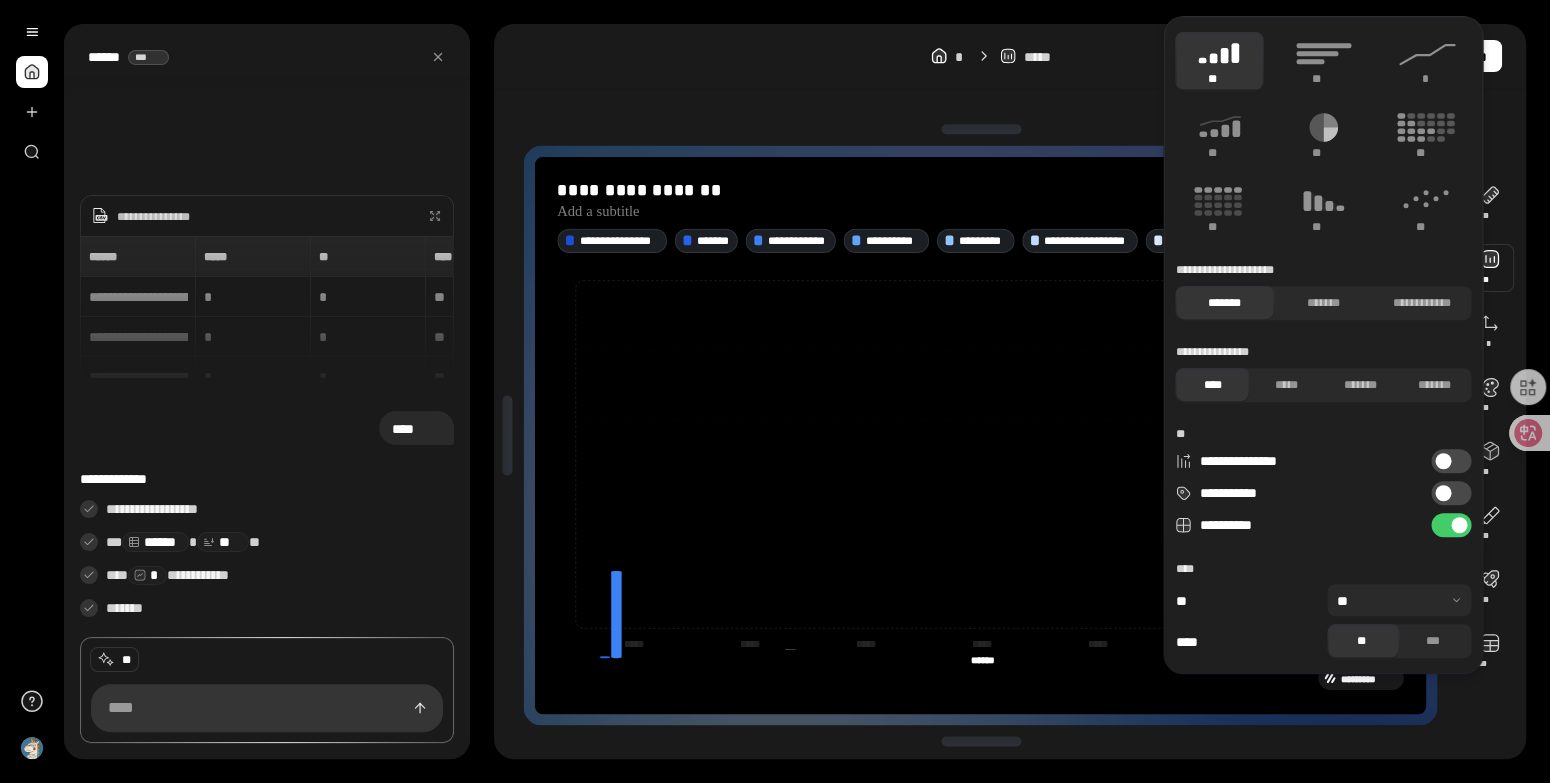 type 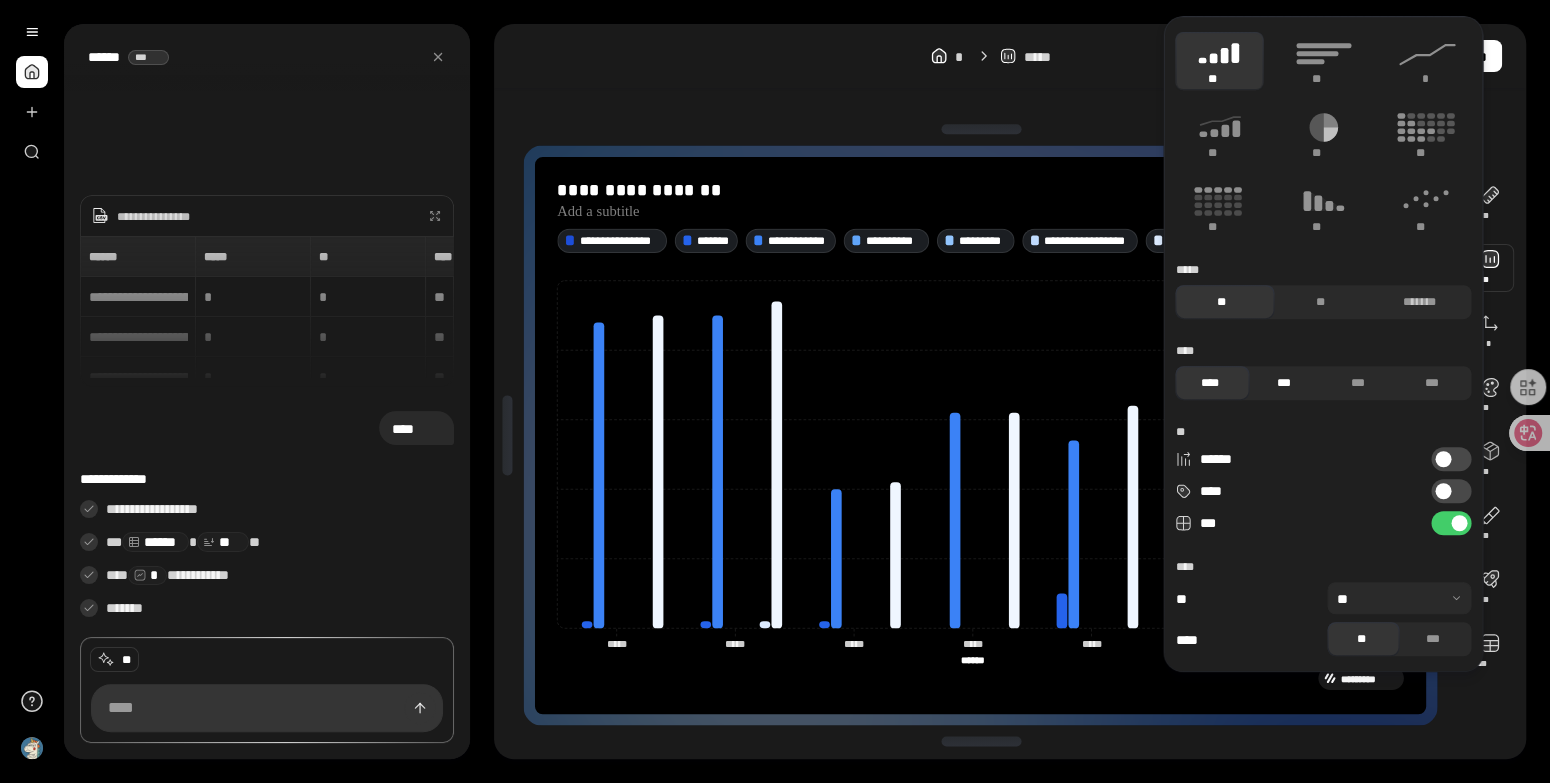 click on "***" at bounding box center [1284, 383] 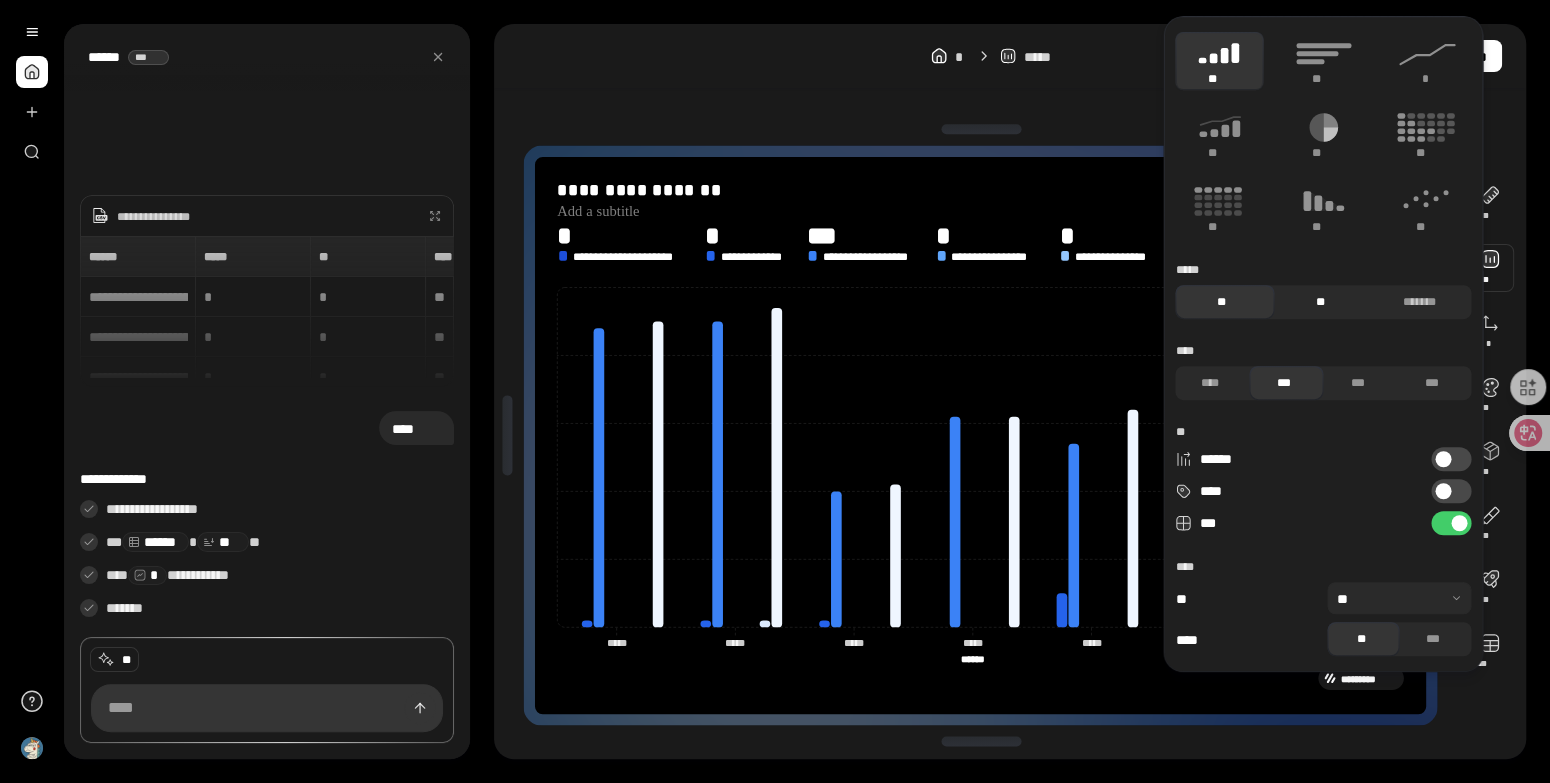 click on "**" at bounding box center (1320, 302) 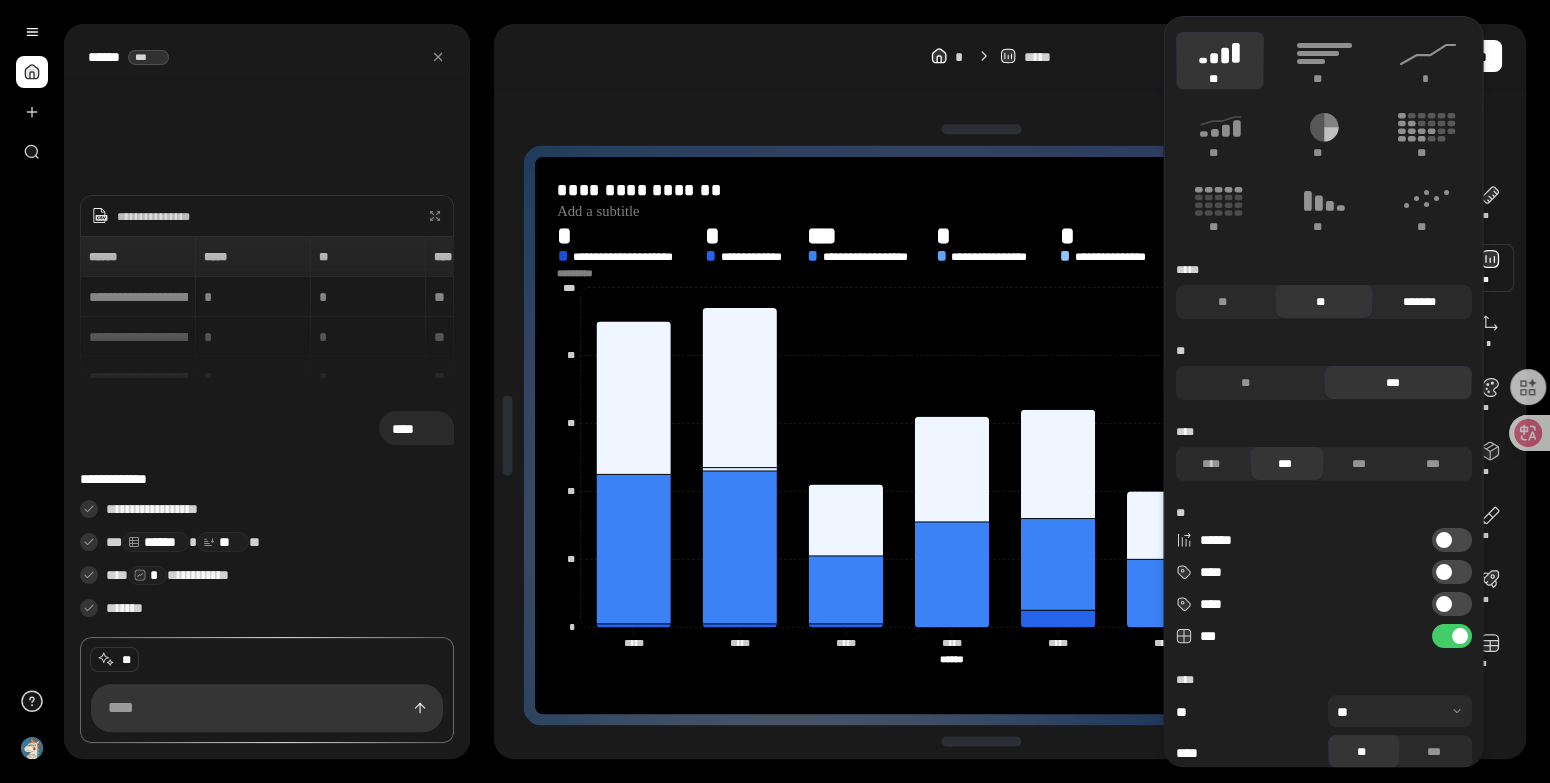 click on "*******" at bounding box center [1418, 302] 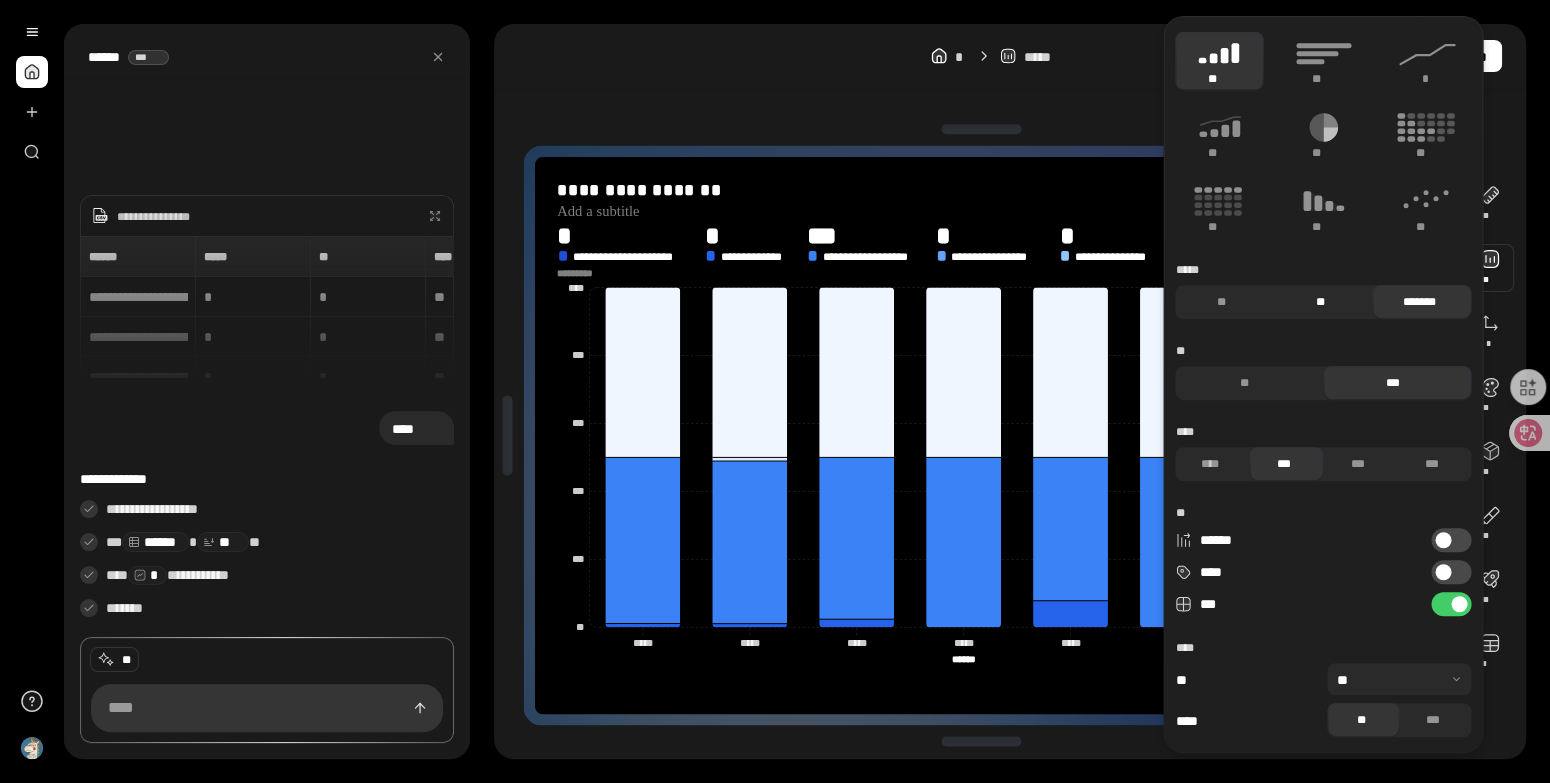 click on "**" at bounding box center (1320, 302) 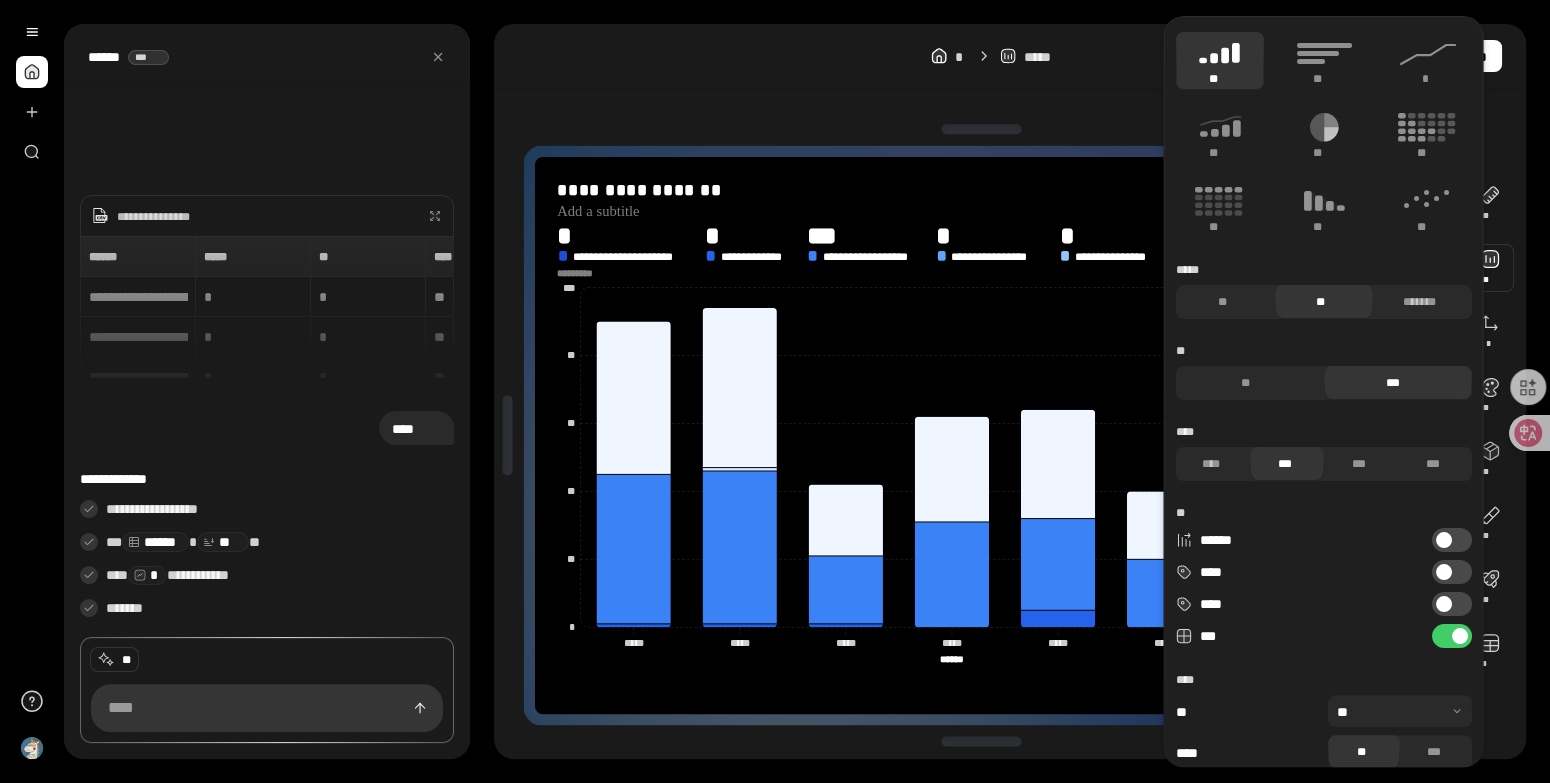 click on "****" at bounding box center (1451, 572) 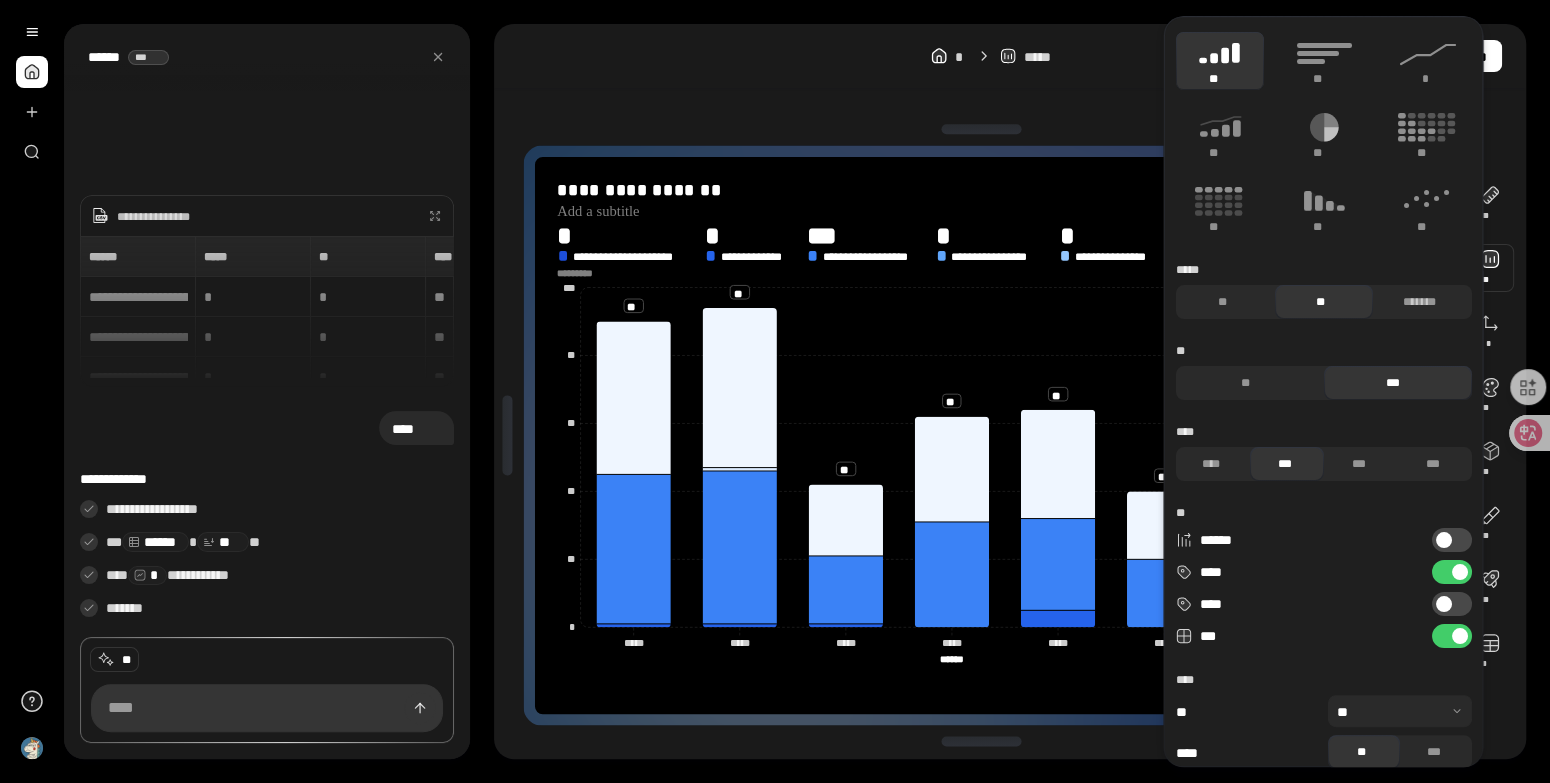 click on "****" at bounding box center (1451, 572) 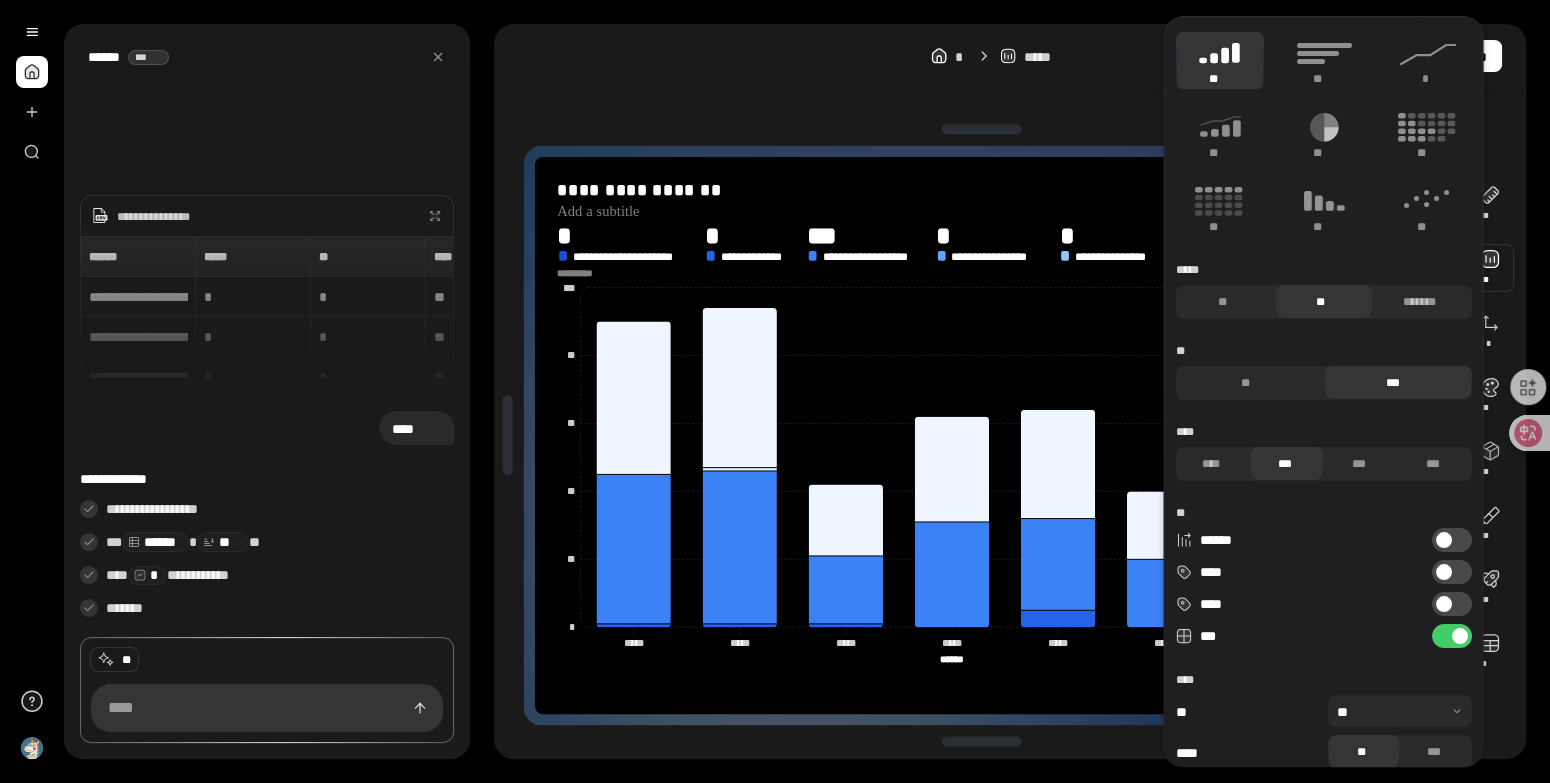 click at bounding box center [1443, 604] 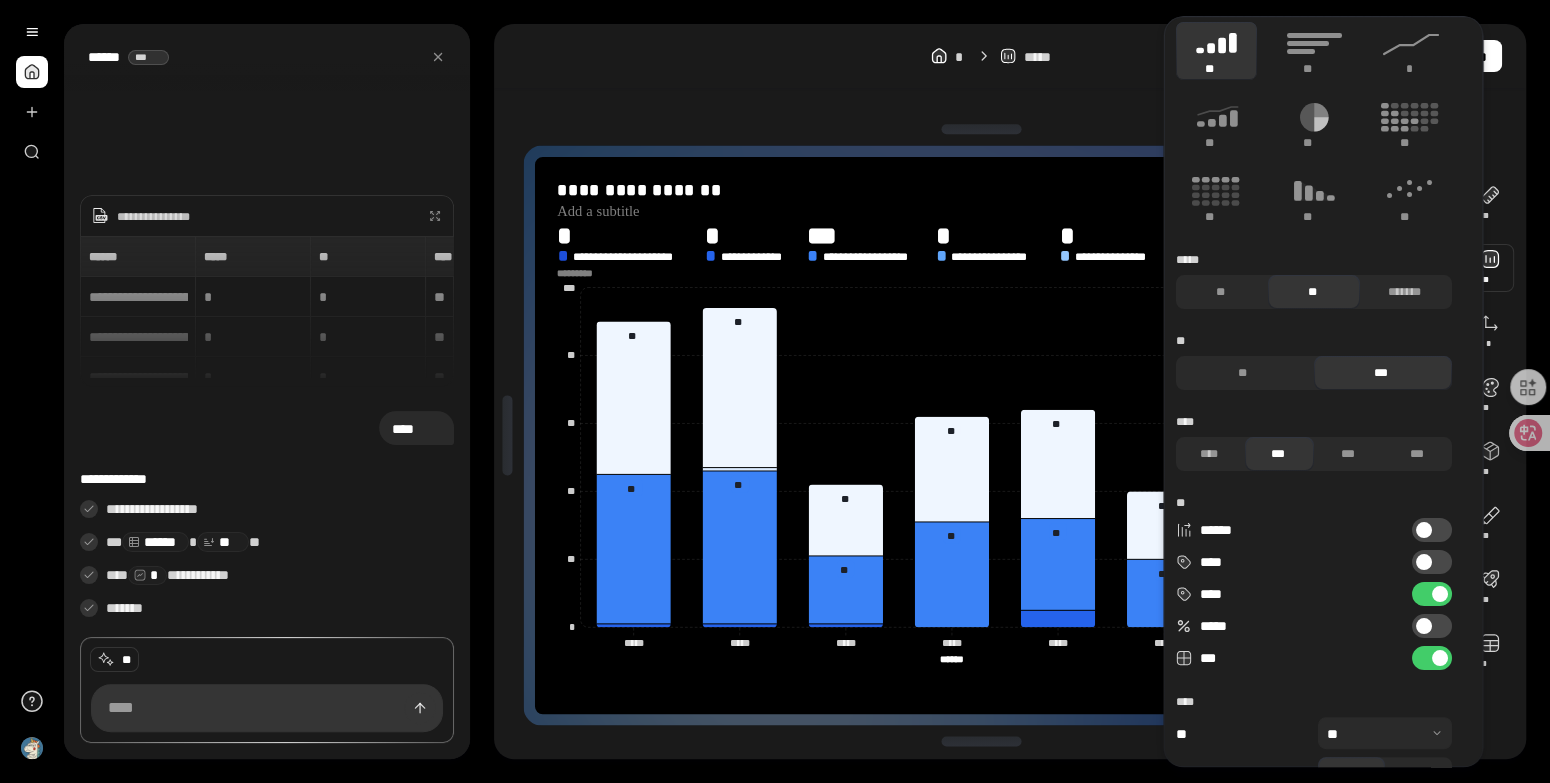 scroll, scrollTop: 13, scrollLeft: 0, axis: vertical 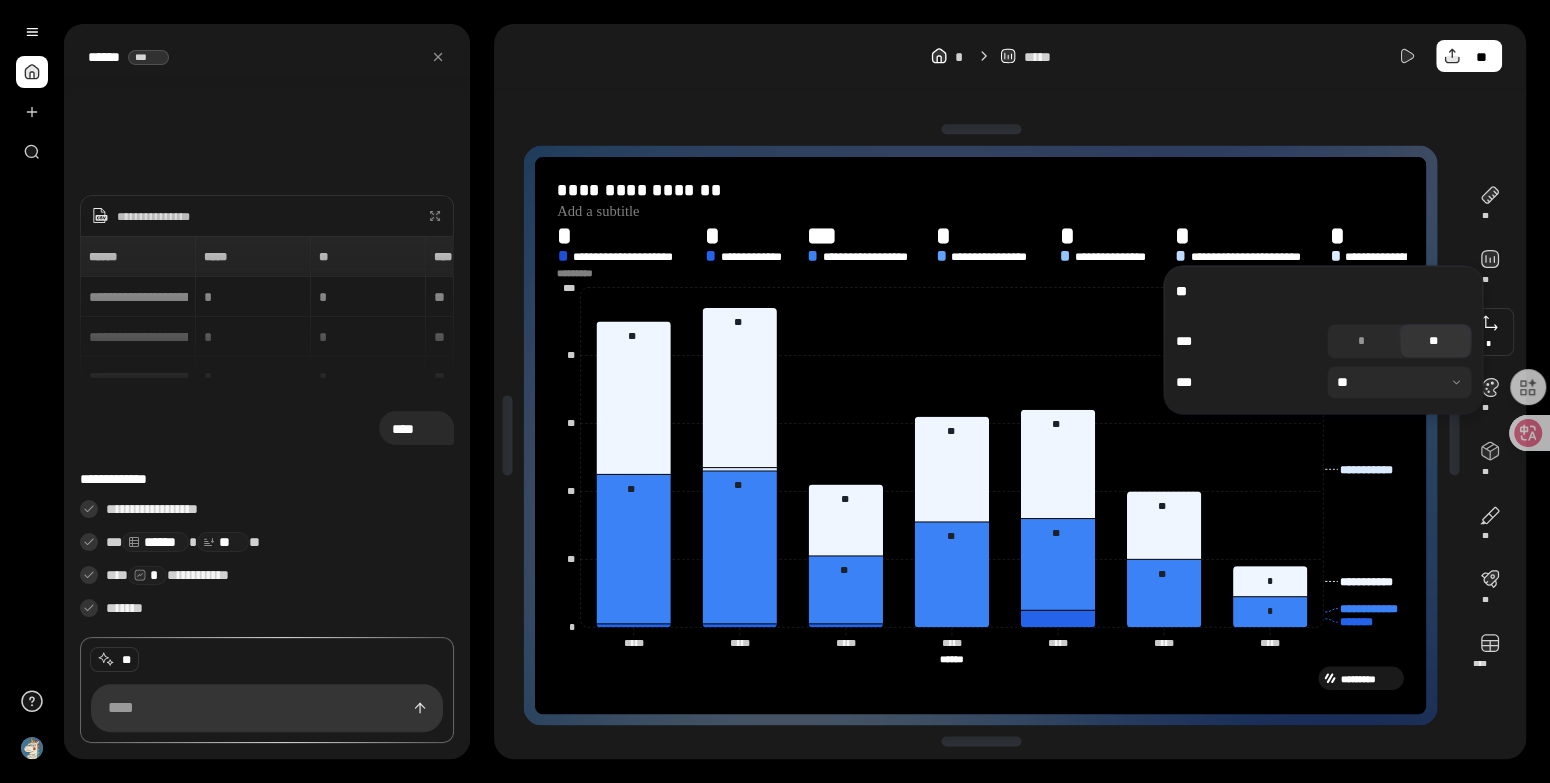 click at bounding box center (1399, 382) 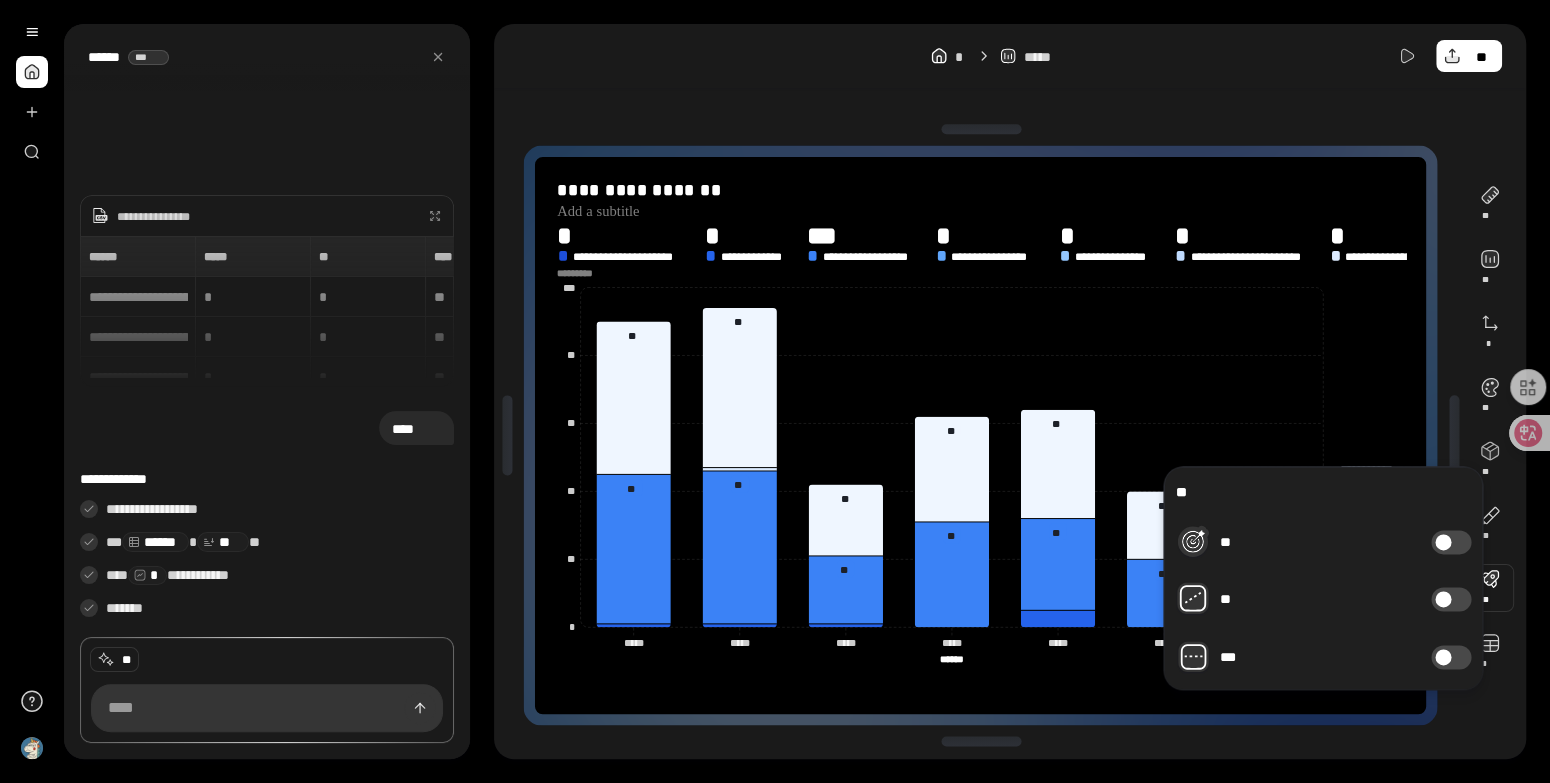click on "**" at bounding box center (1289, 600) 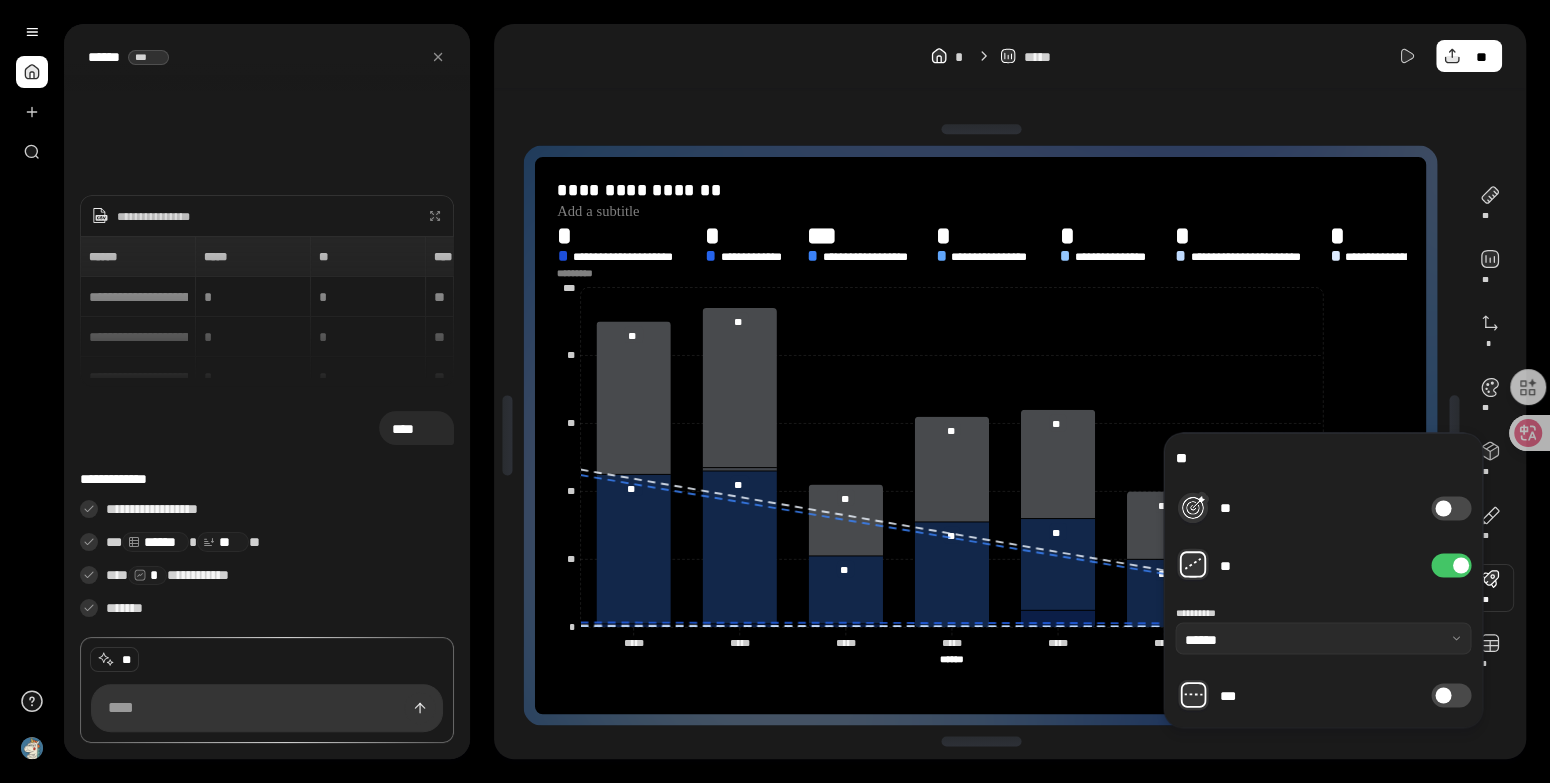 click on "**********" at bounding box center (1323, 580) 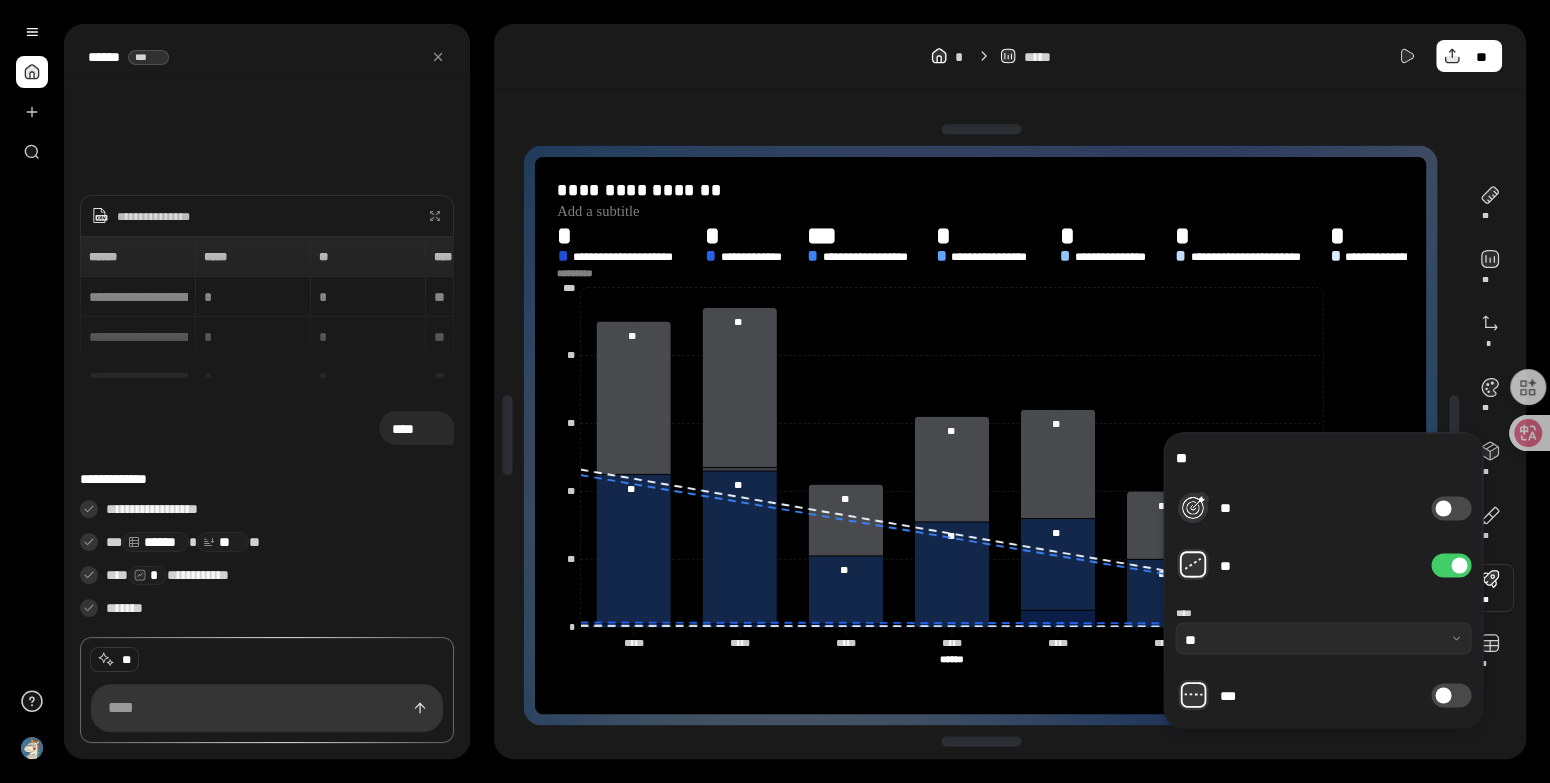 click on "**" at bounding box center (1451, 566) 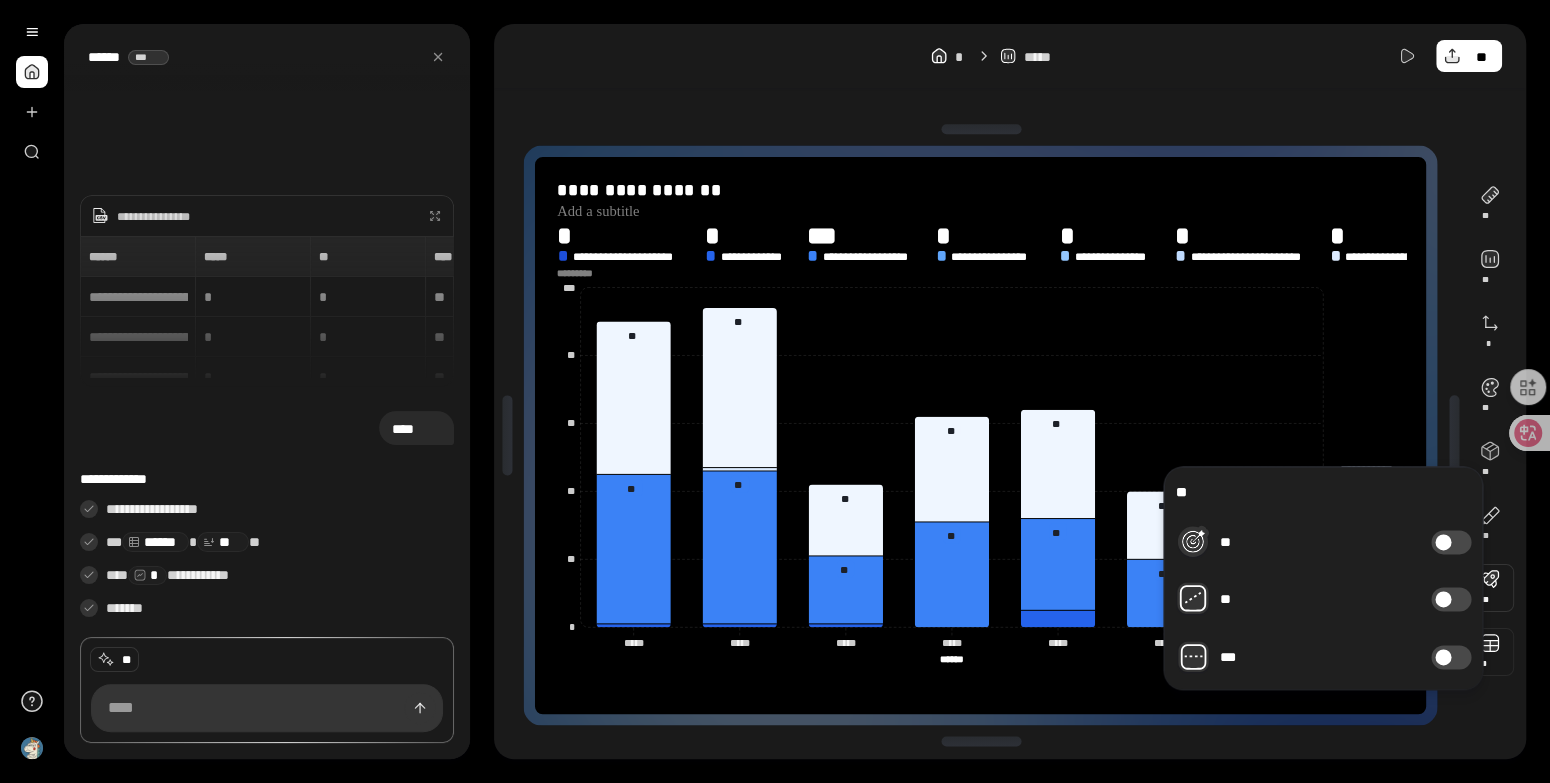 click at bounding box center (1490, 652) 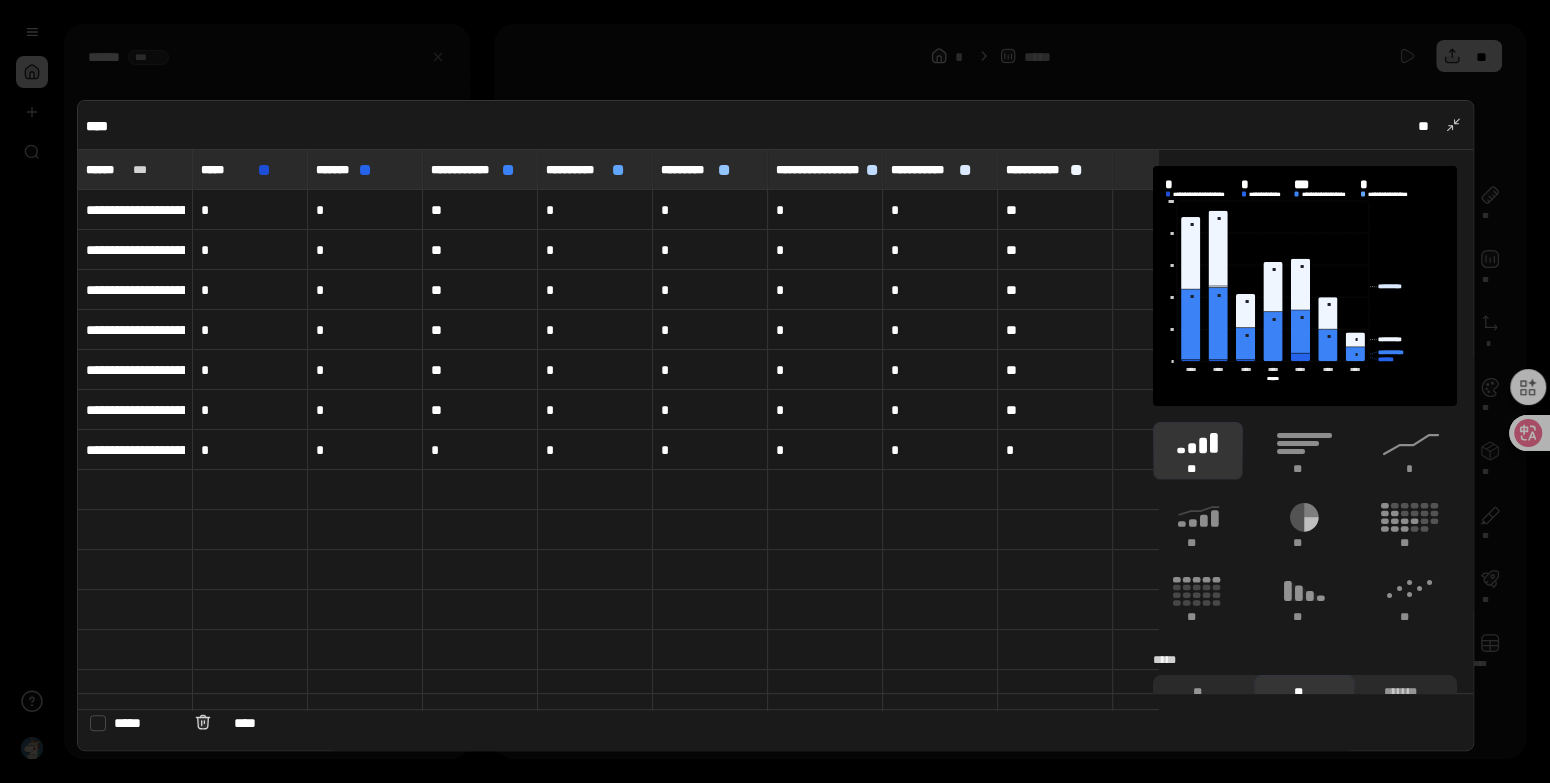 click at bounding box center (775, 391) 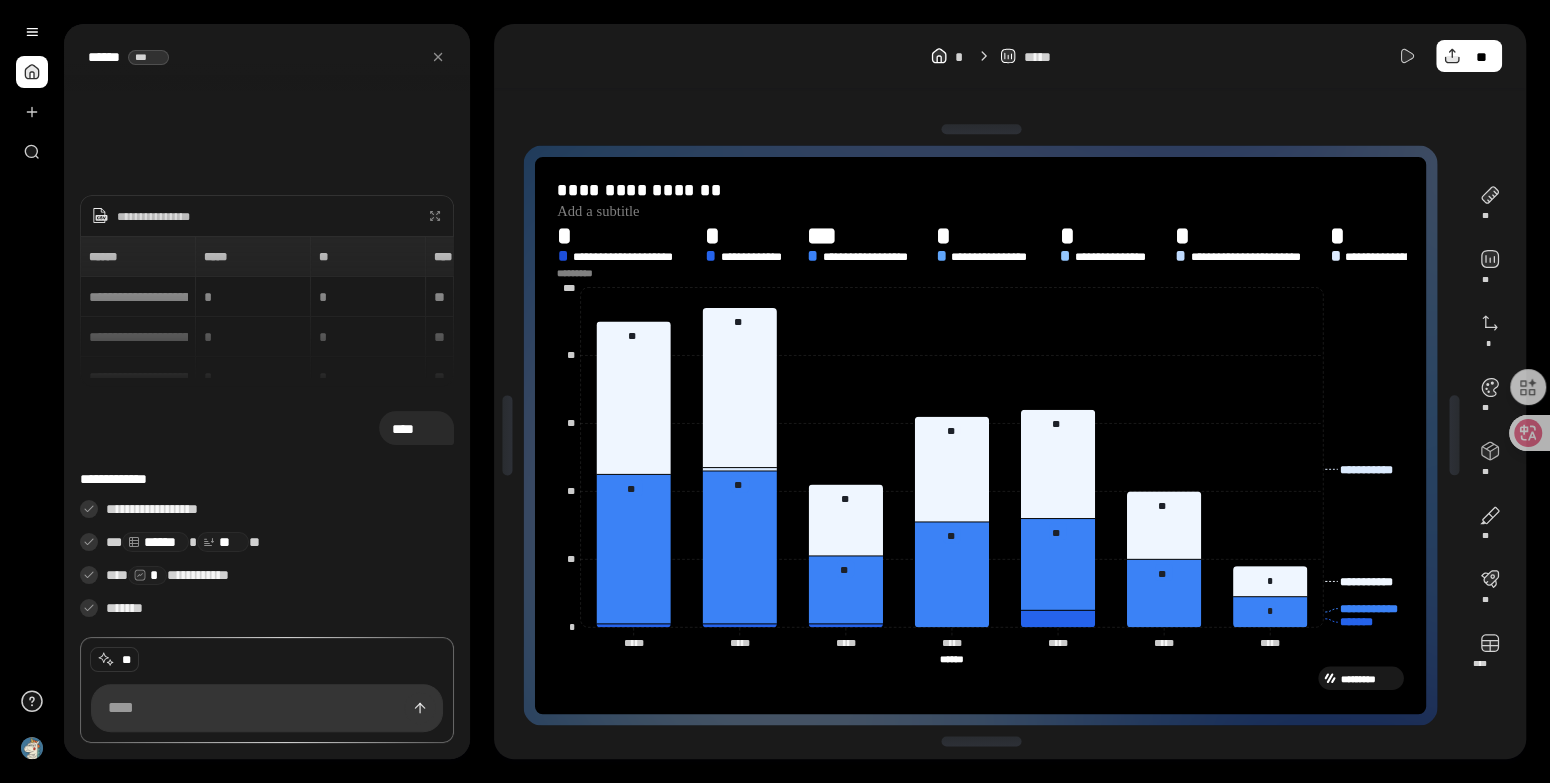 click on "*****" at bounding box center (1037, 57) 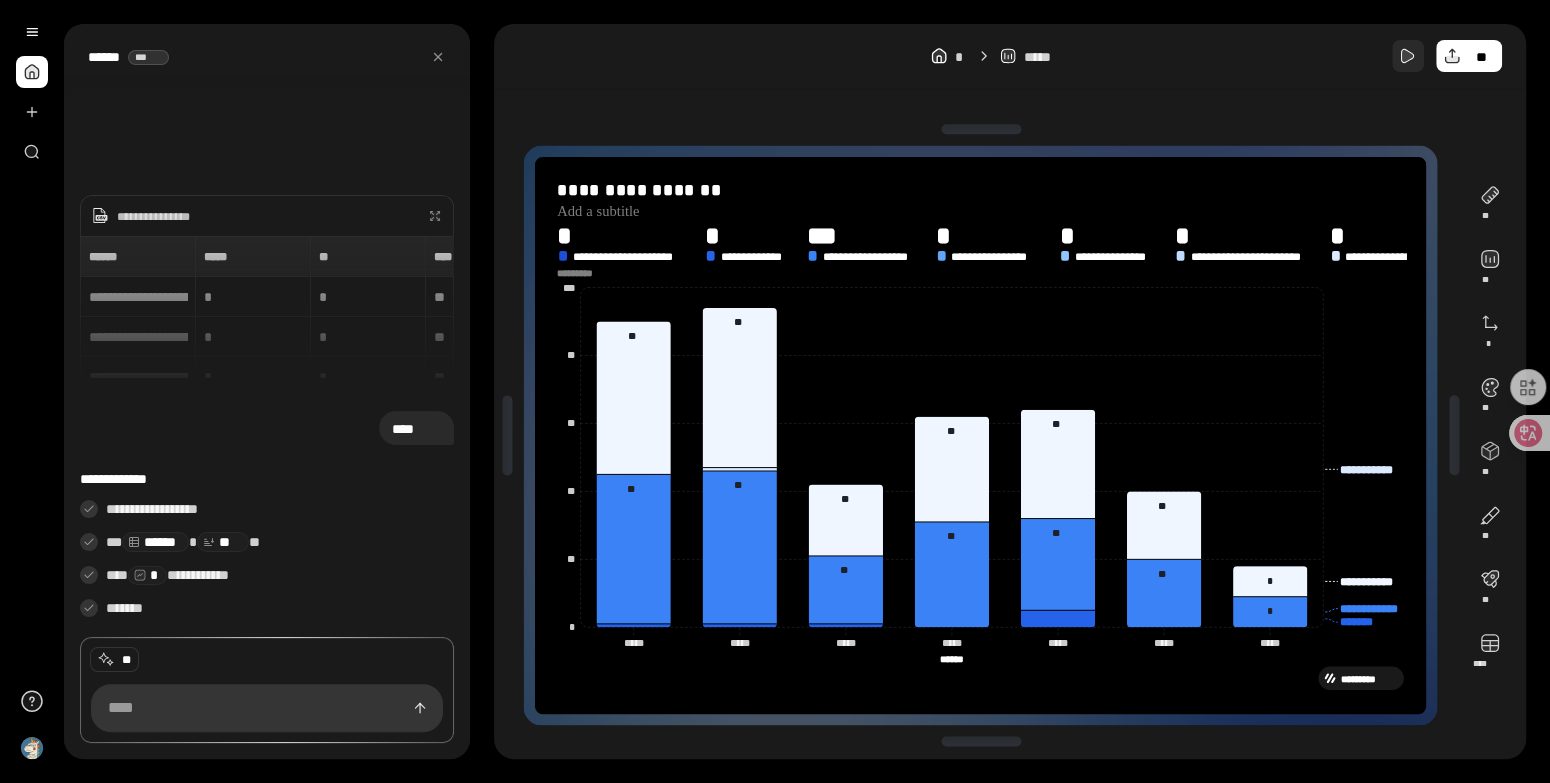click at bounding box center [1408, 56] 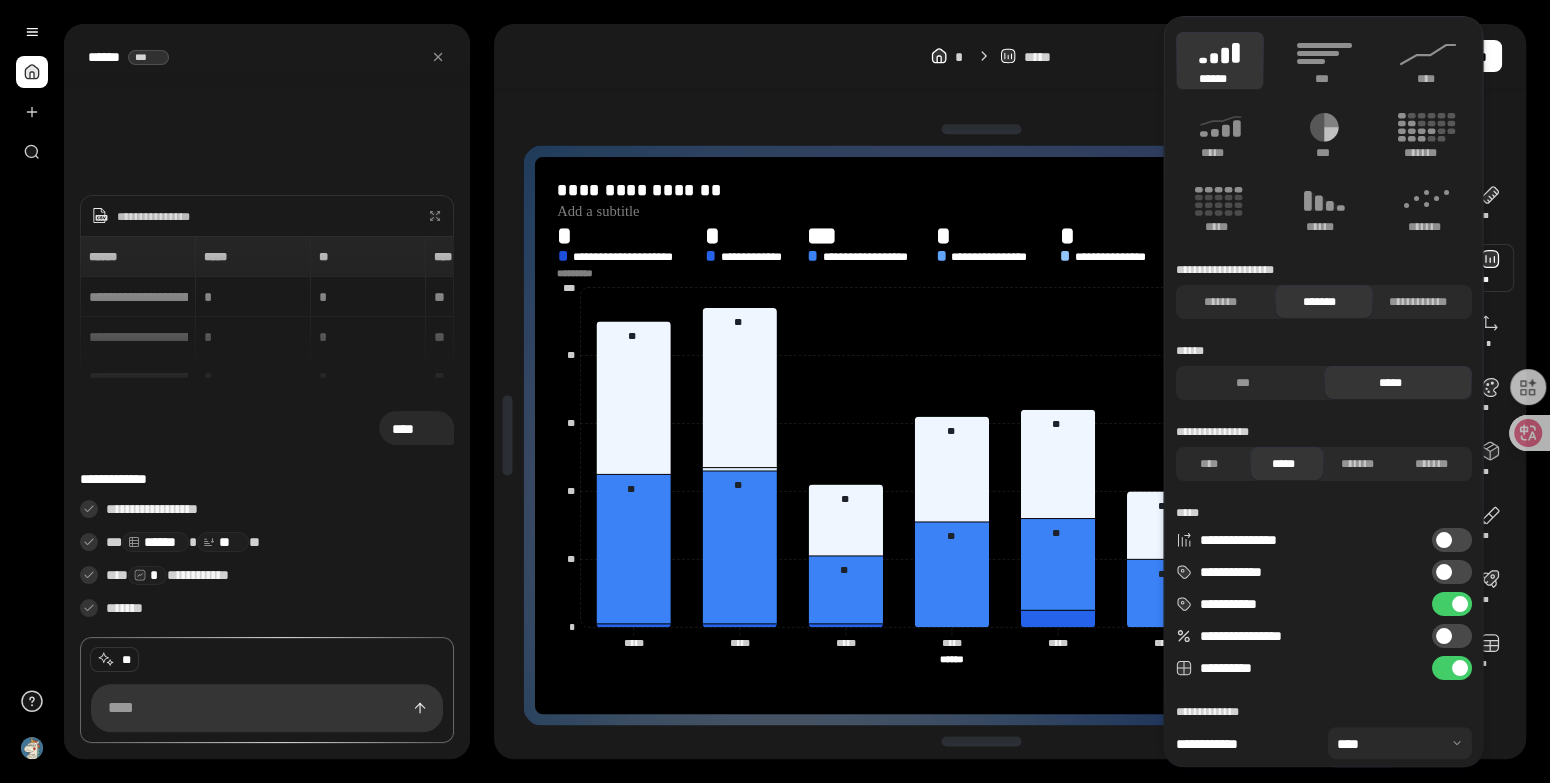click at bounding box center [1490, 268] 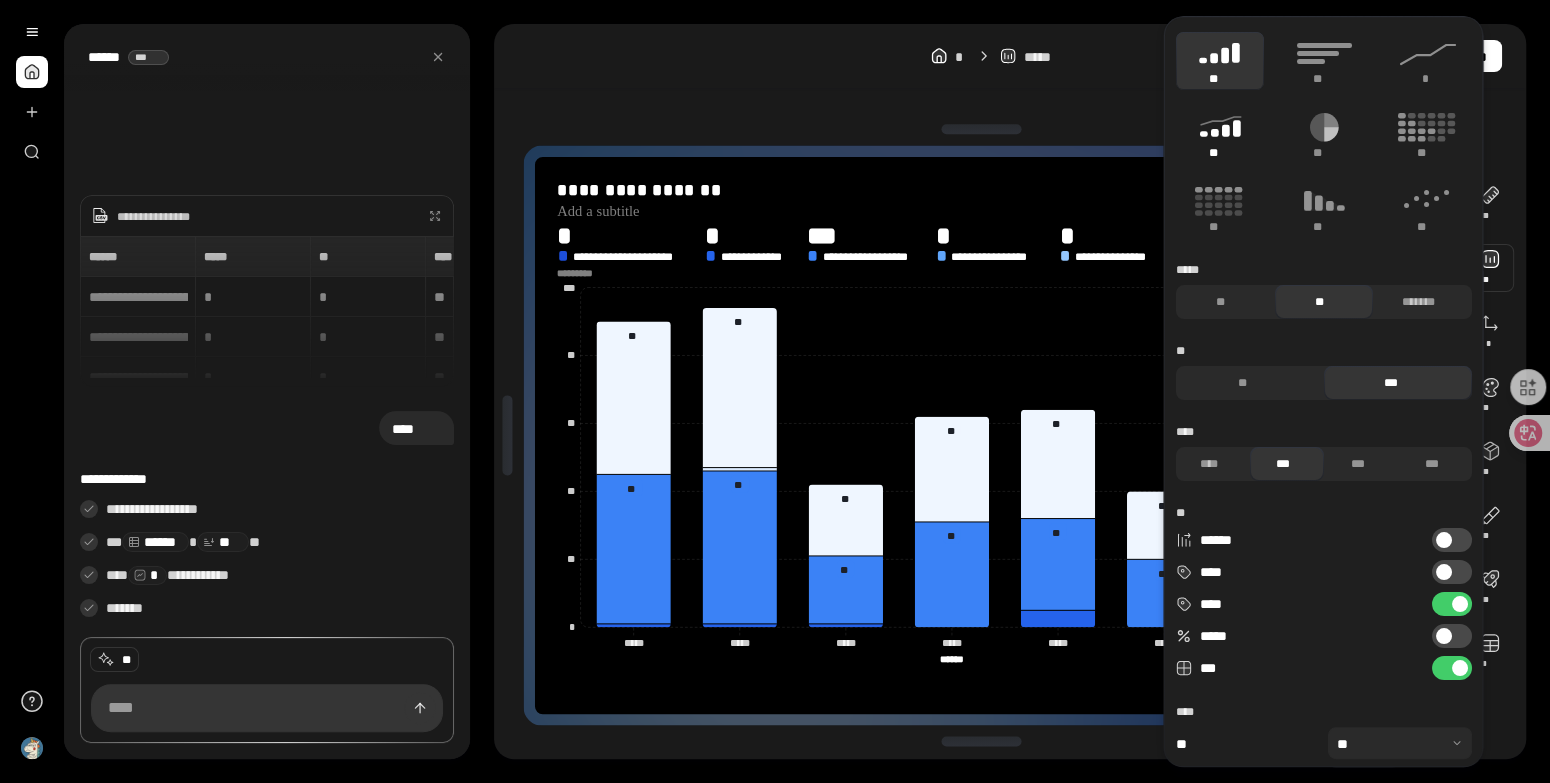 click 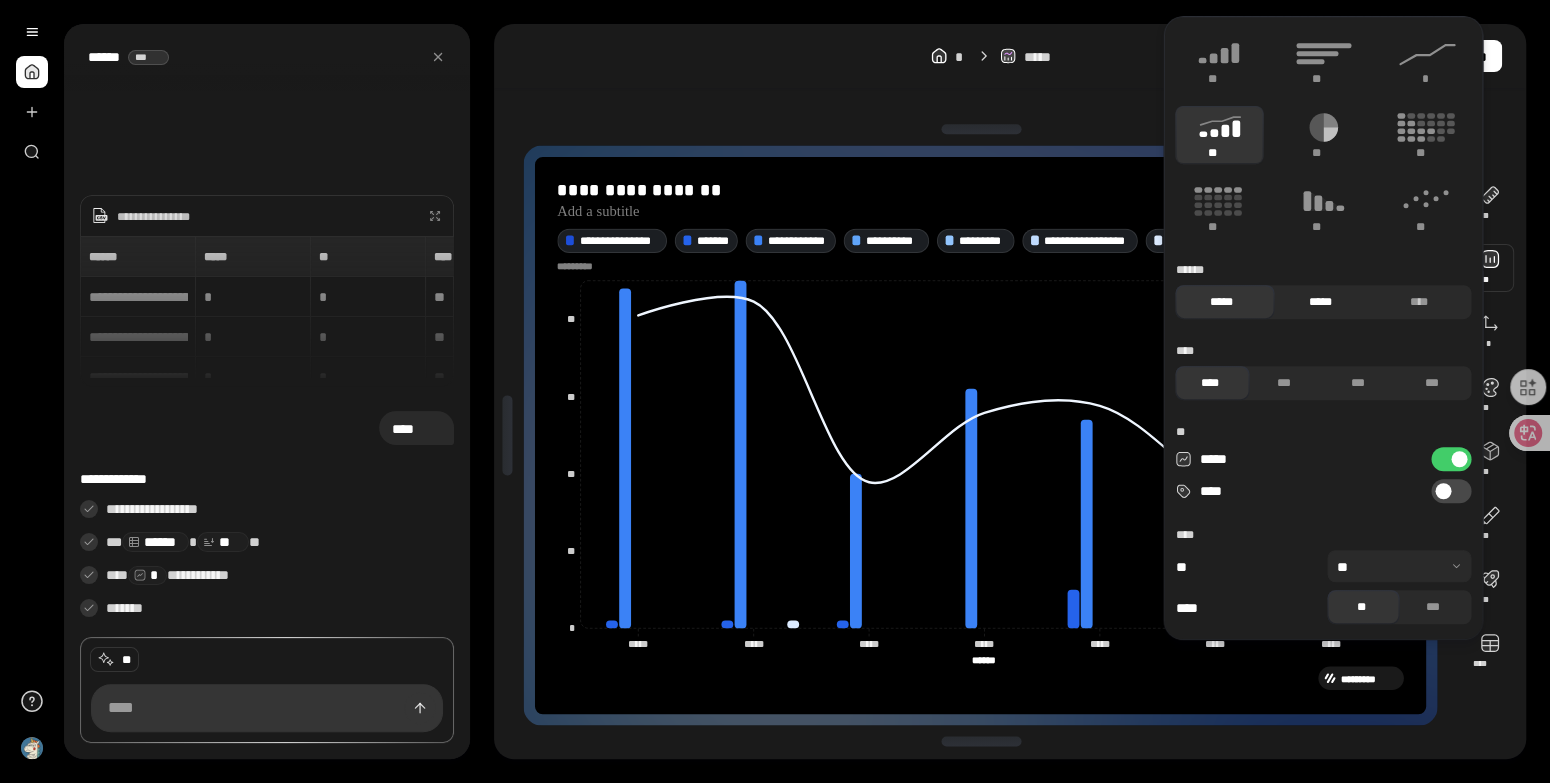 click on "*****" at bounding box center (1320, 302) 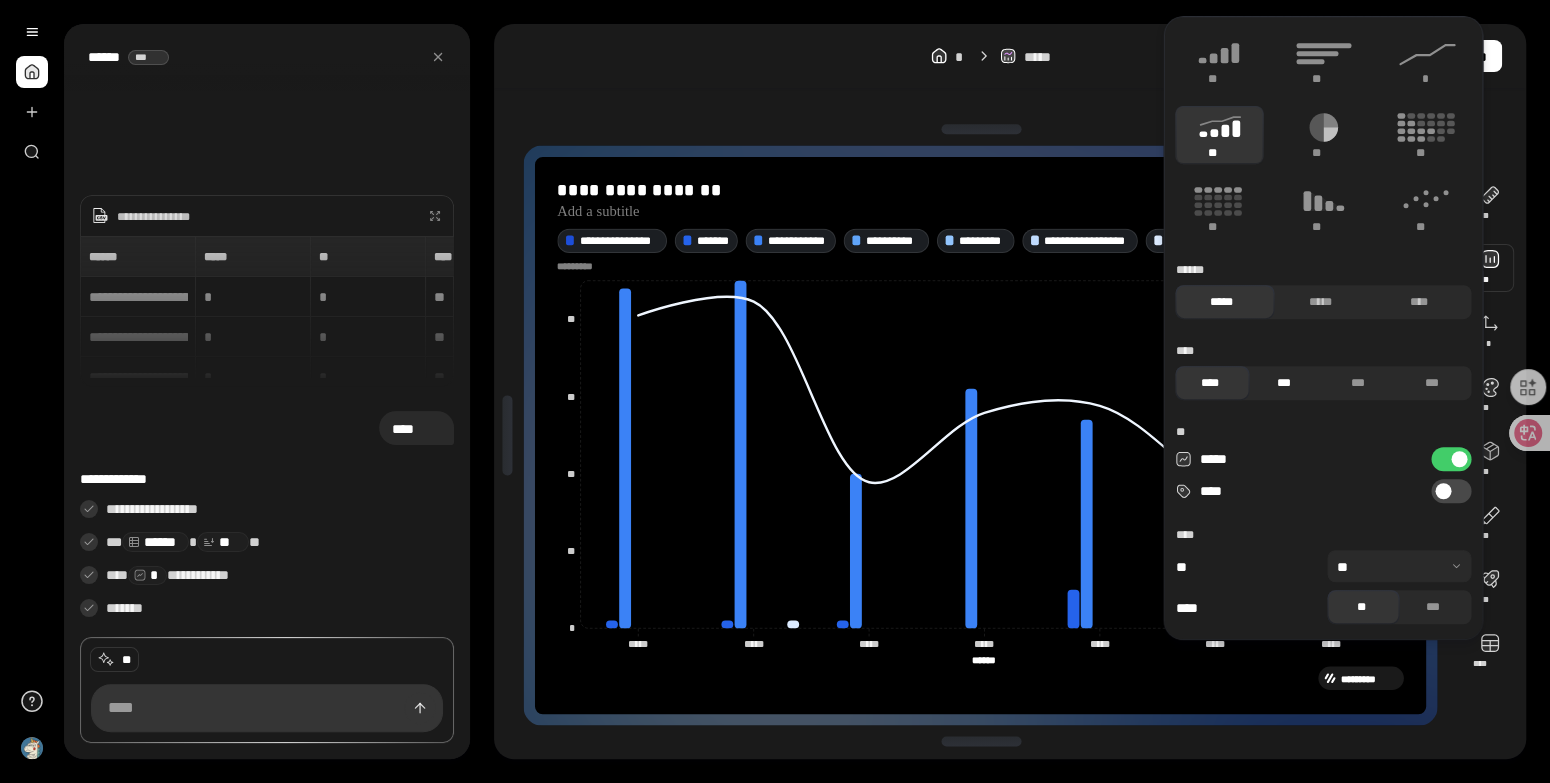 click on "***" at bounding box center (1284, 383) 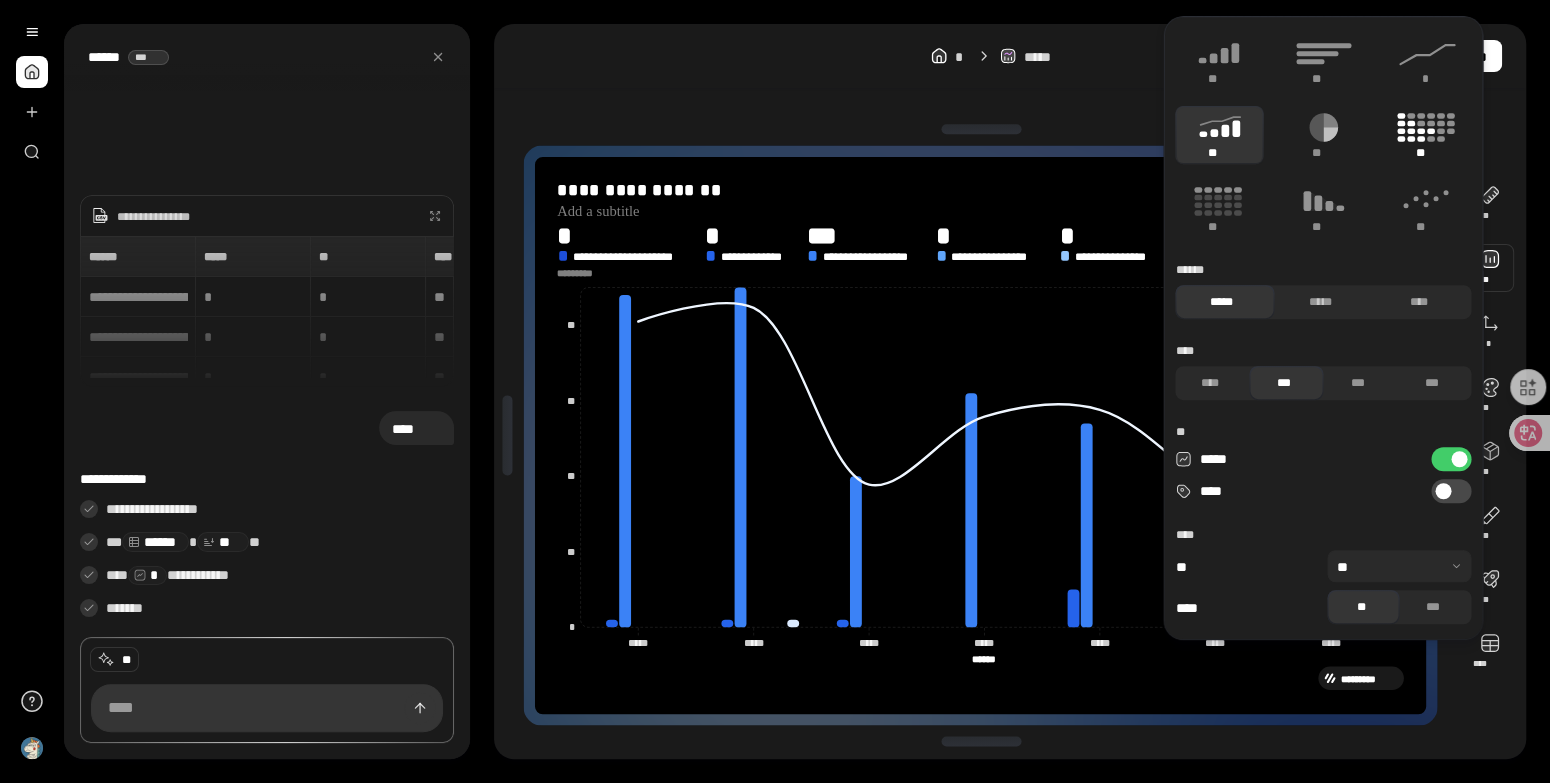 click 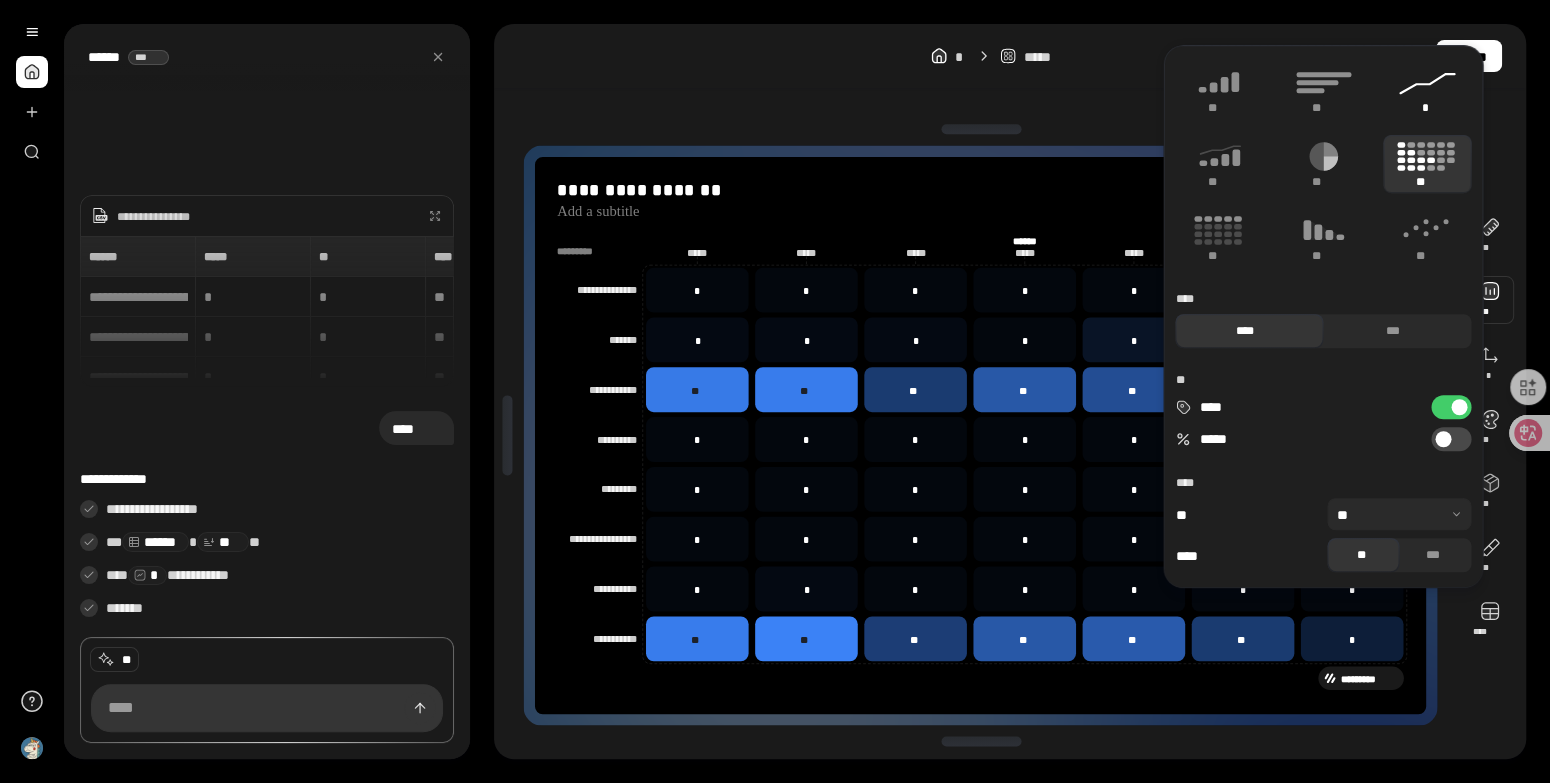 click 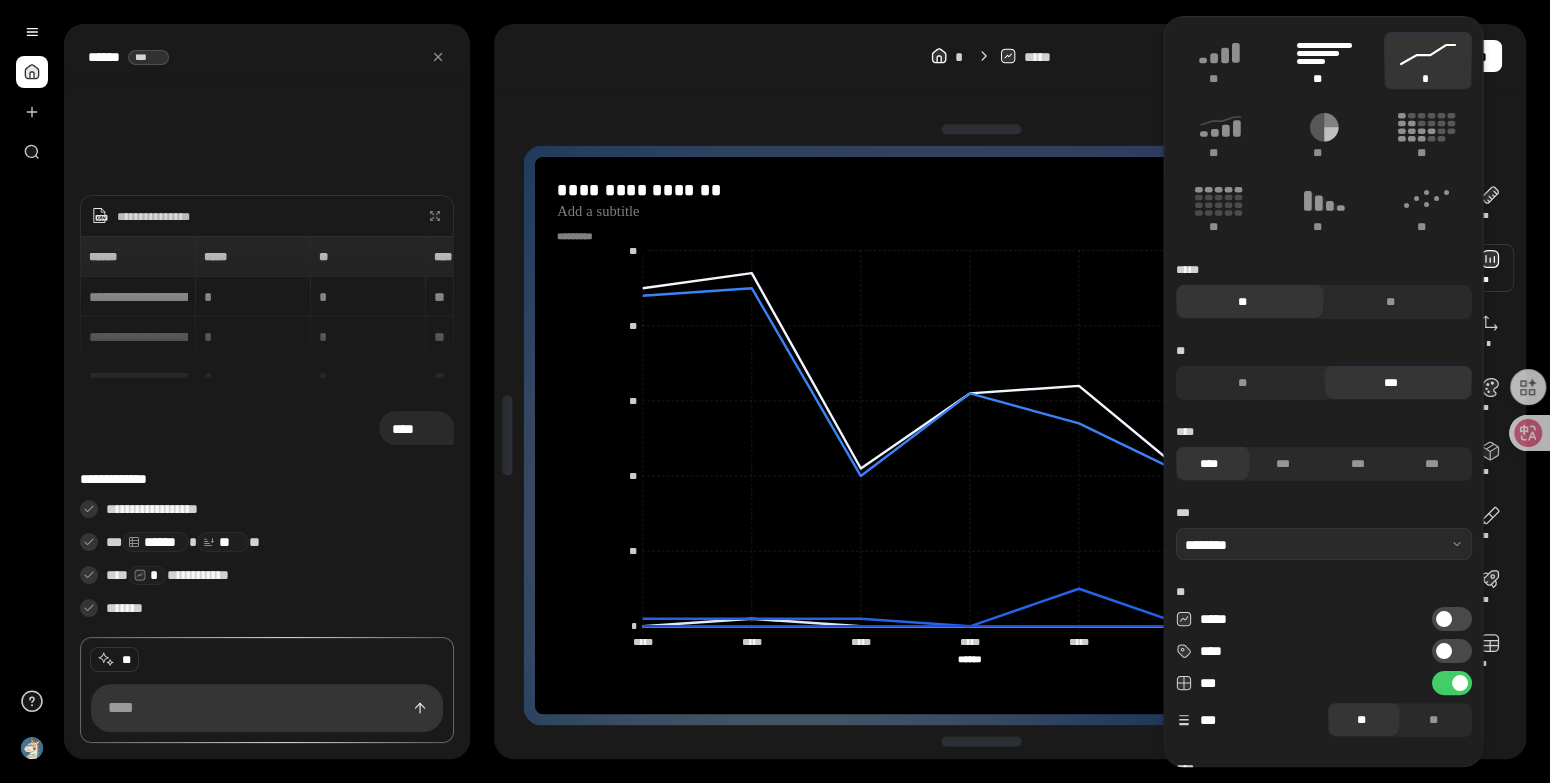 click on "**" at bounding box center [1323, 61] 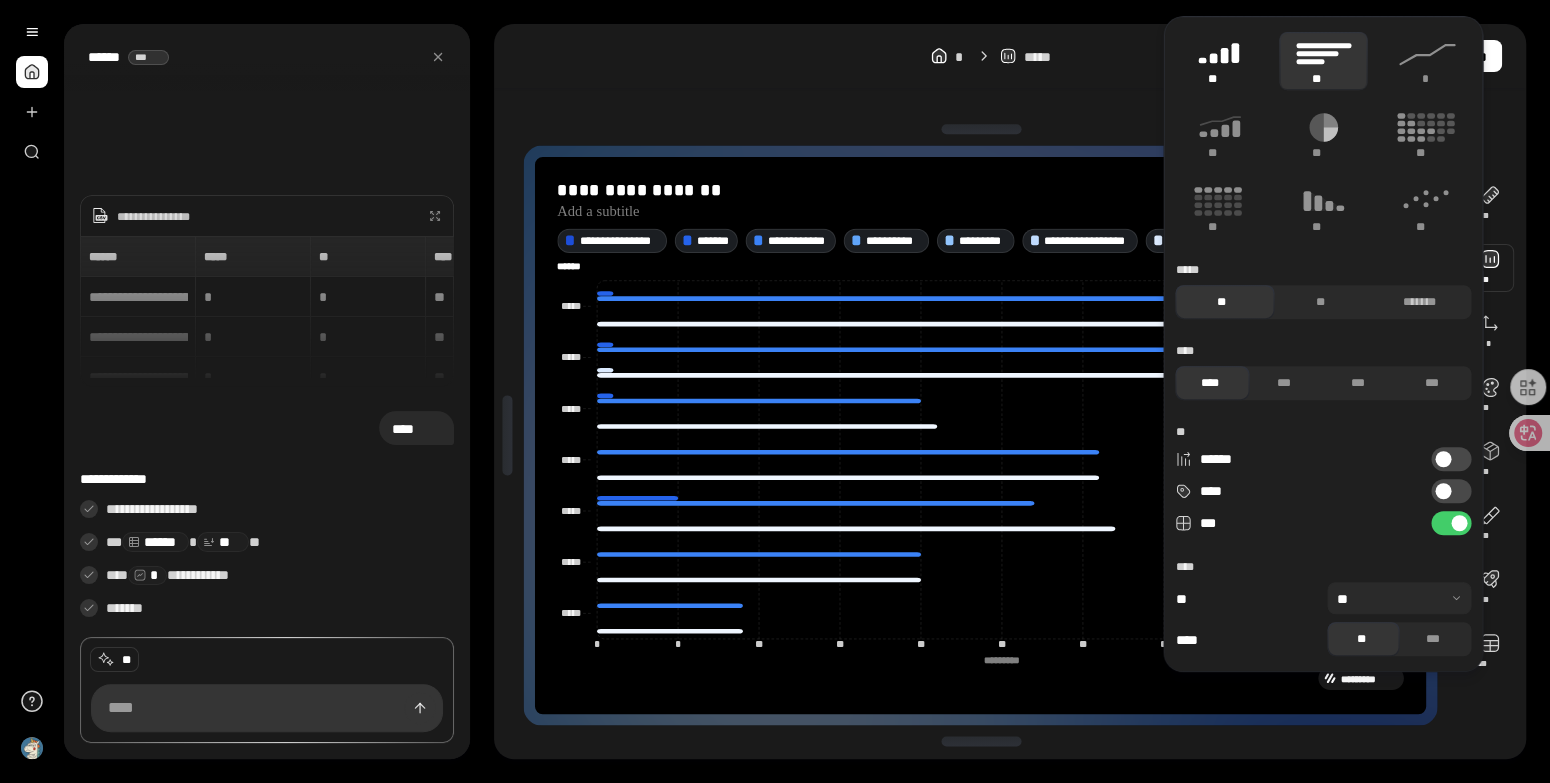 click 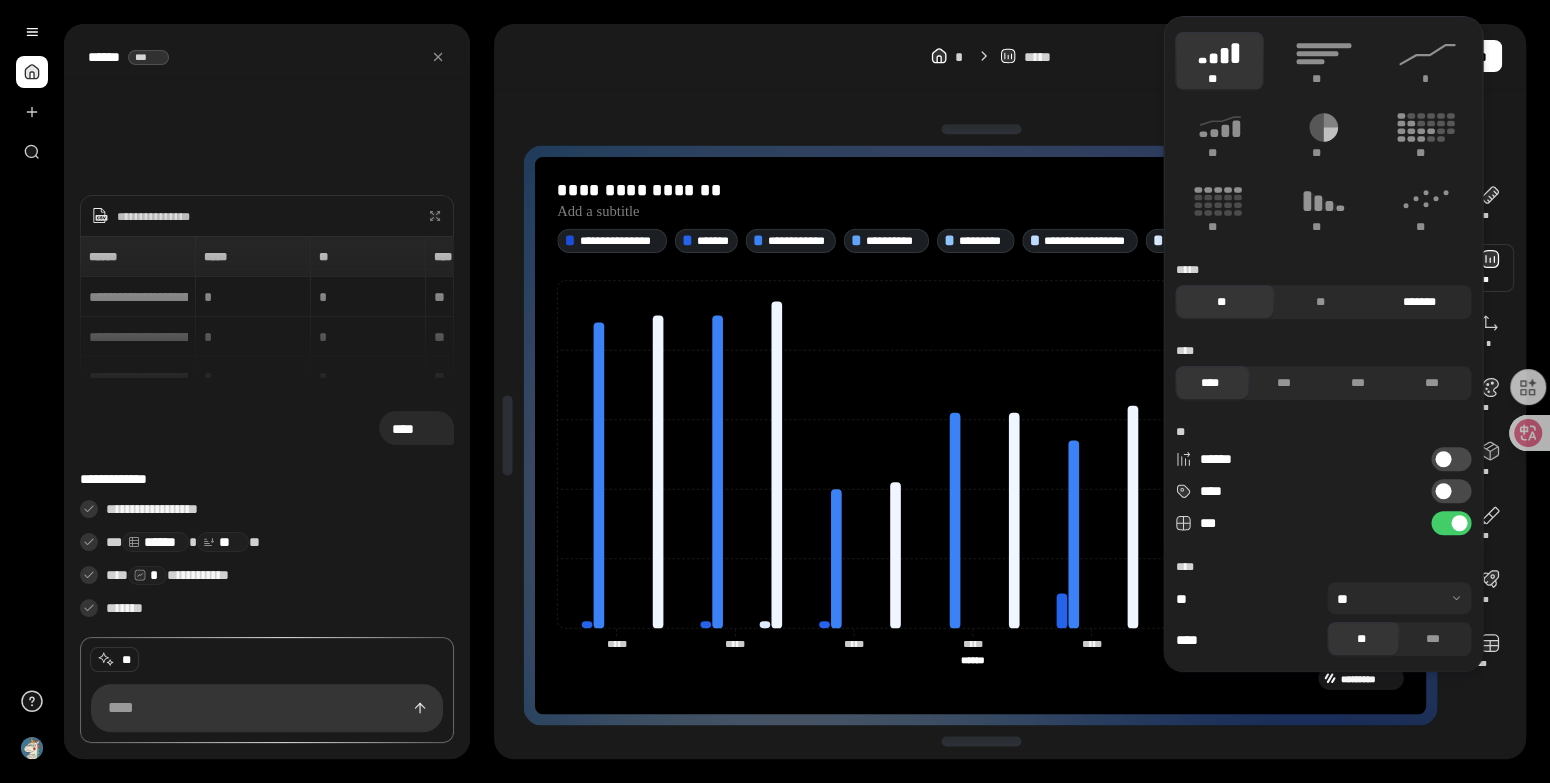 click on "*******" at bounding box center (1419, 302) 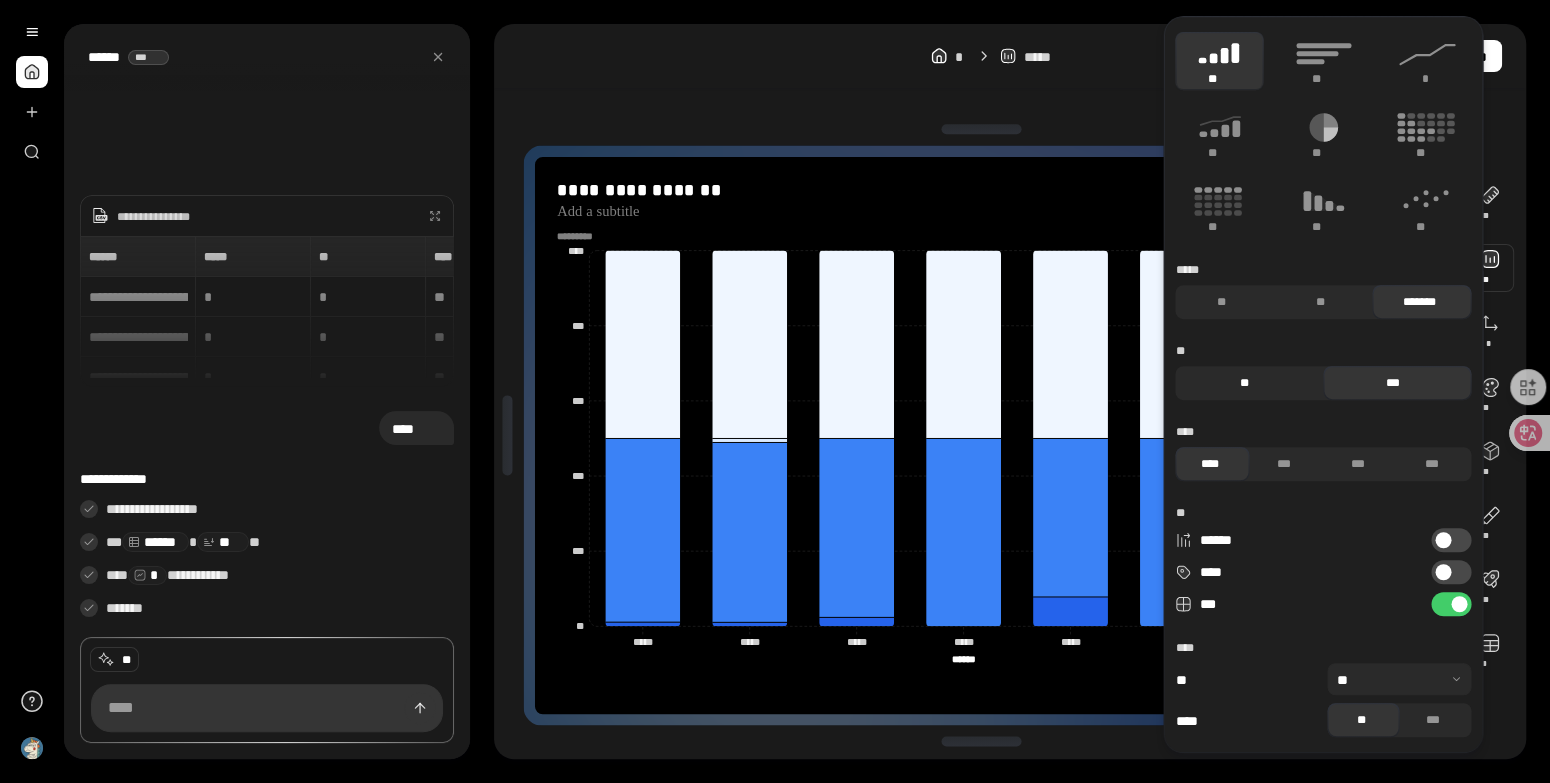 click on "**" at bounding box center [1244, 383] 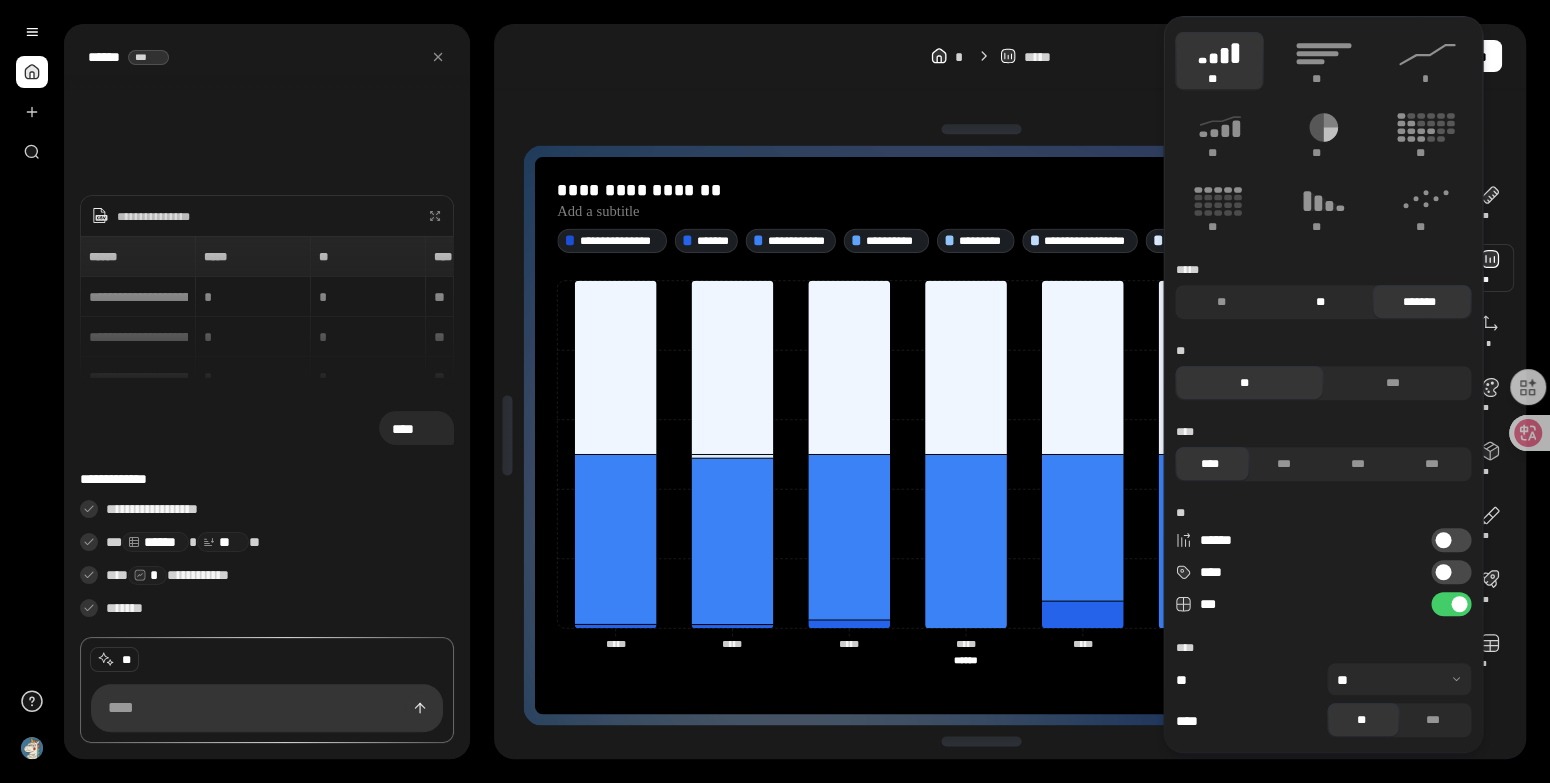 click on "**" at bounding box center (1320, 302) 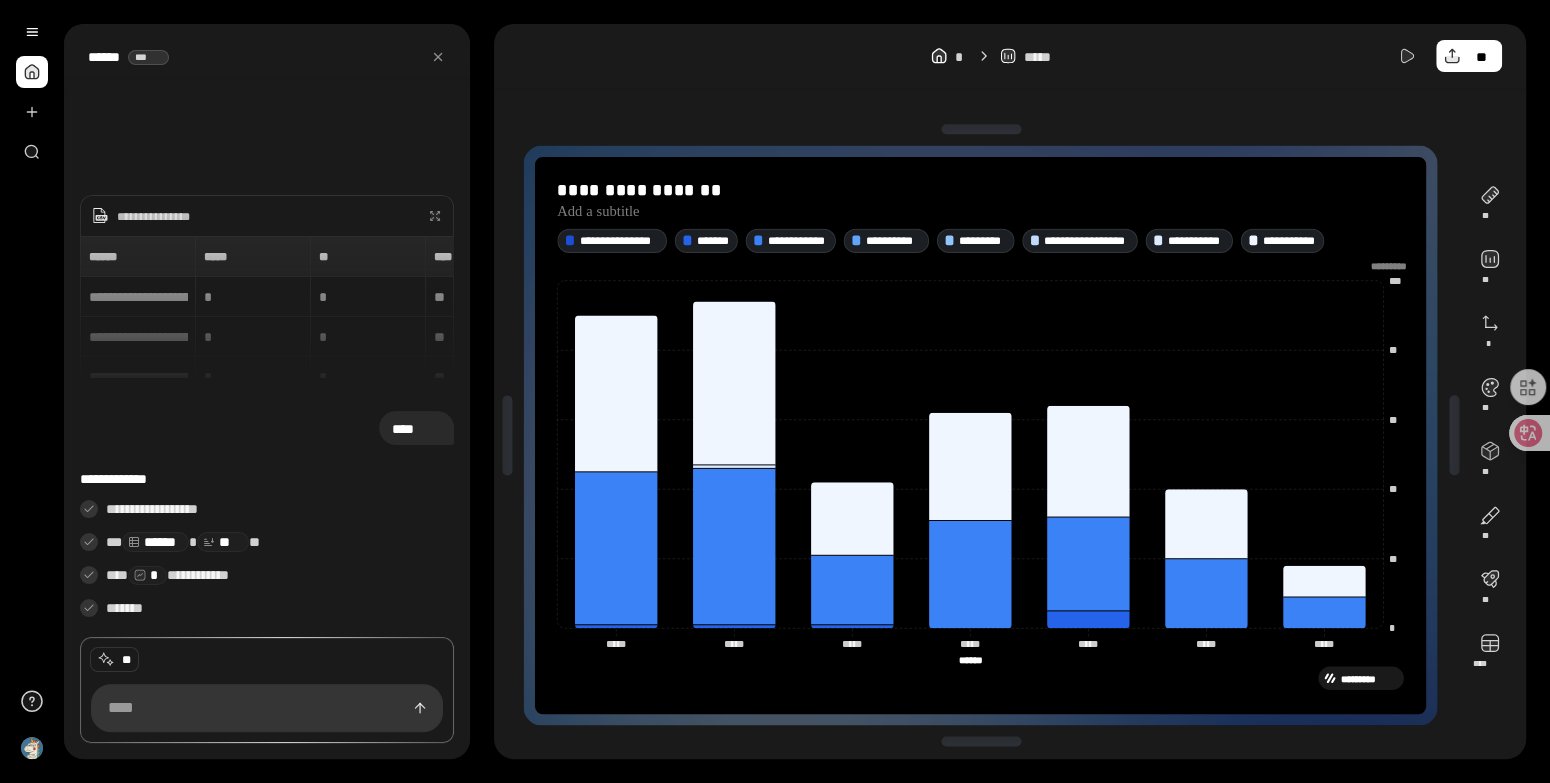click on "* ** ** ** ** *** ********* ***** ***** ***** ***** ***** ***** ***** ***** ***** ***** ***** ***** ***** ***** ****** ******" 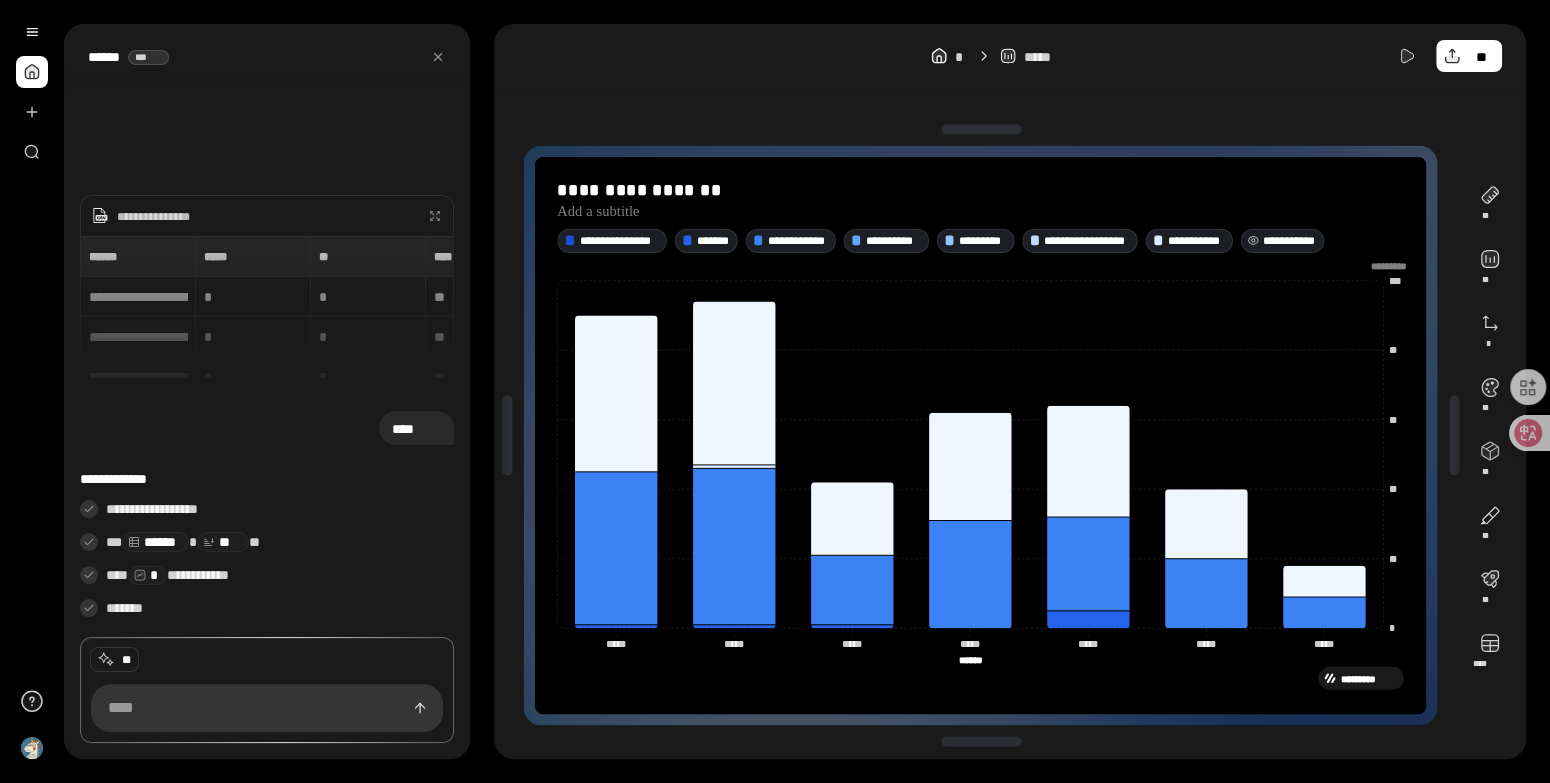 click on "**********" at bounding box center [1291, 241] 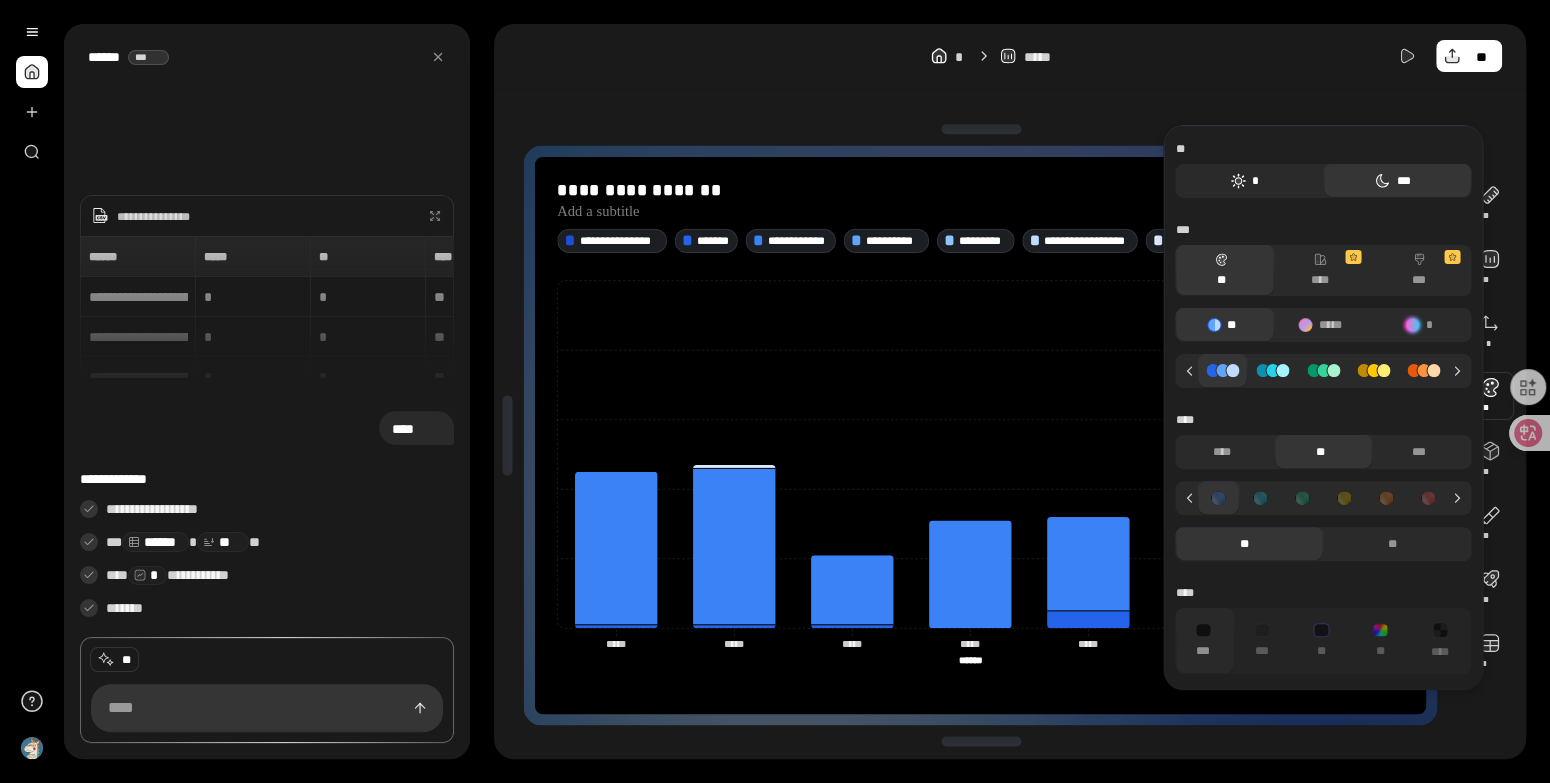 click 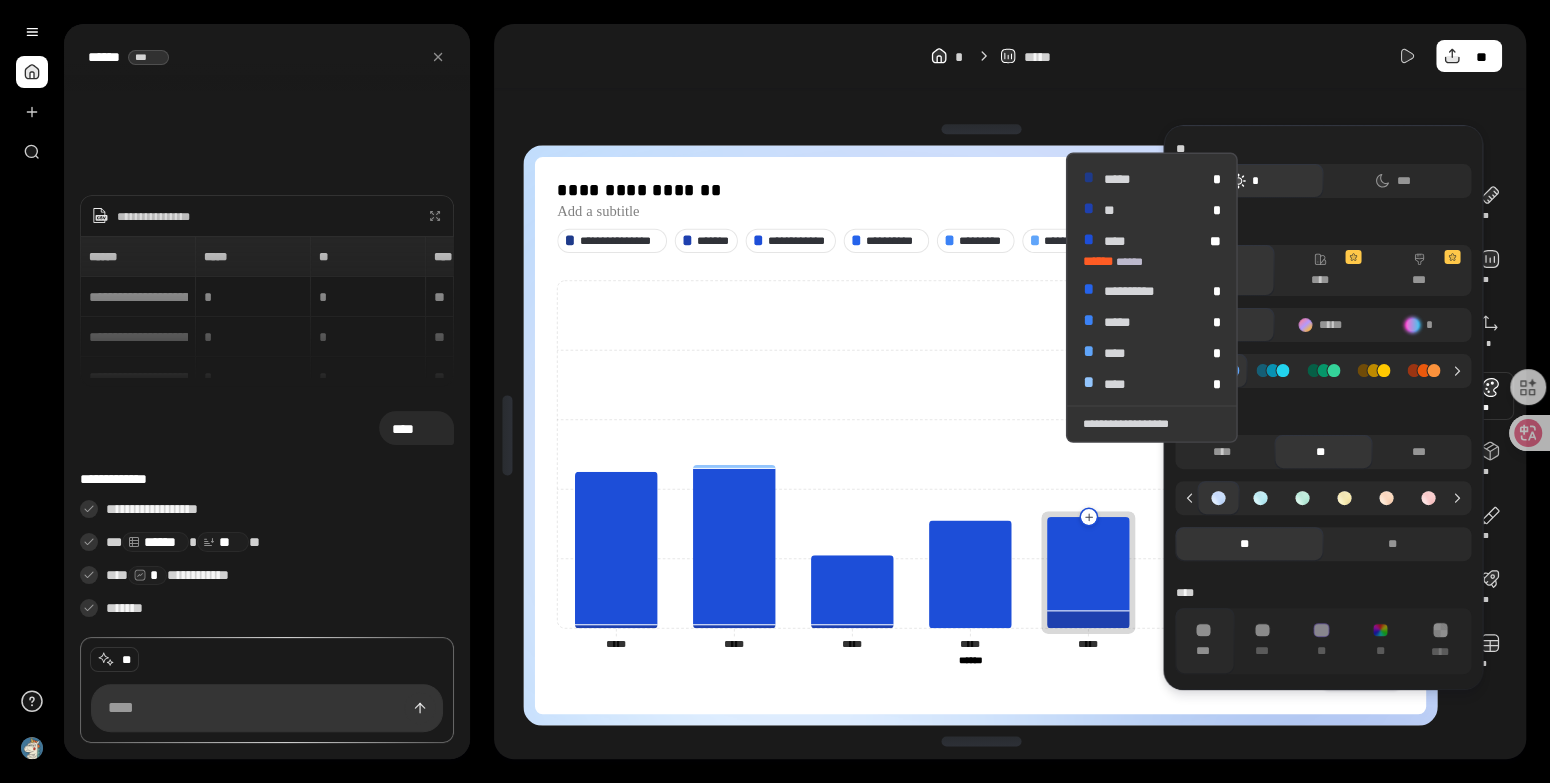 click 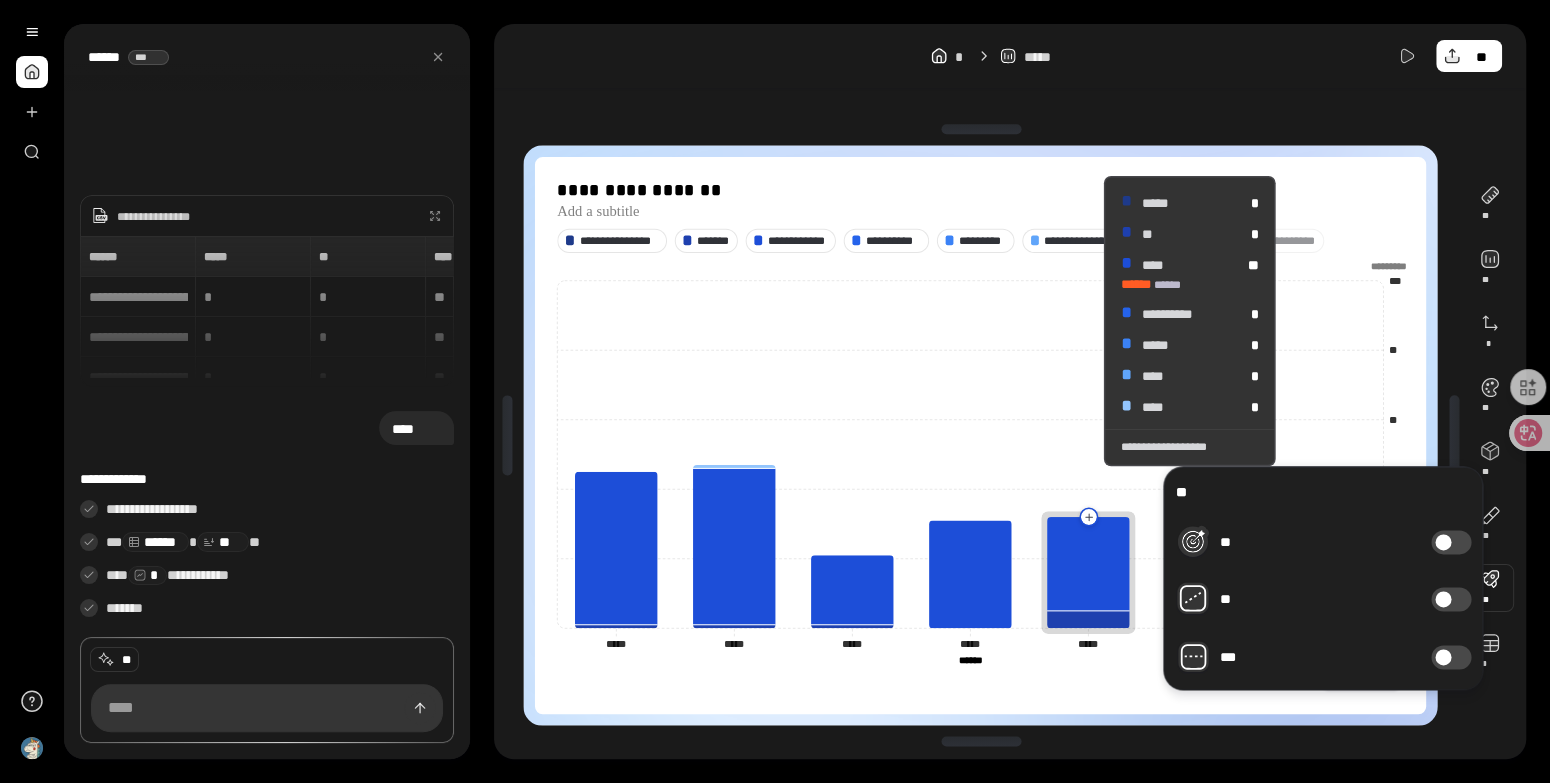 click 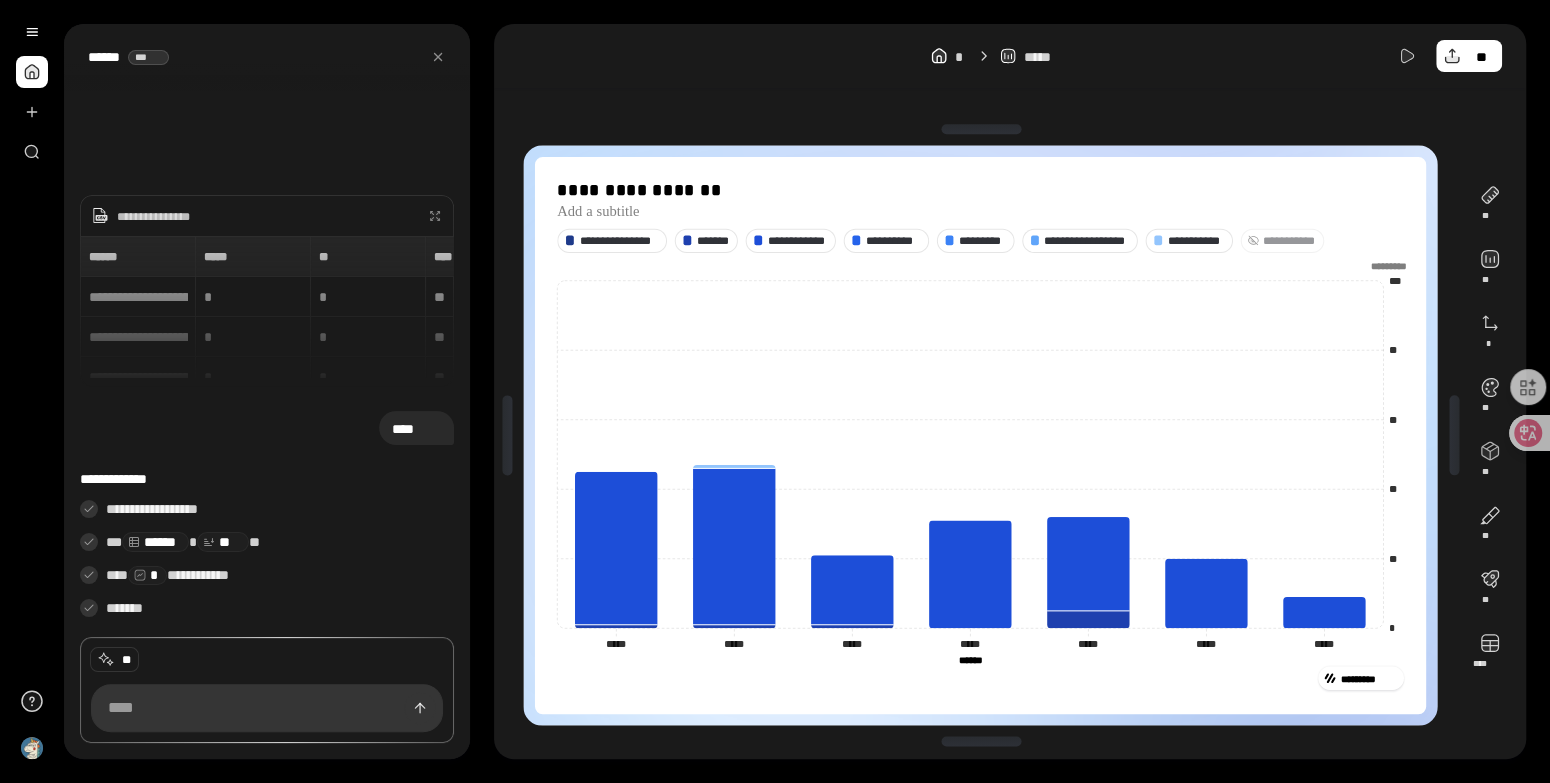 click at bounding box center [32, 92] 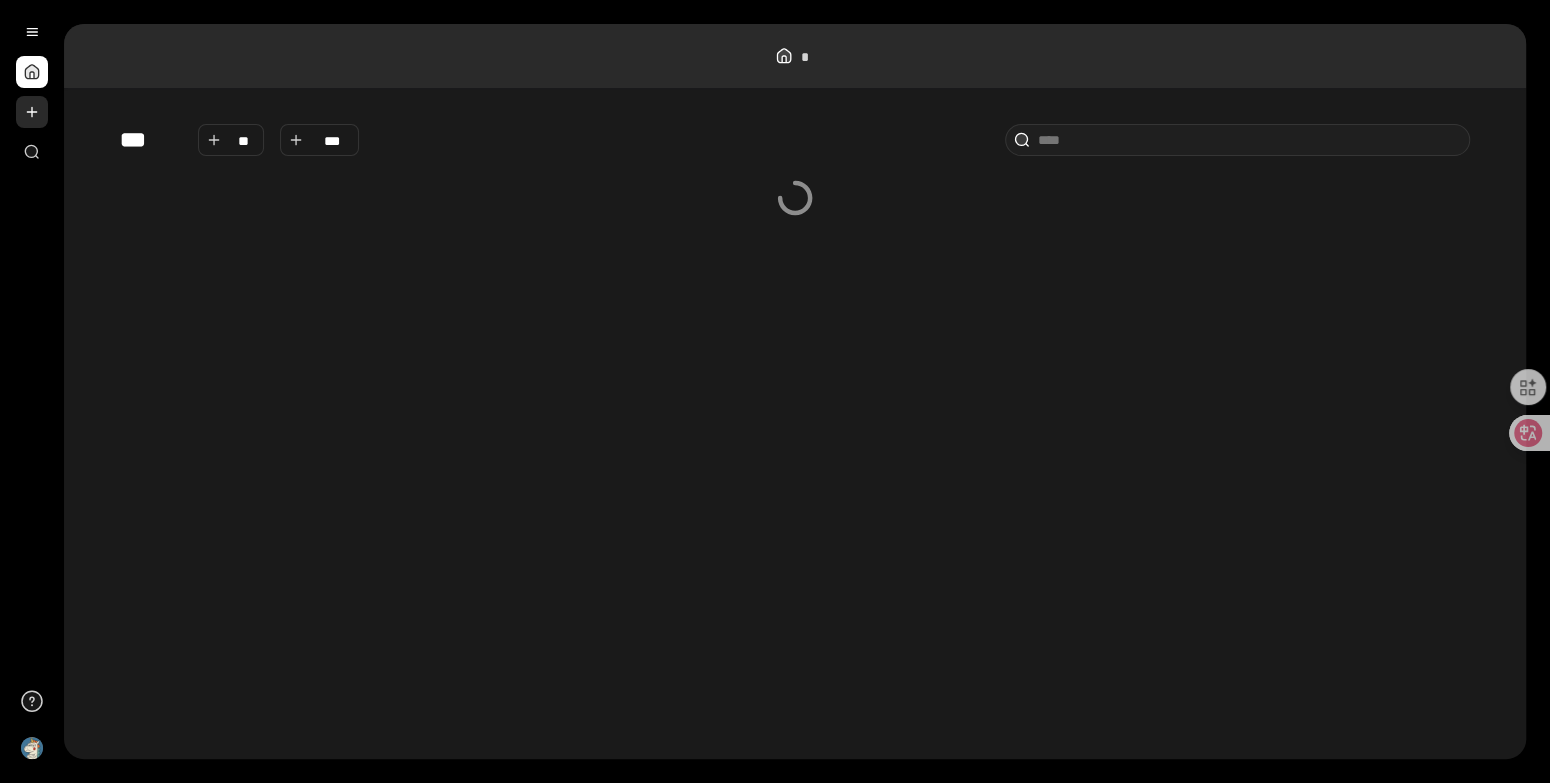 click at bounding box center [32, 112] 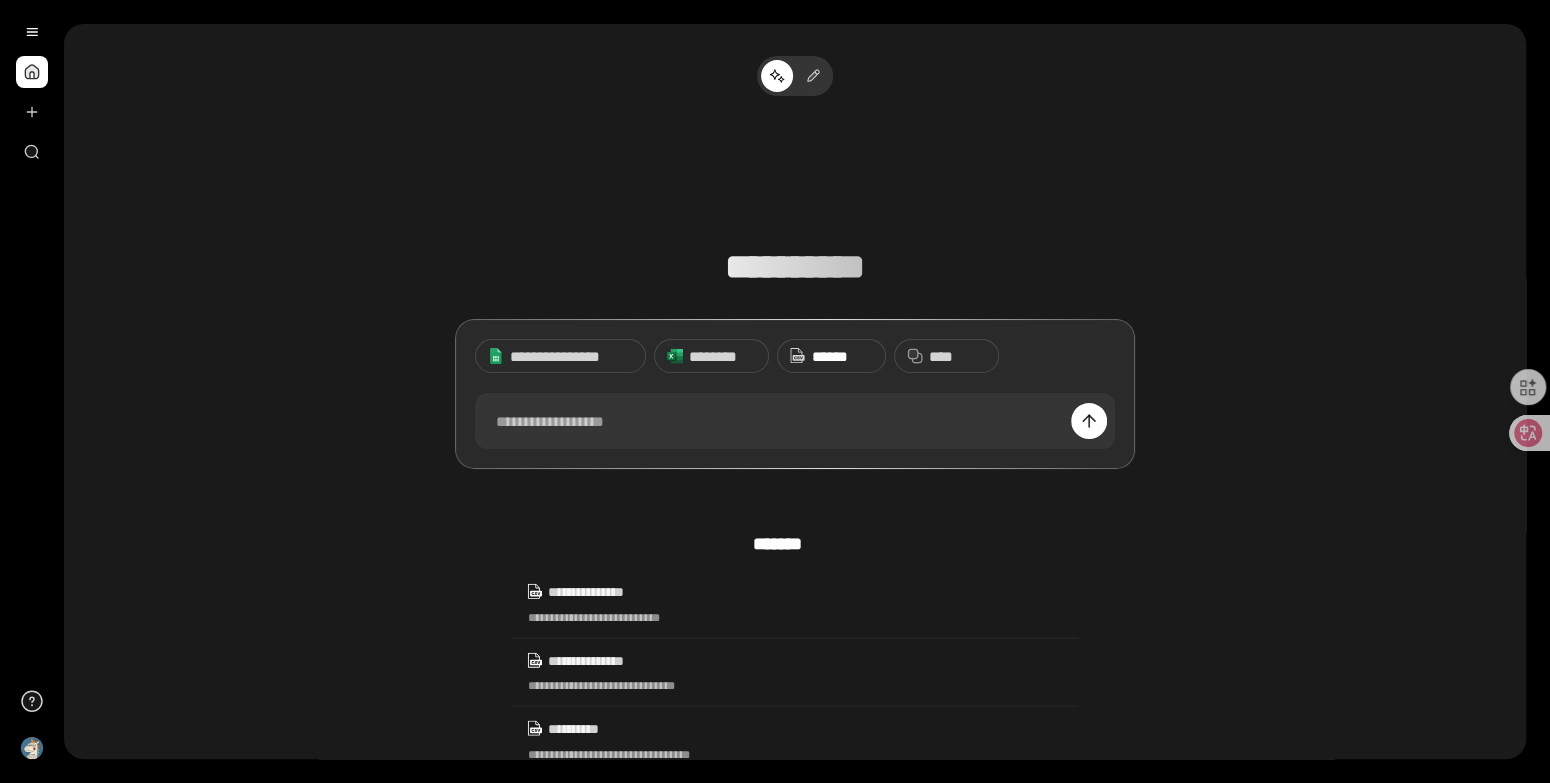 click on "******" at bounding box center (830, 356) 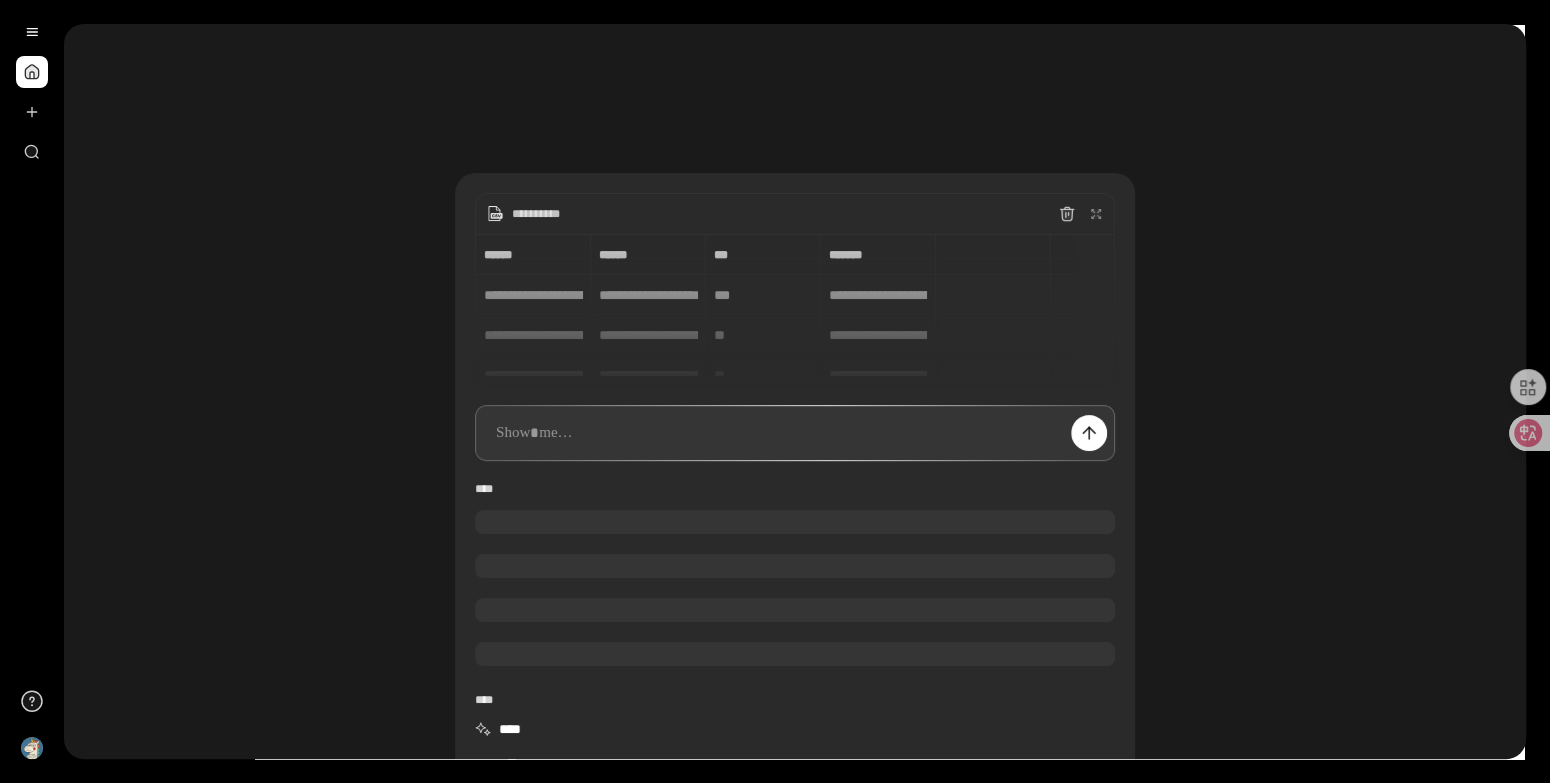scroll, scrollTop: 160, scrollLeft: 0, axis: vertical 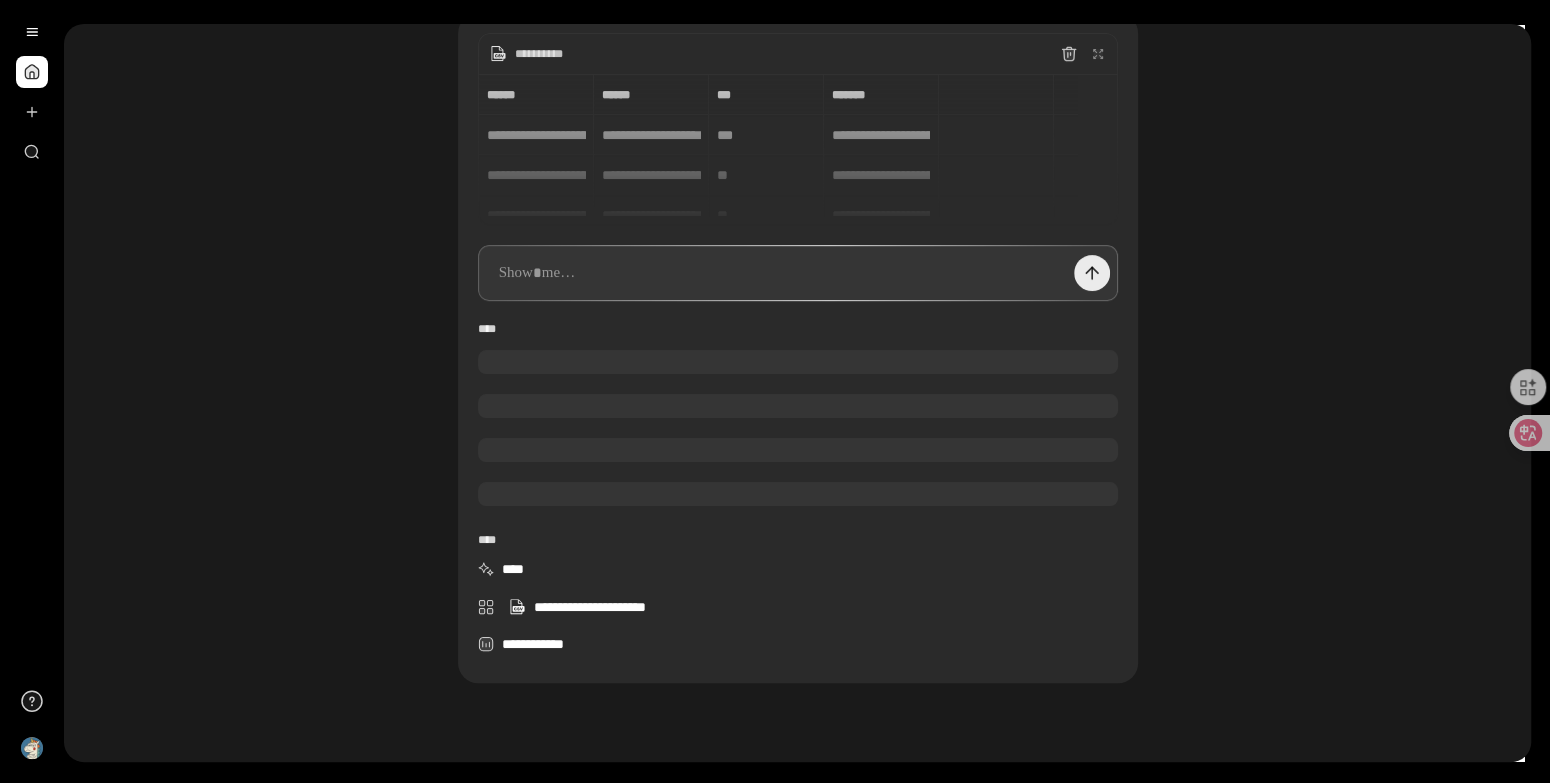 click at bounding box center [1092, 273] 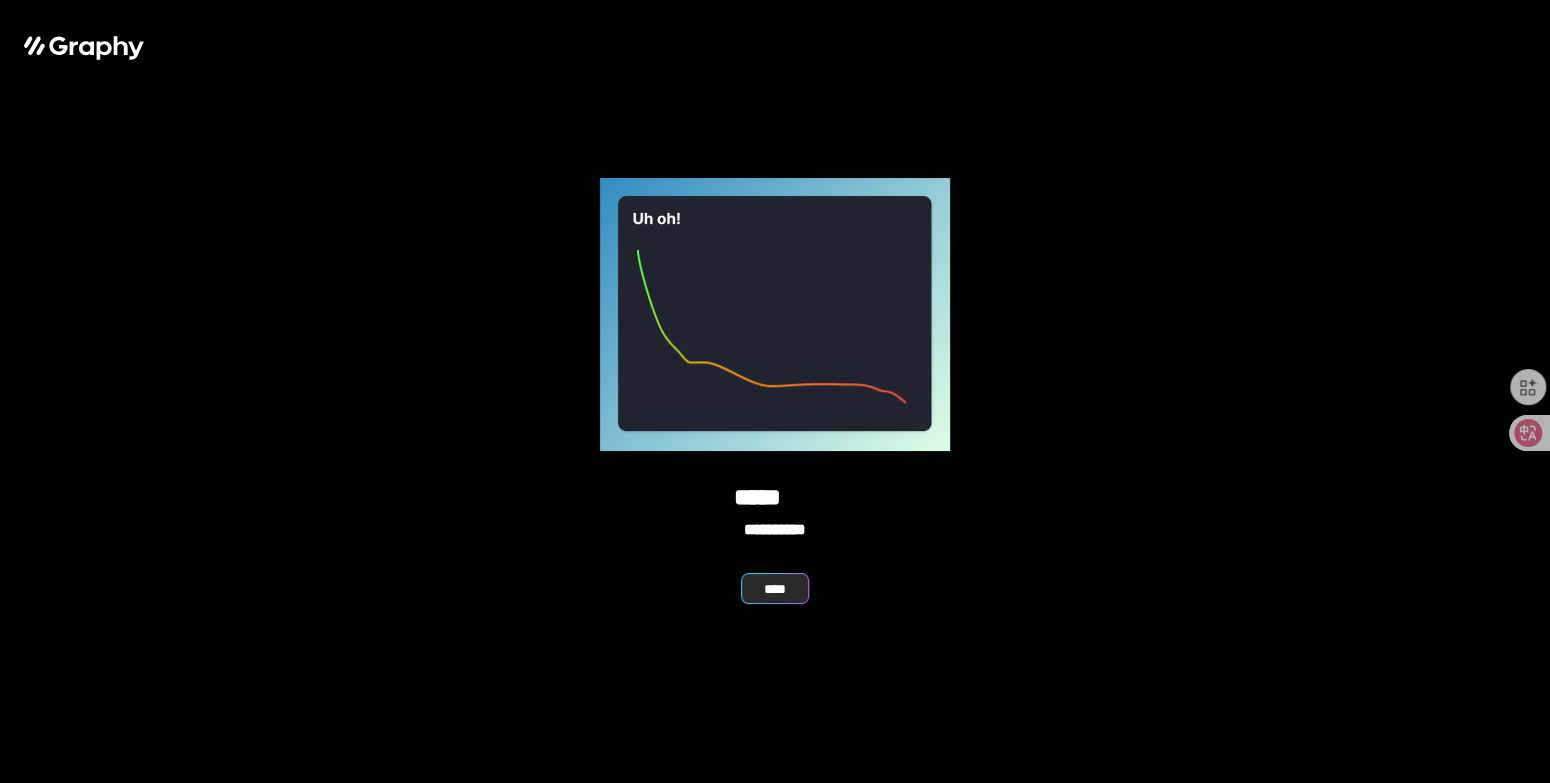 click on "****" at bounding box center [775, 588] 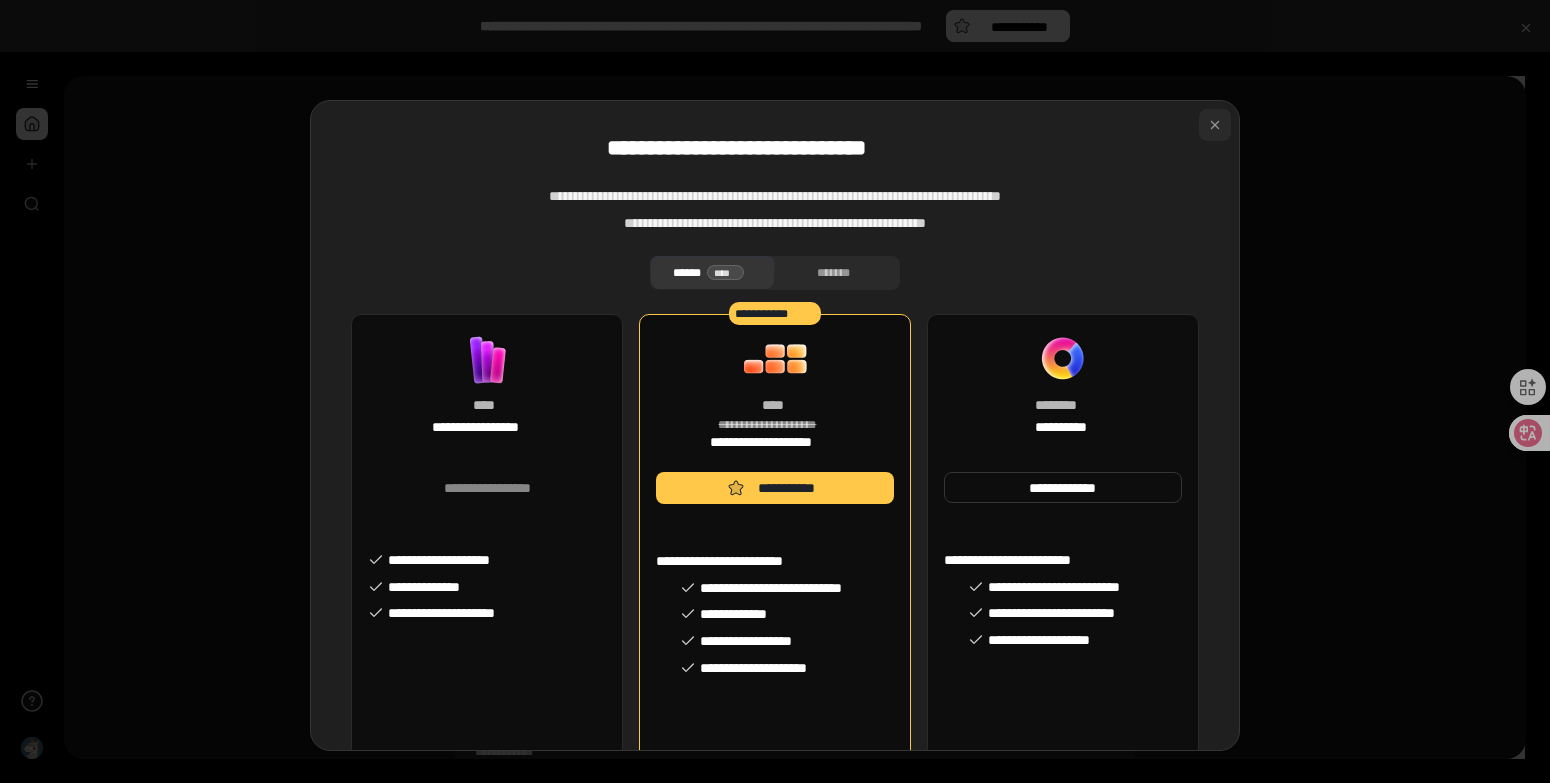 scroll, scrollTop: 0, scrollLeft: 0, axis: both 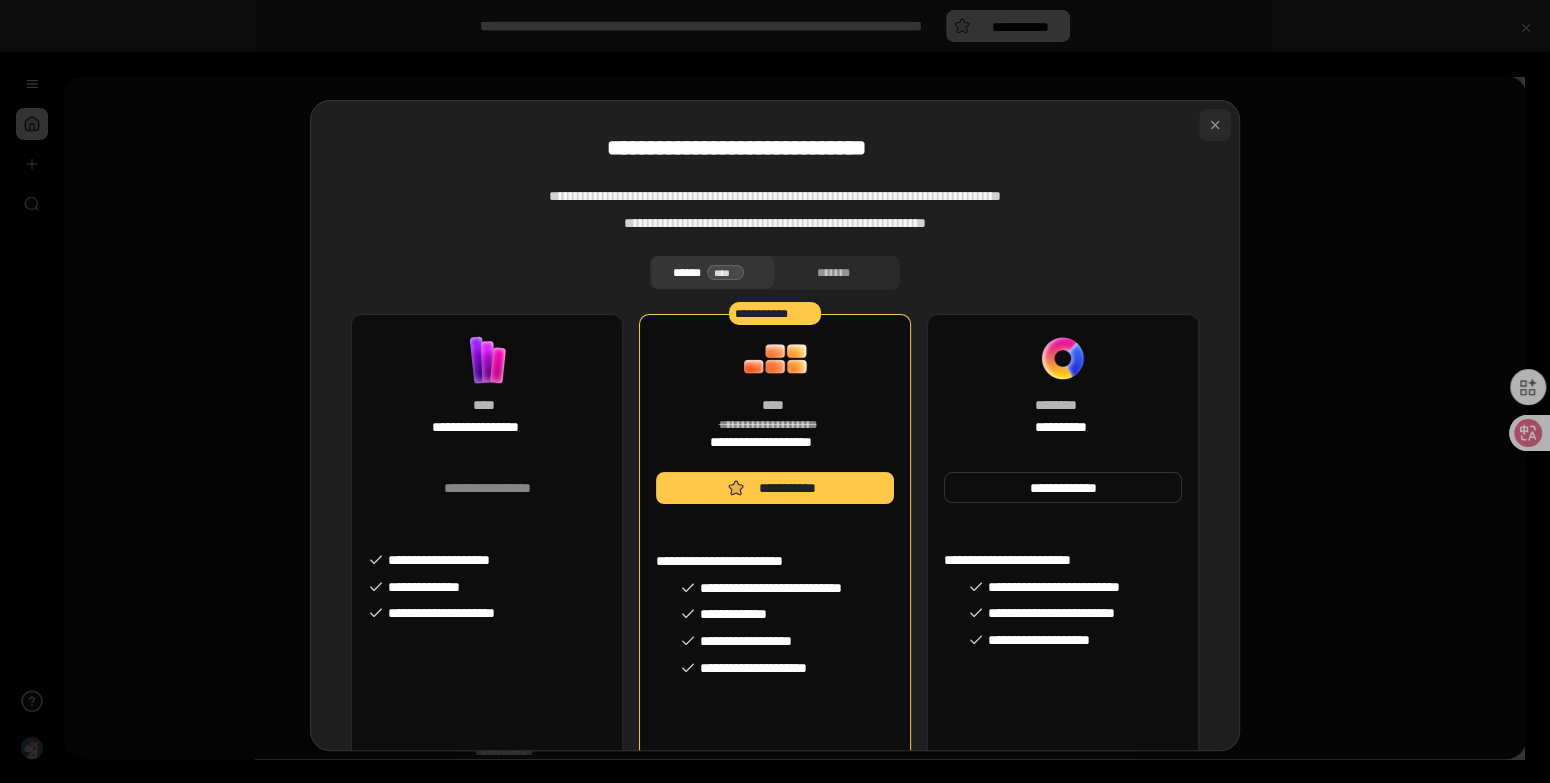 drag, startPoint x: 0, startPoint y: 0, endPoint x: 1185, endPoint y: 122, distance: 1191.2637 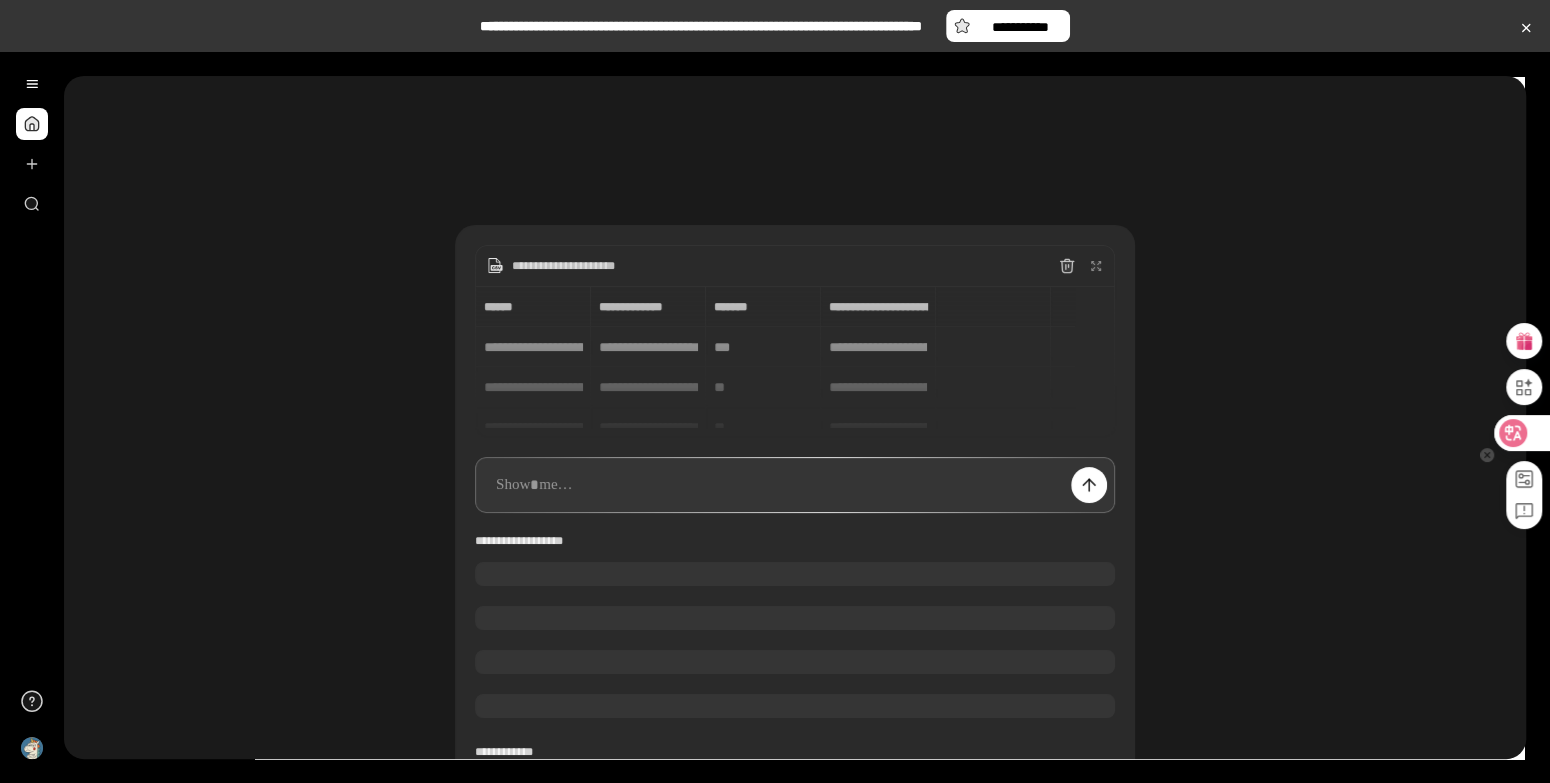 click at bounding box center [1521, 433] 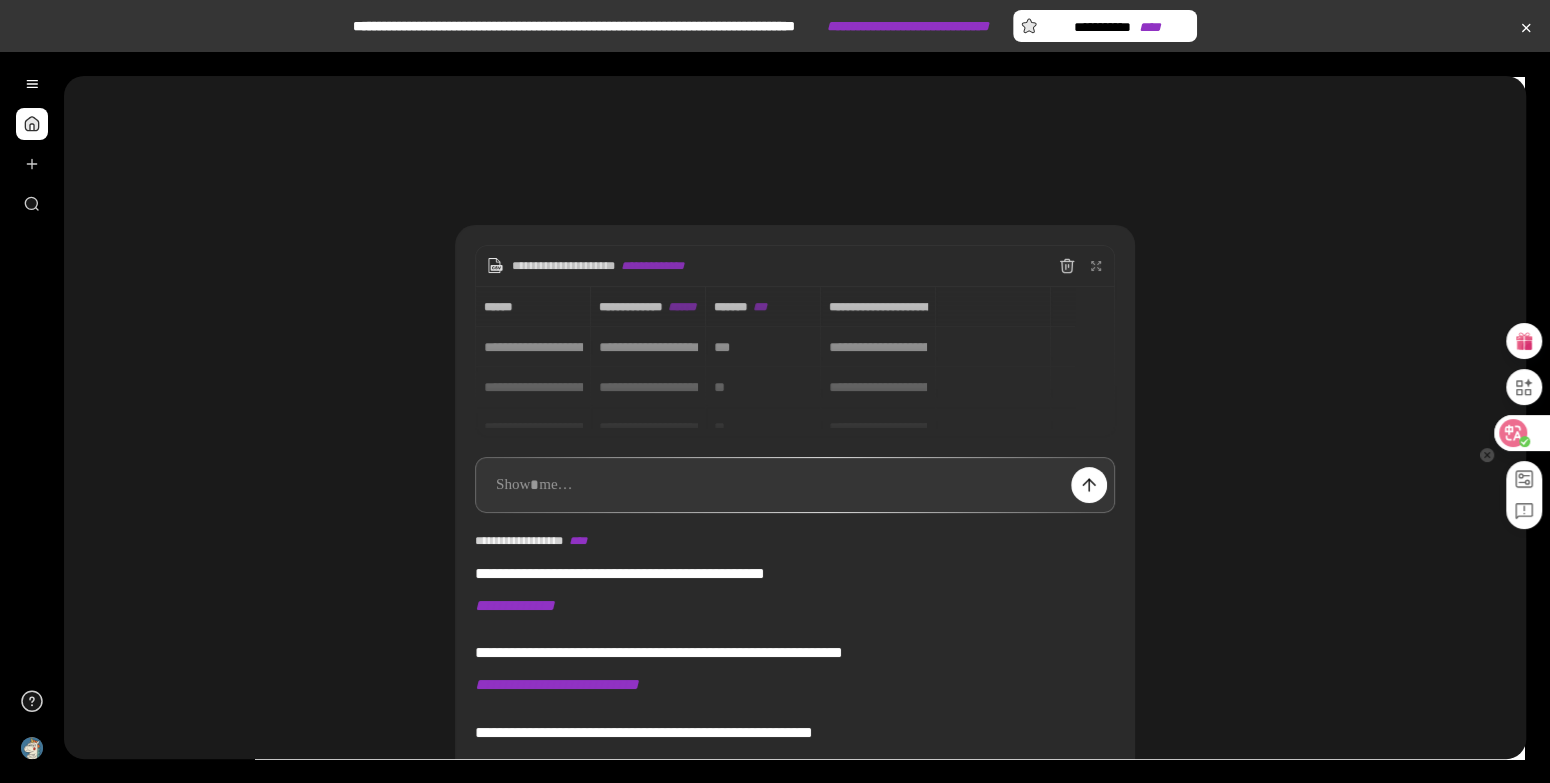 click at bounding box center (1521, 433) 